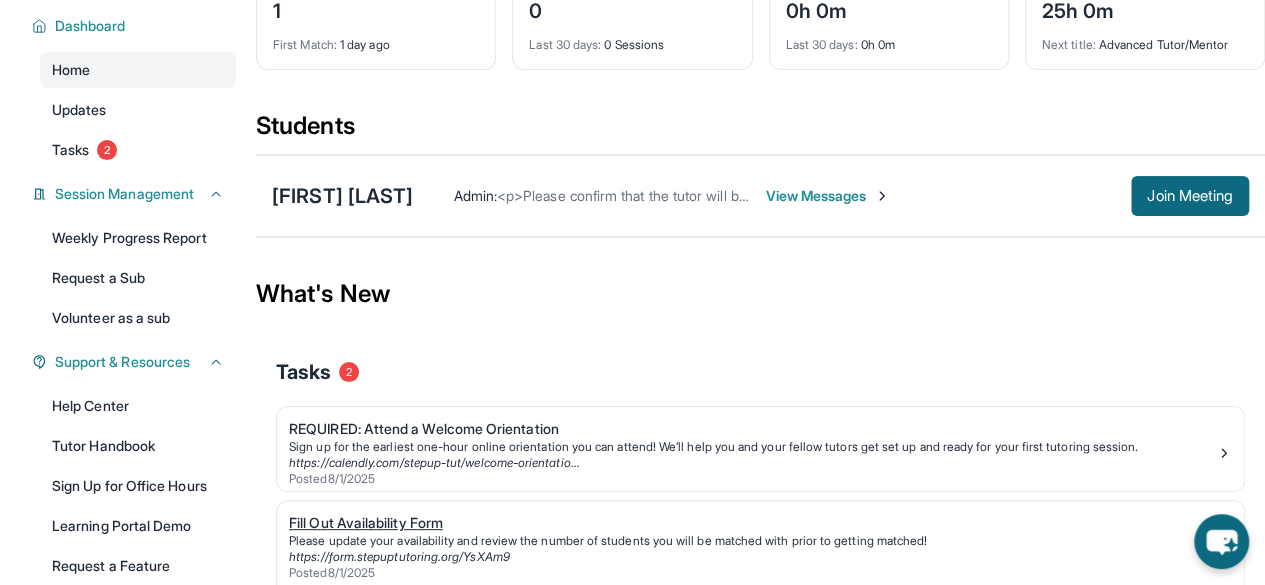 scroll, scrollTop: 110, scrollLeft: 0, axis: vertical 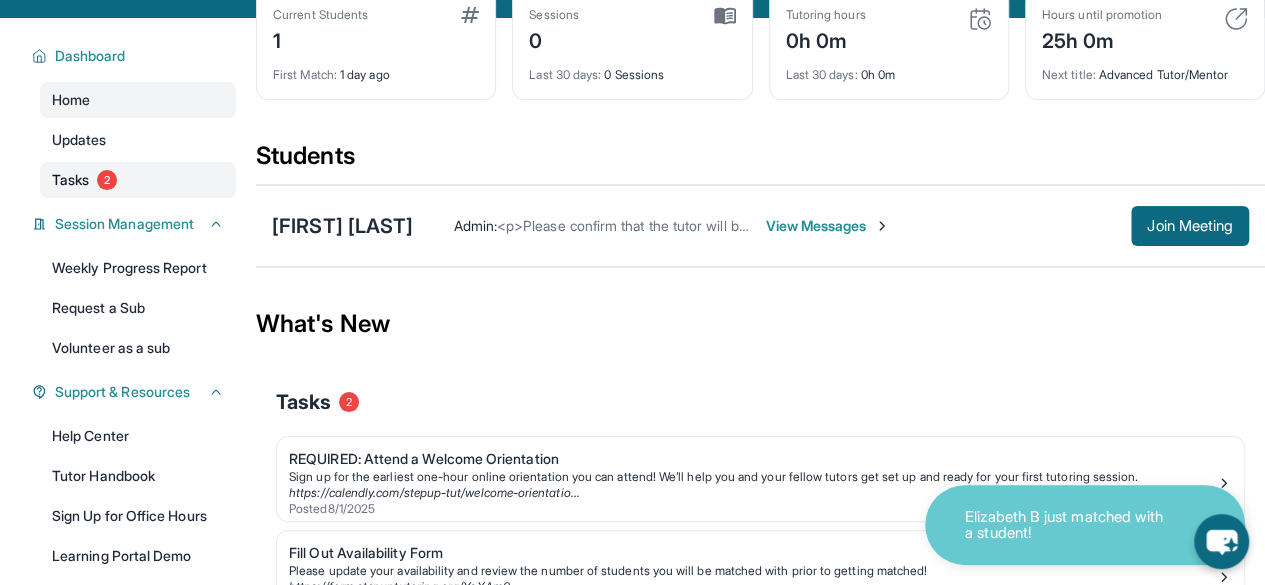click on "2" at bounding box center [107, 180] 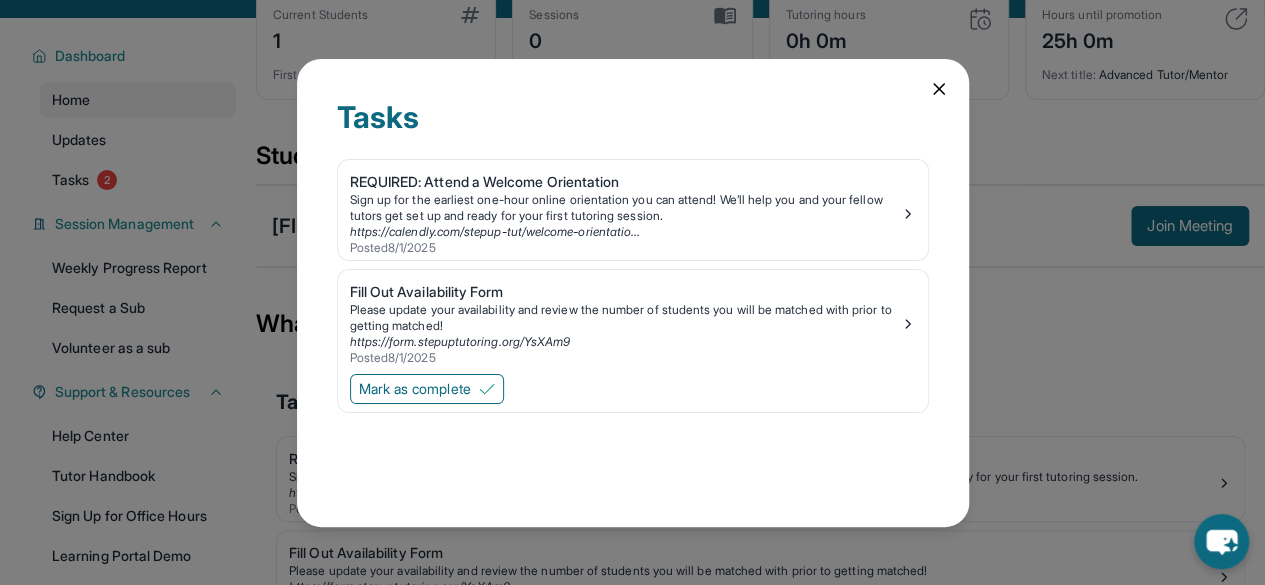 click 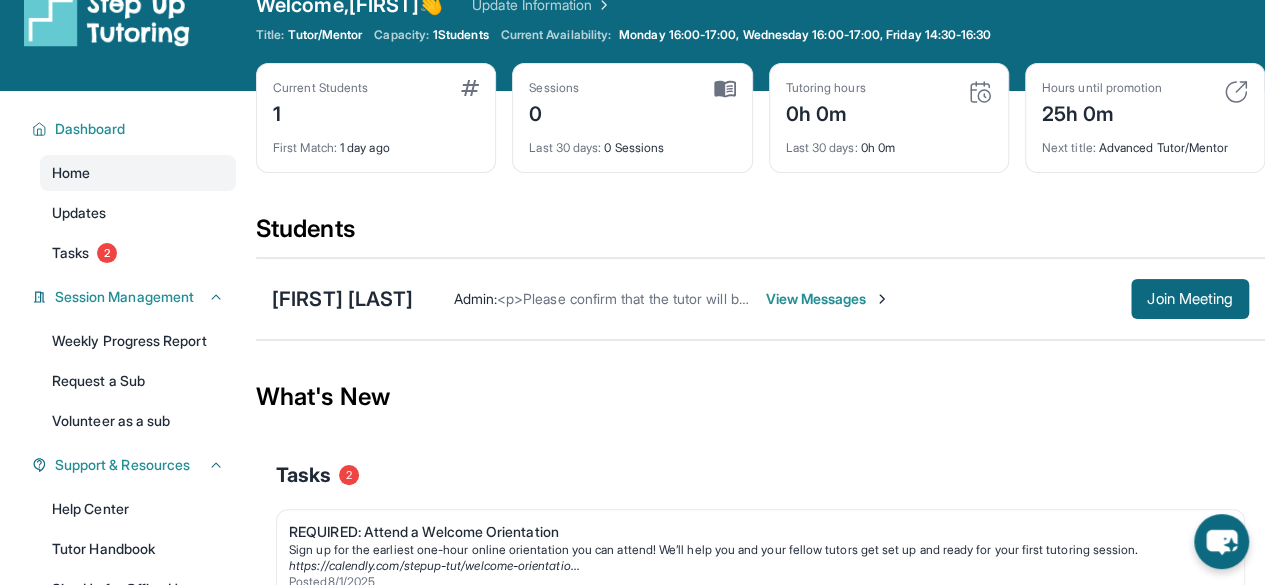 scroll, scrollTop: 36, scrollLeft: 0, axis: vertical 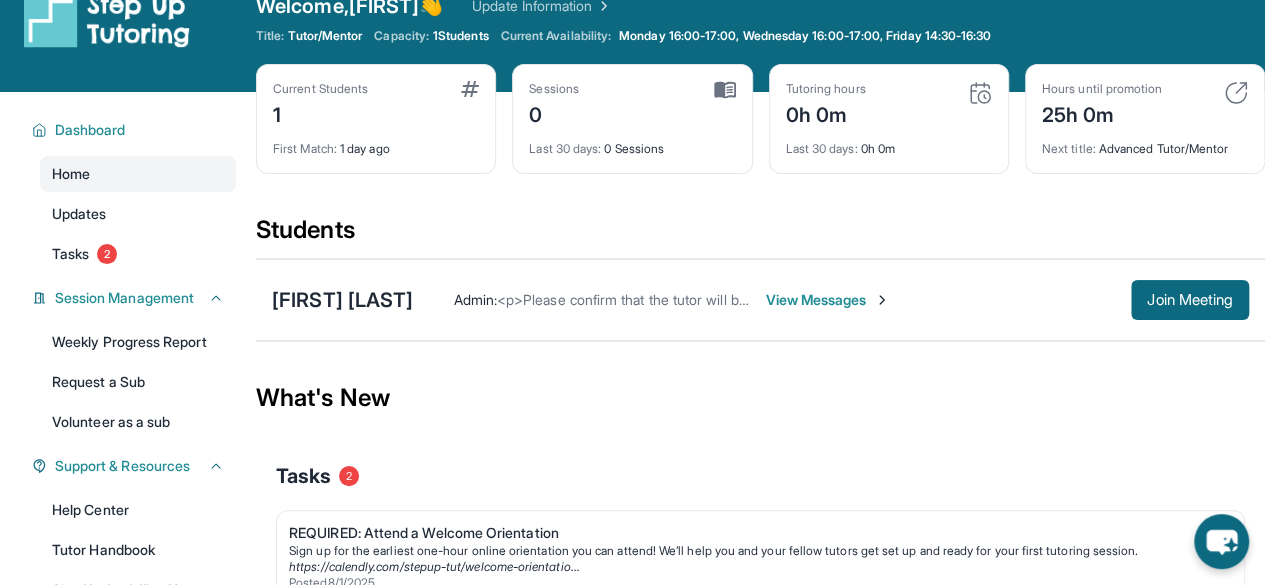 click on "View Messages" at bounding box center [827, 300] 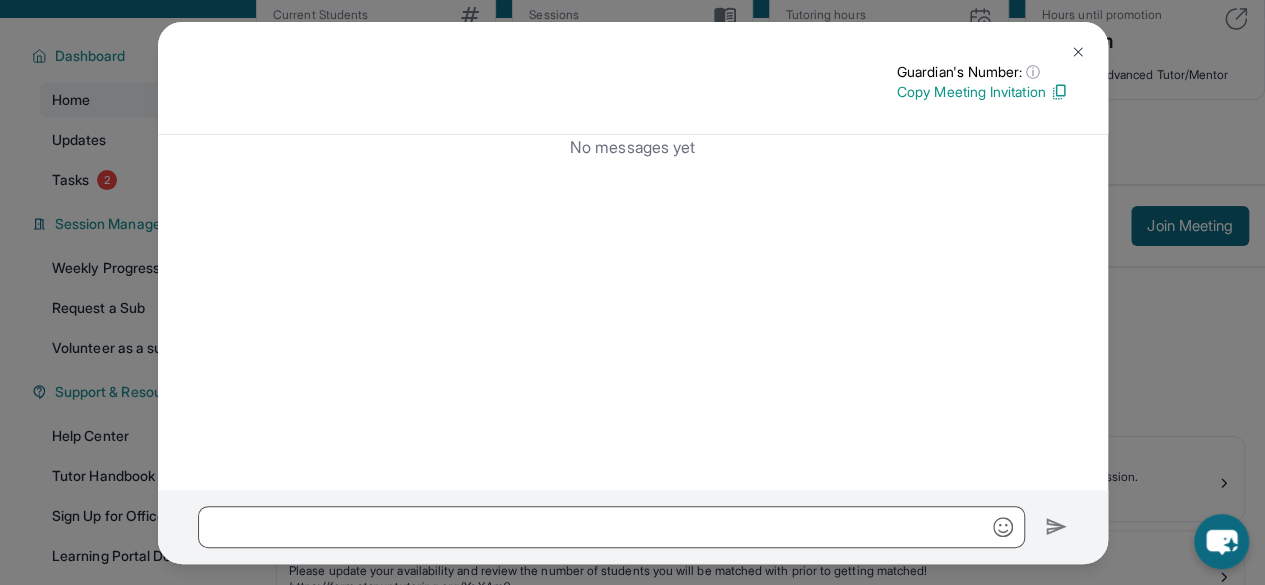scroll, scrollTop: 0, scrollLeft: 0, axis: both 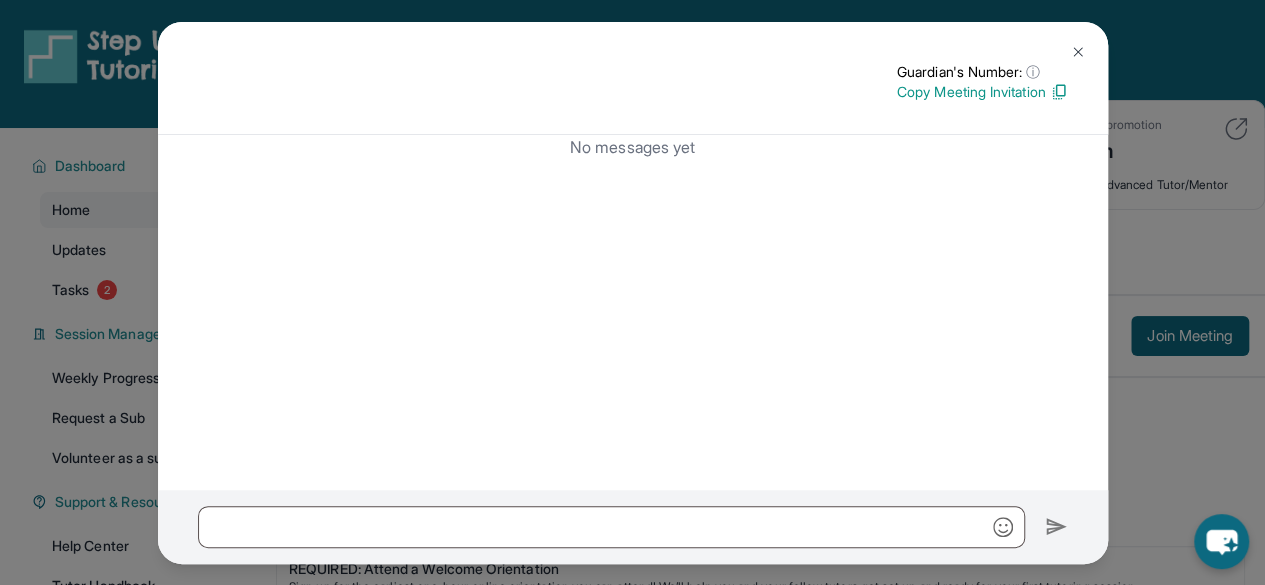 click at bounding box center (1078, 52) 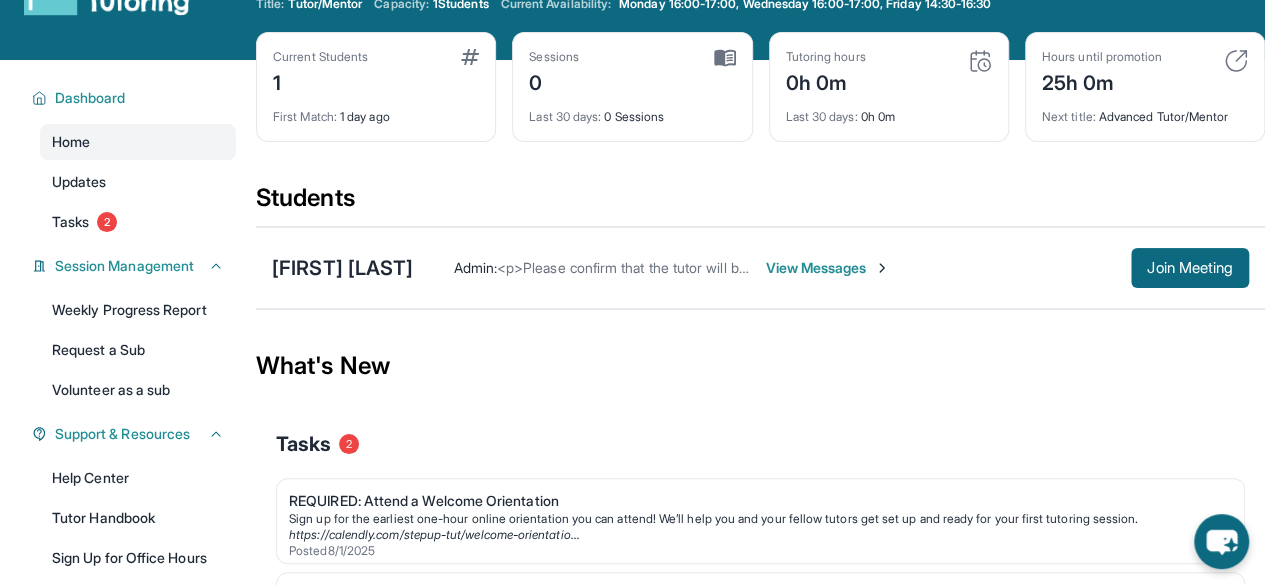 scroll, scrollTop: 105, scrollLeft: 0, axis: vertical 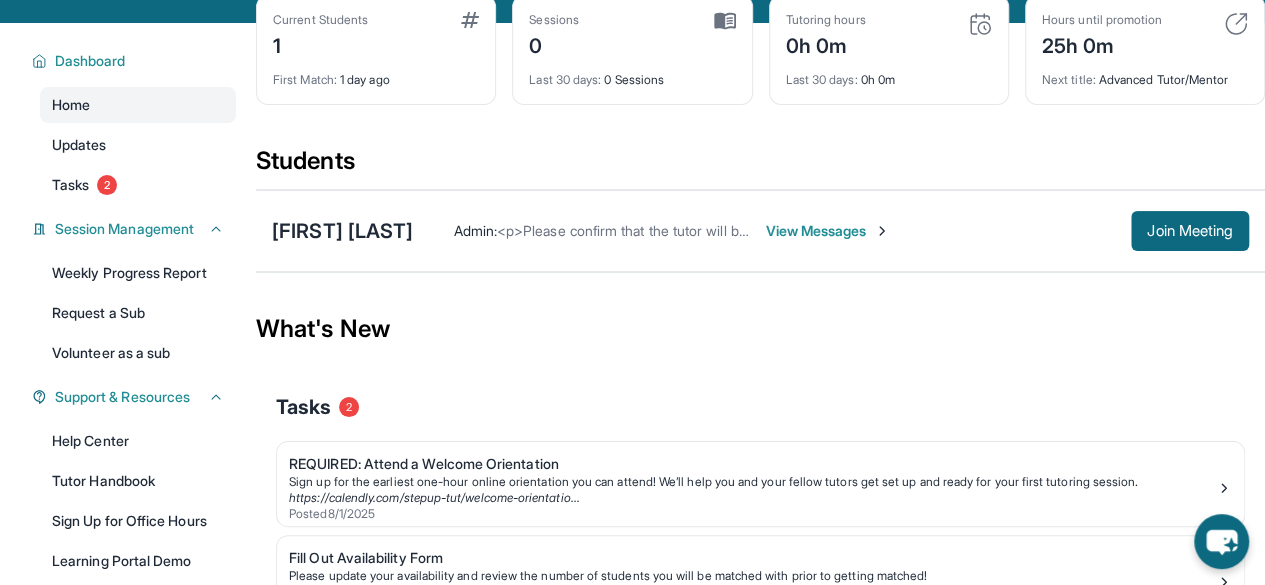 click on "First Match :" at bounding box center [305, 79] 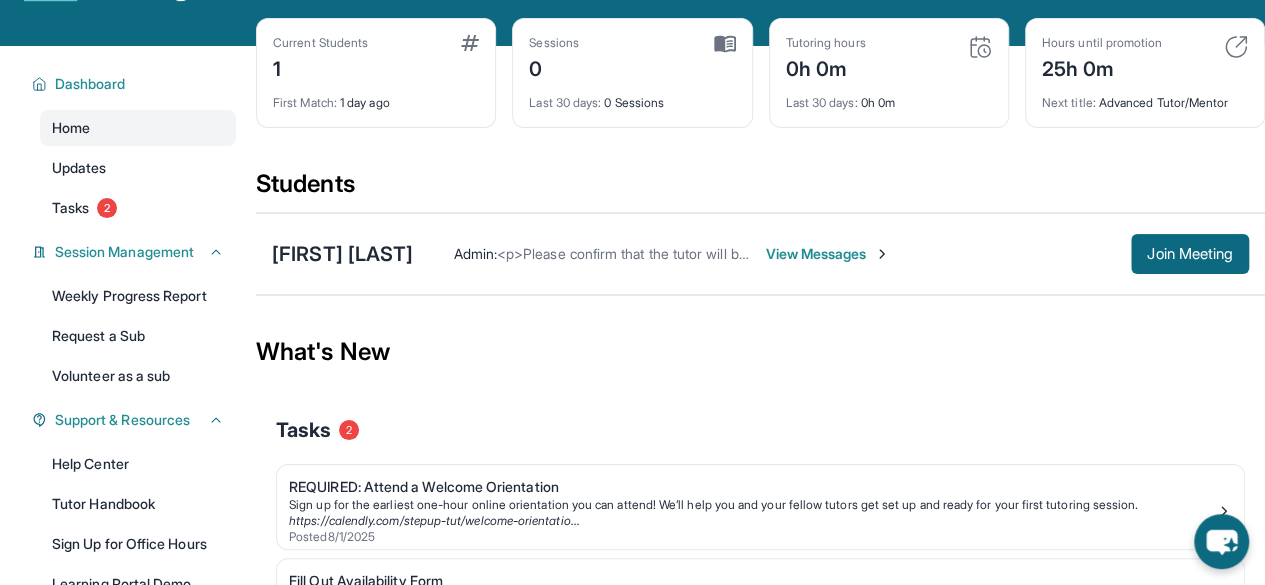 scroll, scrollTop: 81, scrollLeft: 0, axis: vertical 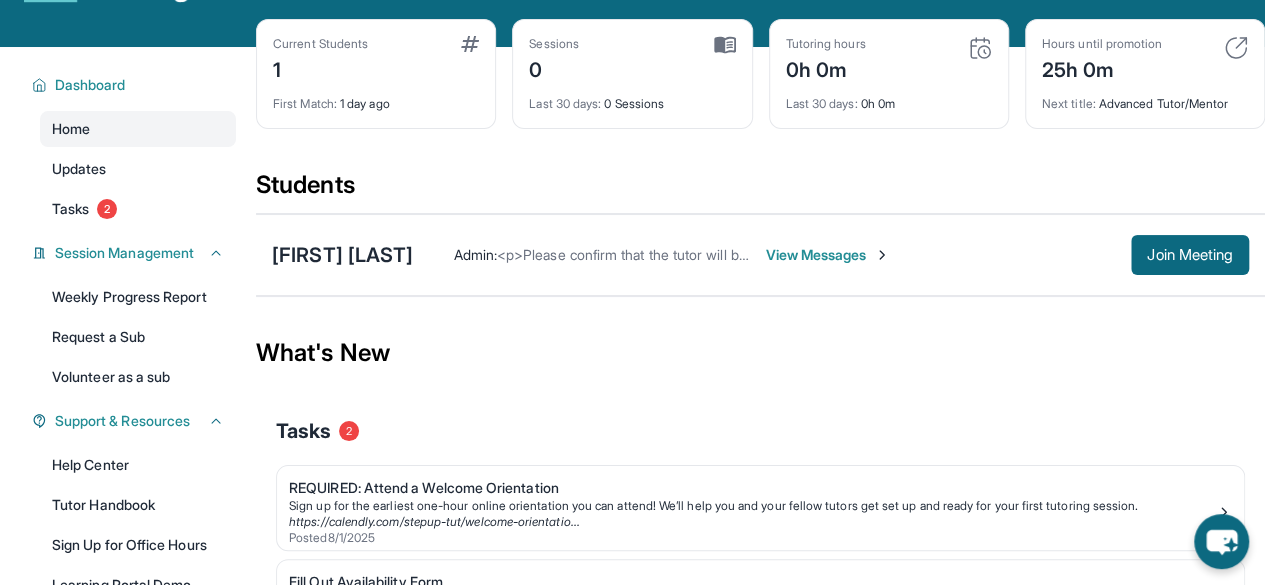 click on "1" at bounding box center (320, 68) 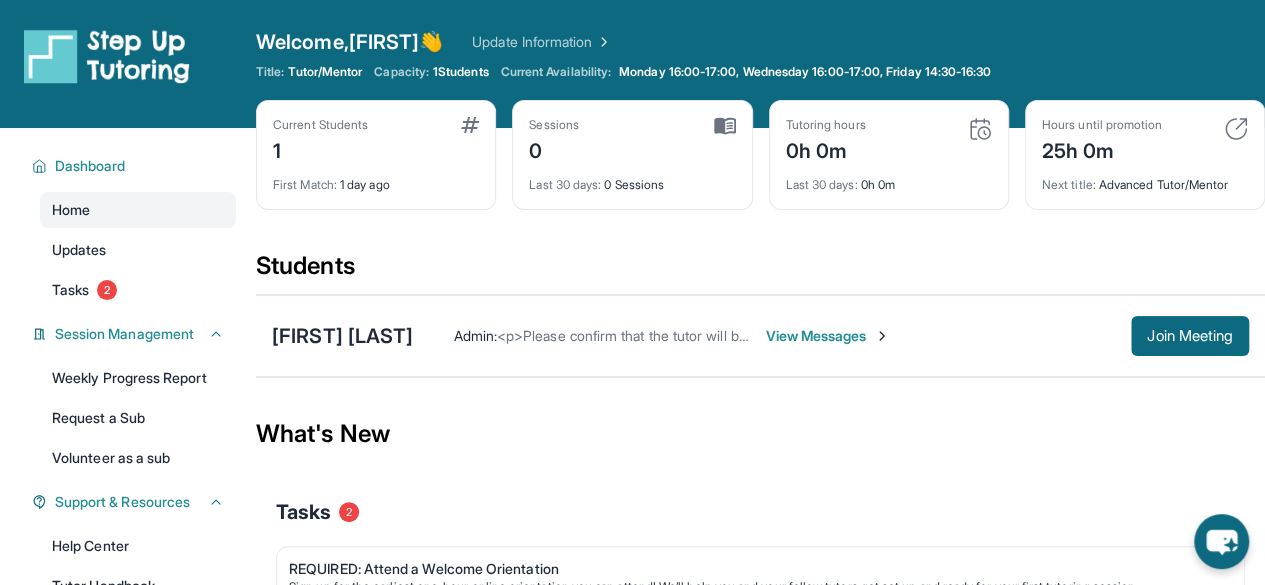 click on "1  Students" at bounding box center (461, 72) 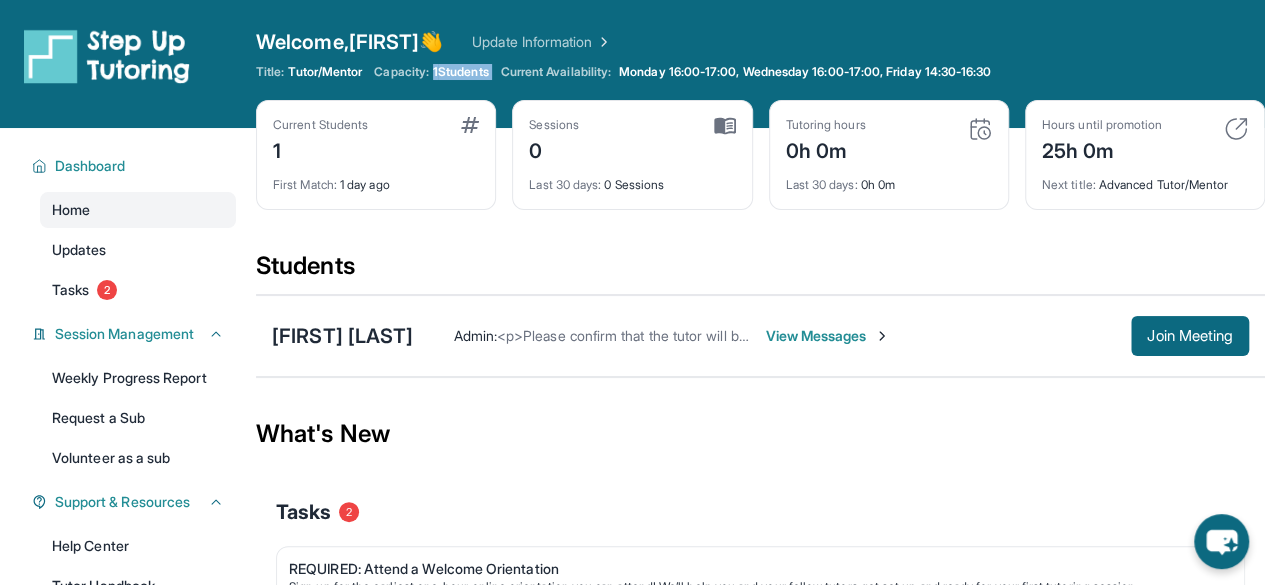 click on "1  Students" at bounding box center (461, 72) 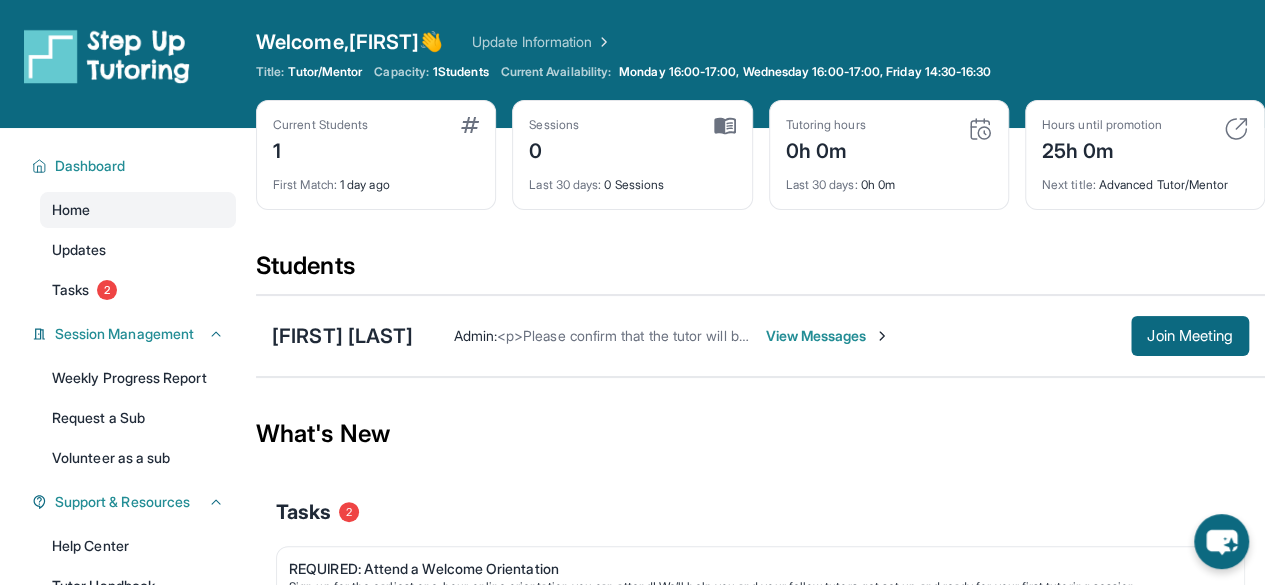 click on "Current Availability:" at bounding box center (556, 72) 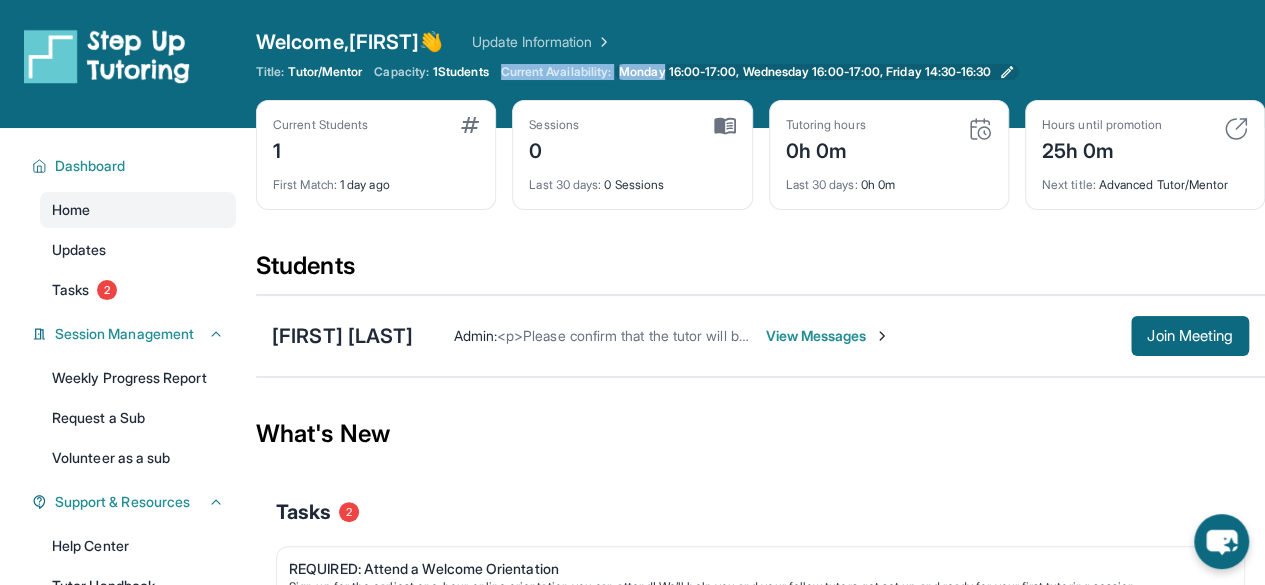 drag, startPoint x: 530, startPoint y: 67, endPoint x: 636, endPoint y: 67, distance: 106 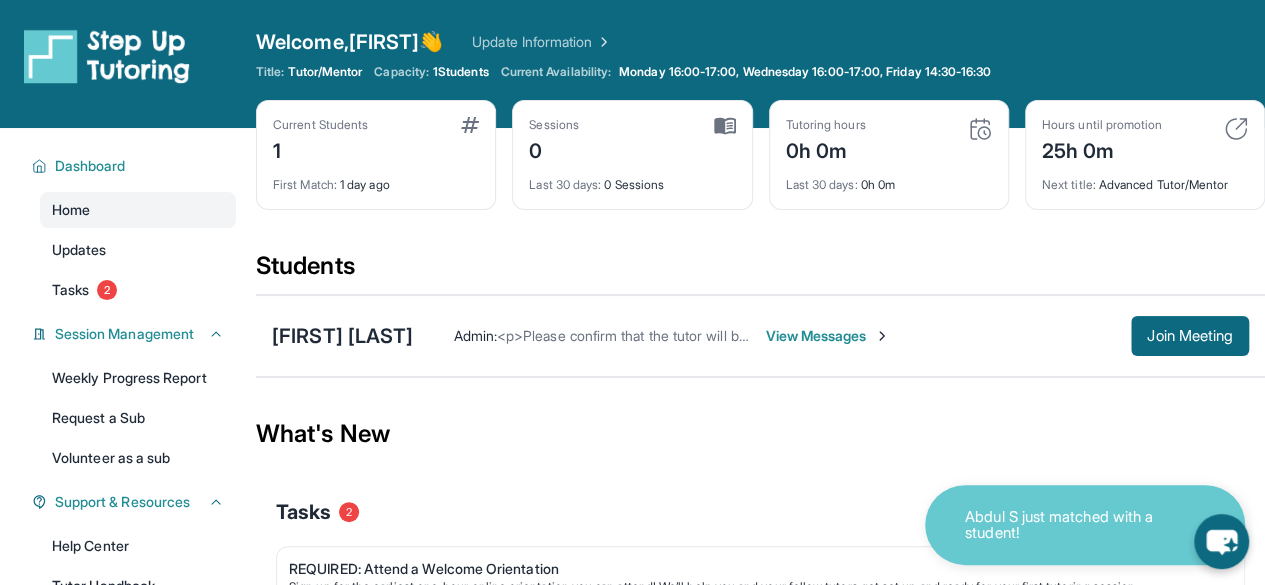 click on "Students" at bounding box center [760, 272] 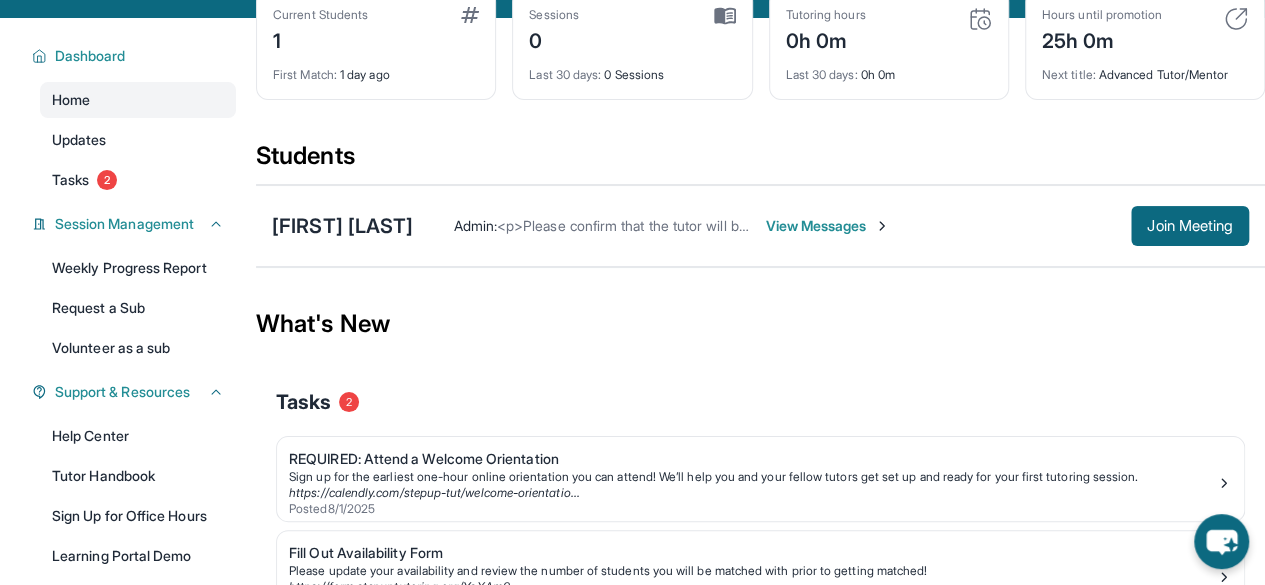 scroll, scrollTop: 110, scrollLeft: 0, axis: vertical 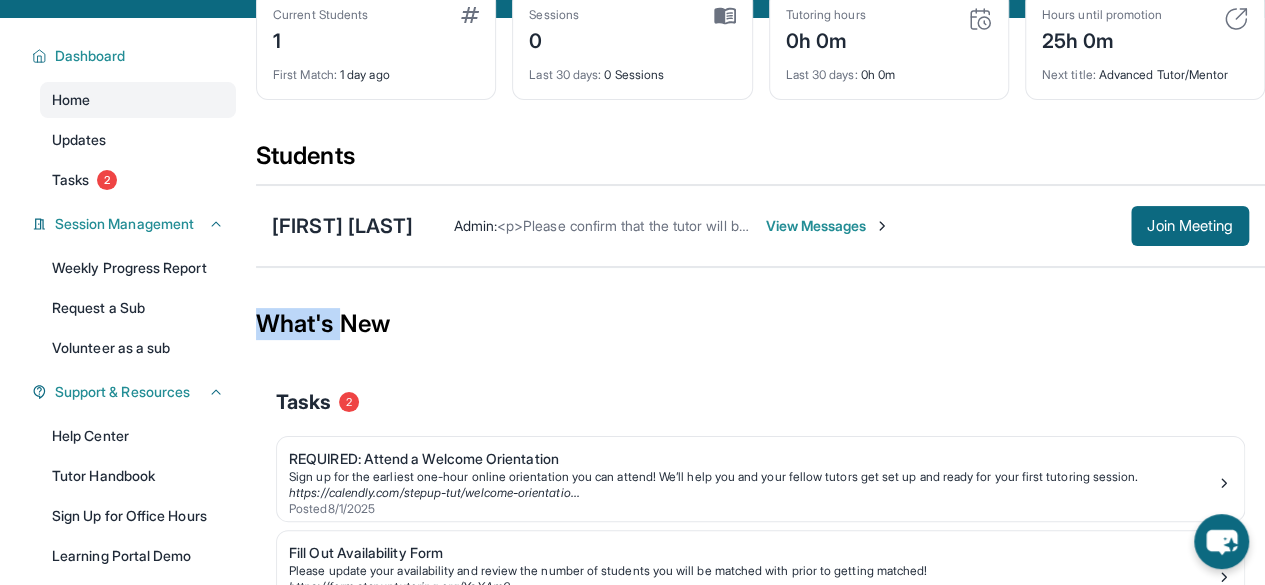 click on "What's New" at bounding box center (760, 324) 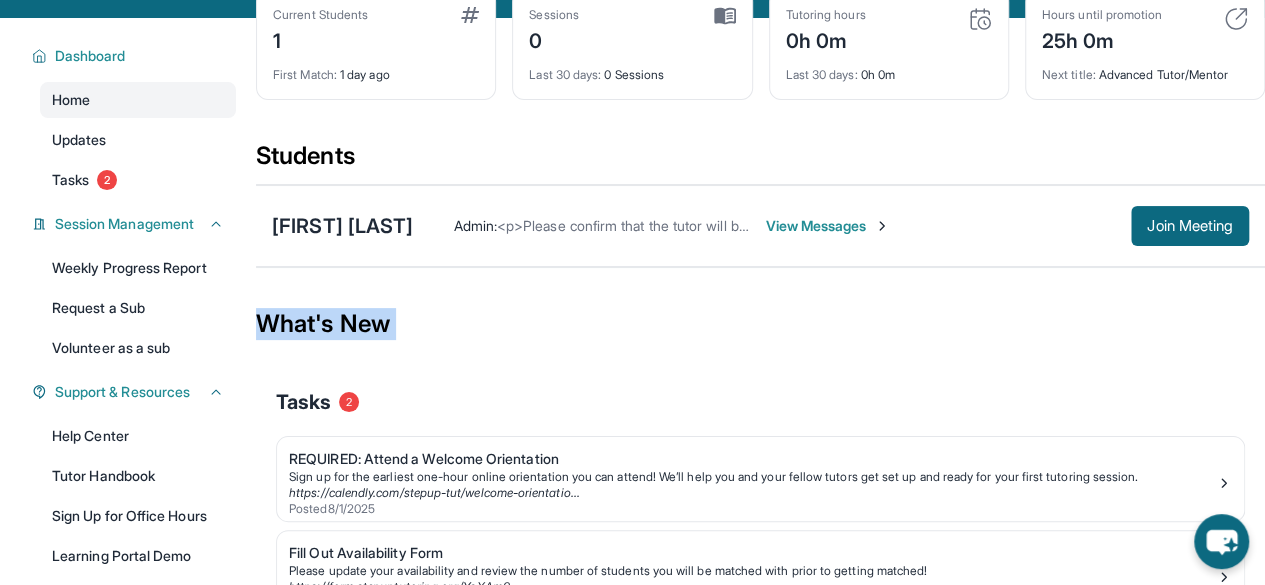 click on "What's New" at bounding box center (760, 324) 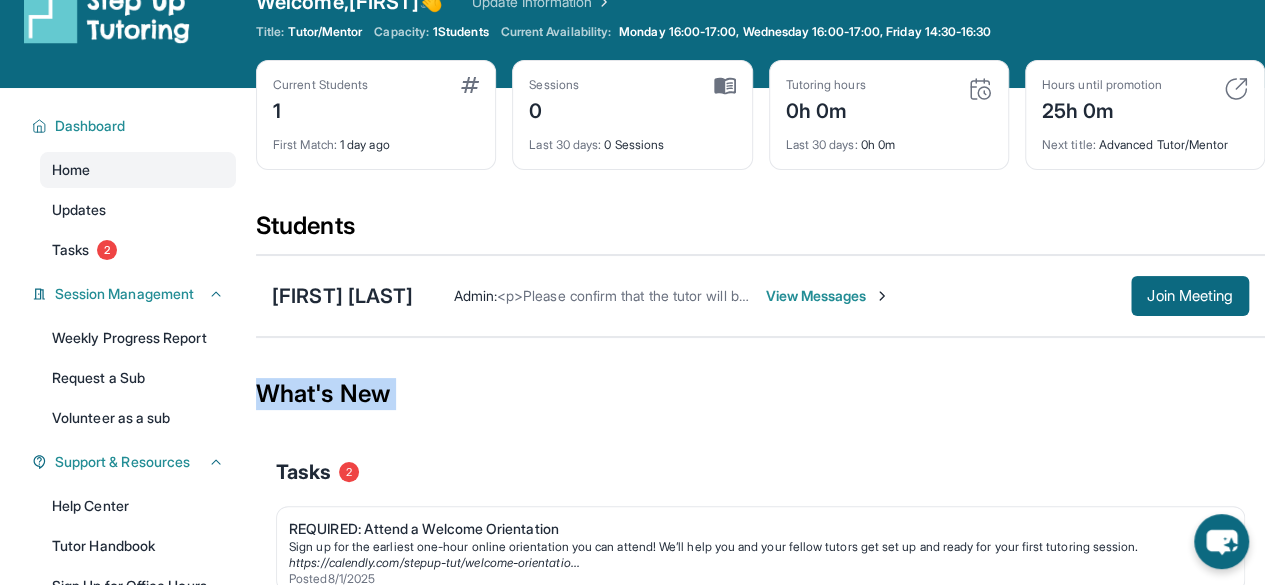 scroll, scrollTop: 0, scrollLeft: 0, axis: both 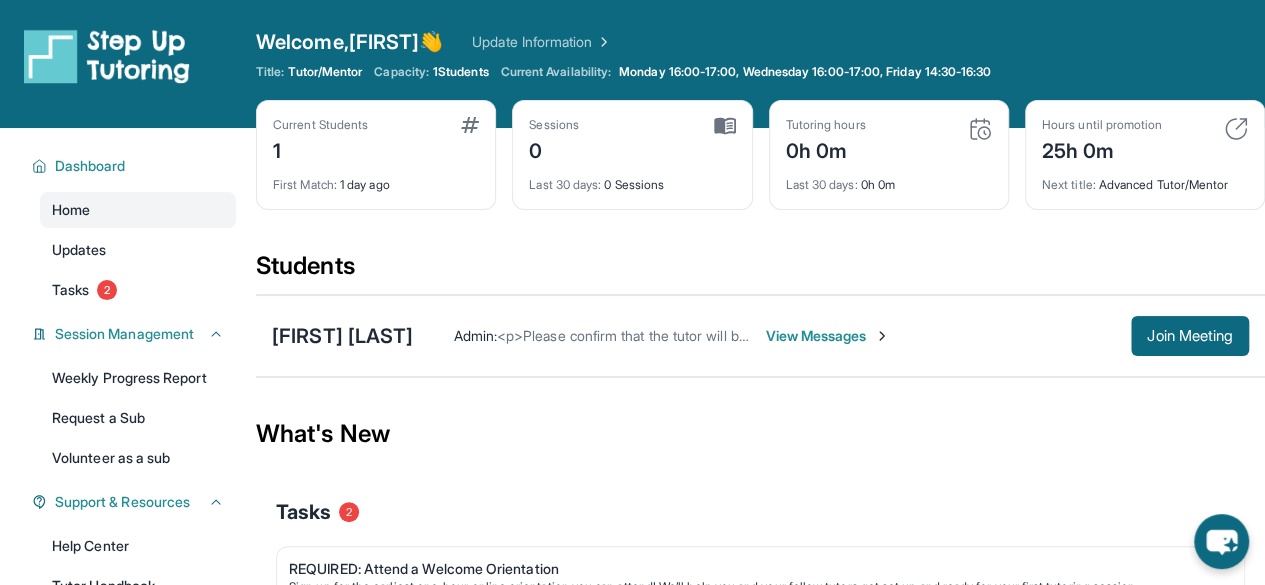 click on "Admin :  <p>Please confirm that the tutor will be able to attend your first assigned meeting time before joining the link!</p> View Messages Join Meeting" at bounding box center (760, 336) 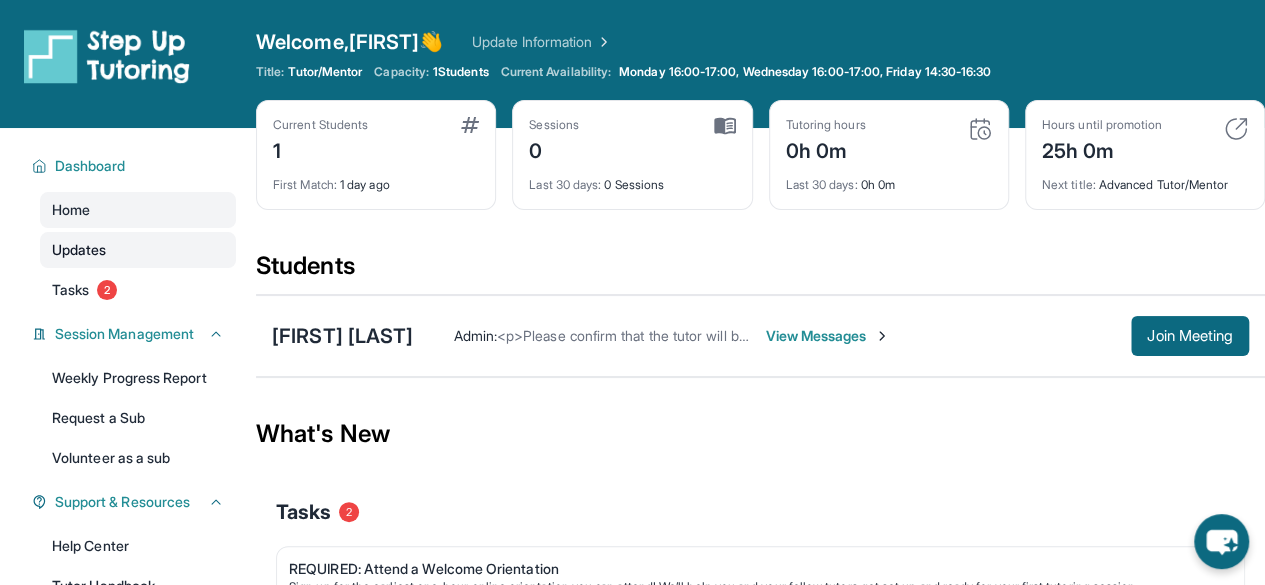 click on "Updates" at bounding box center [138, 250] 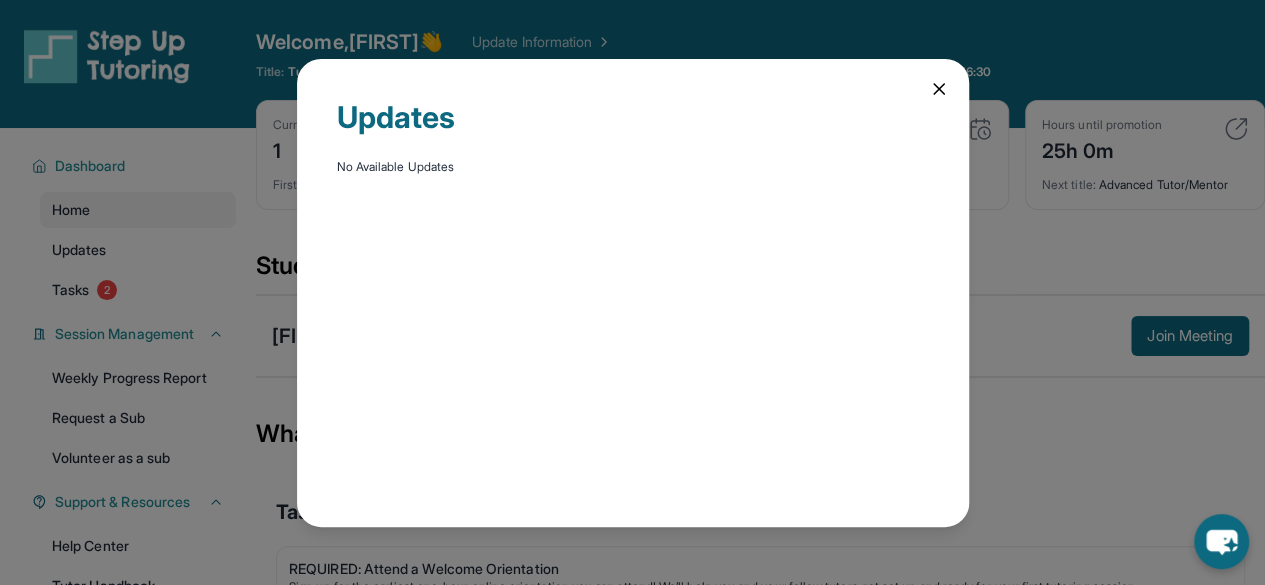 click 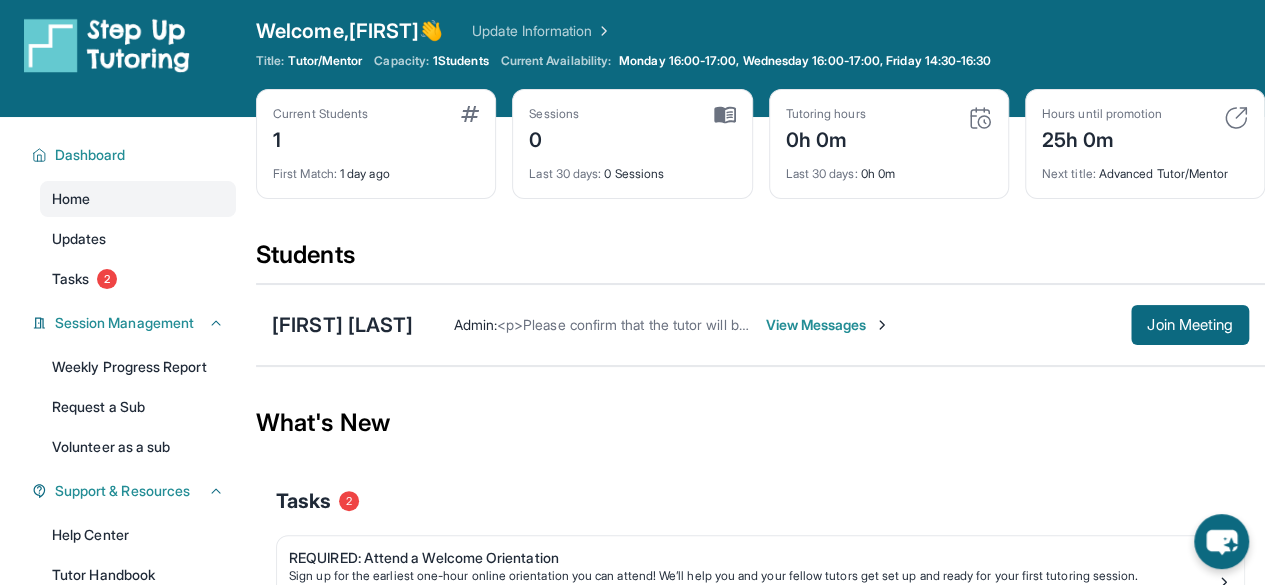 scroll, scrollTop: 0, scrollLeft: 0, axis: both 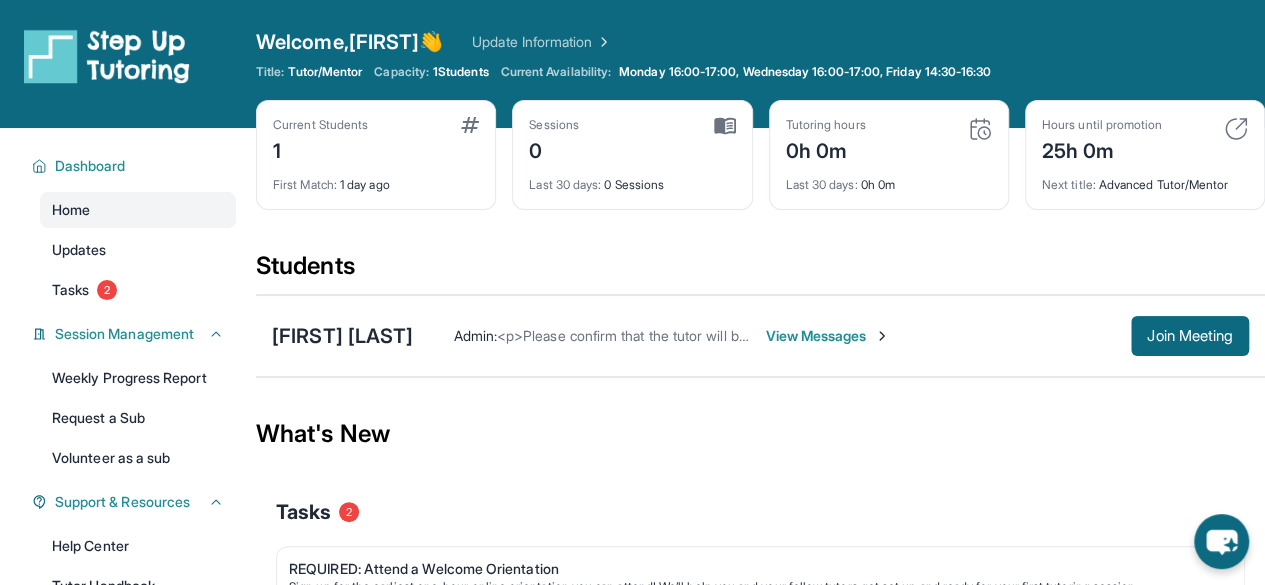 click on "Last 30 days :" at bounding box center (822, 184) 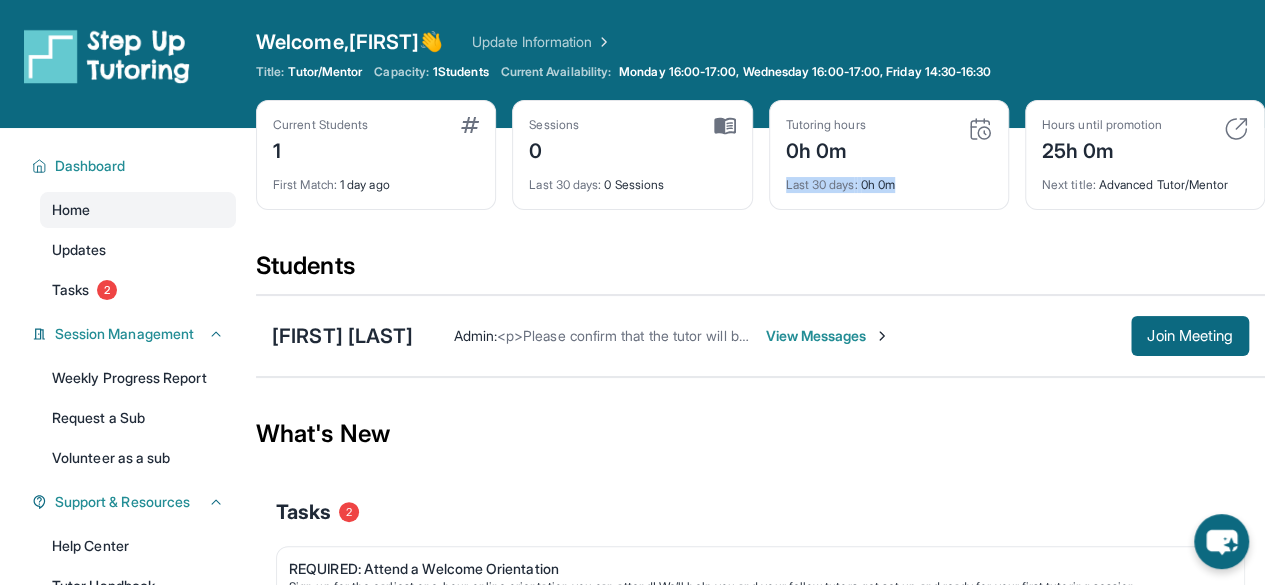 drag, startPoint x: 806, startPoint y: 187, endPoint x: 907, endPoint y: 193, distance: 101.17806 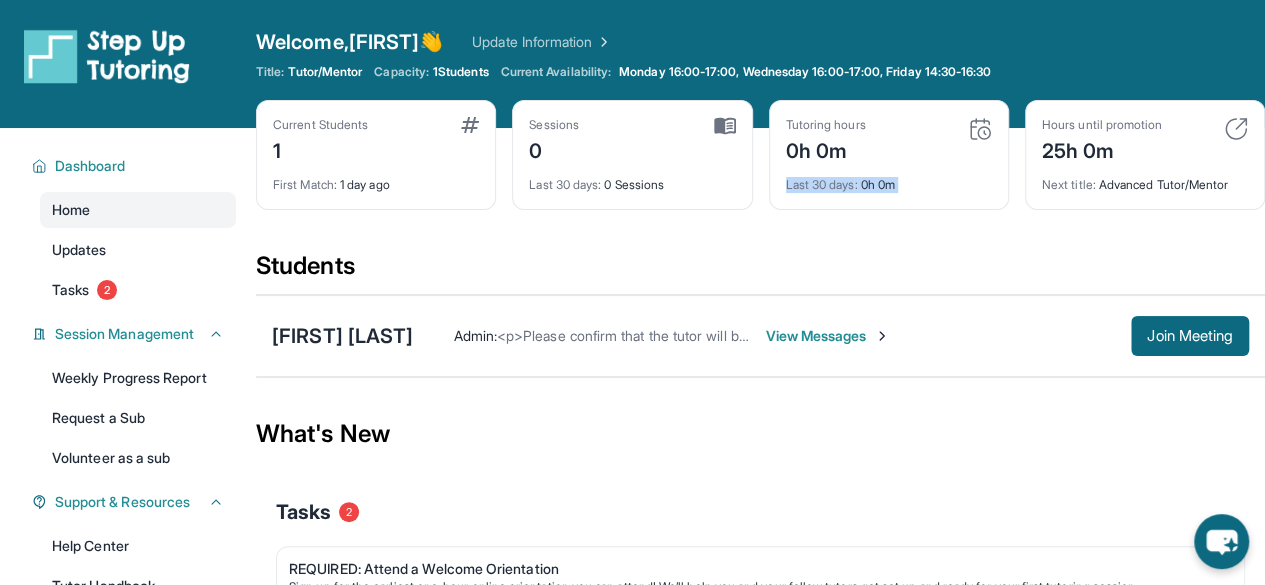 click on "Tutoring hours 0h 0m Last 30 days :   0h 0m" at bounding box center (889, 155) 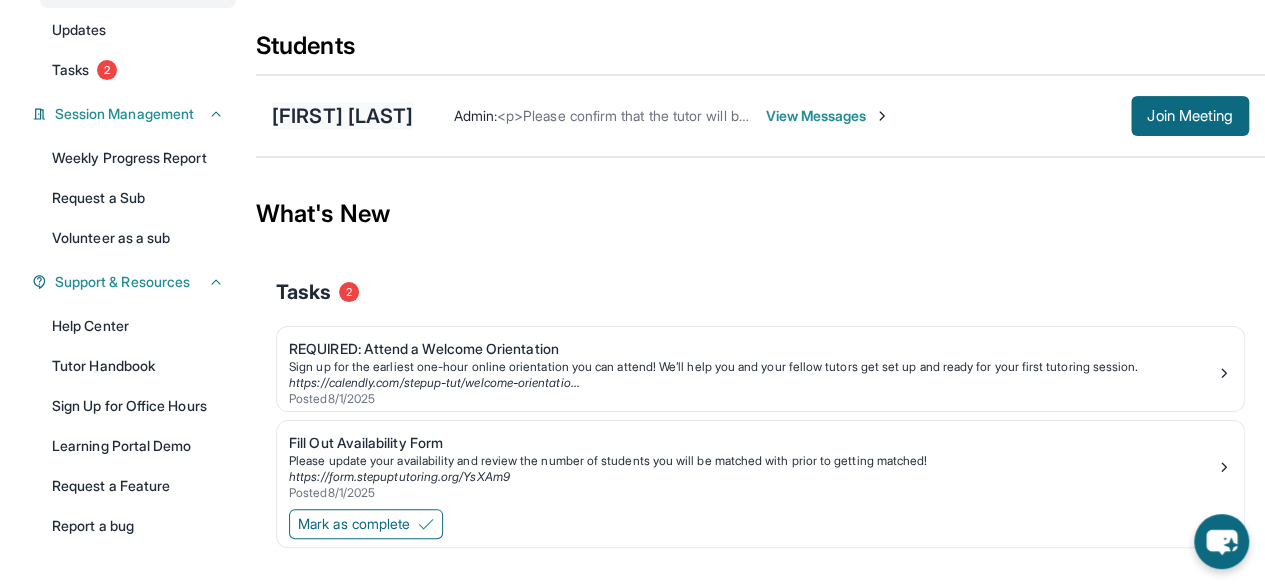 scroll, scrollTop: 218, scrollLeft: 0, axis: vertical 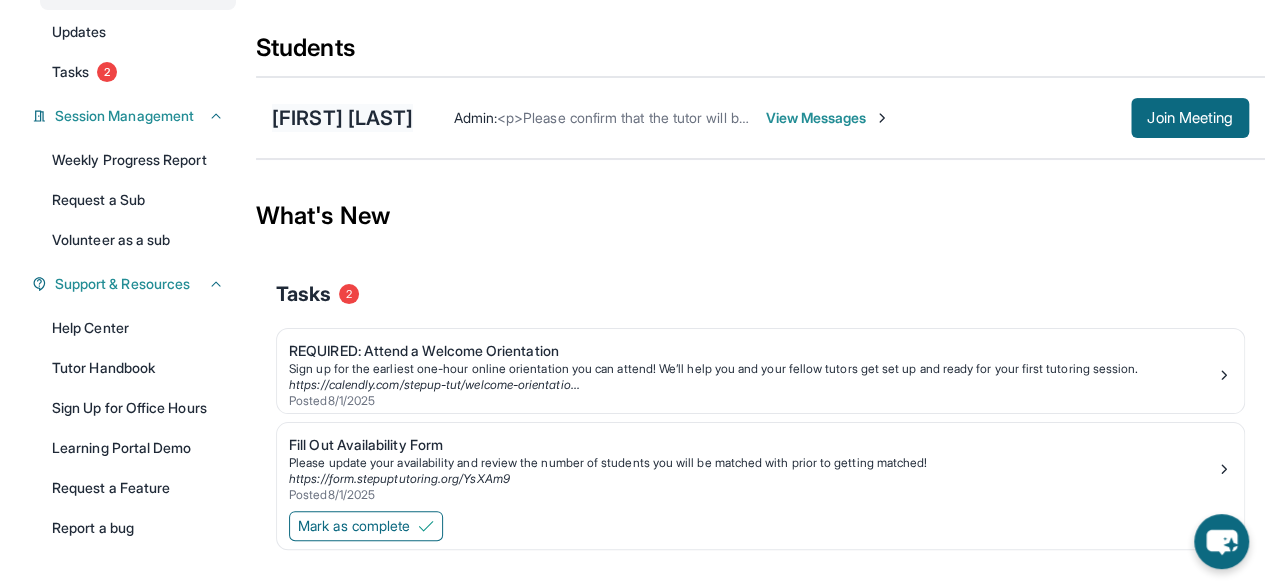 click on "[FIRST] [LAST]" at bounding box center [342, 118] 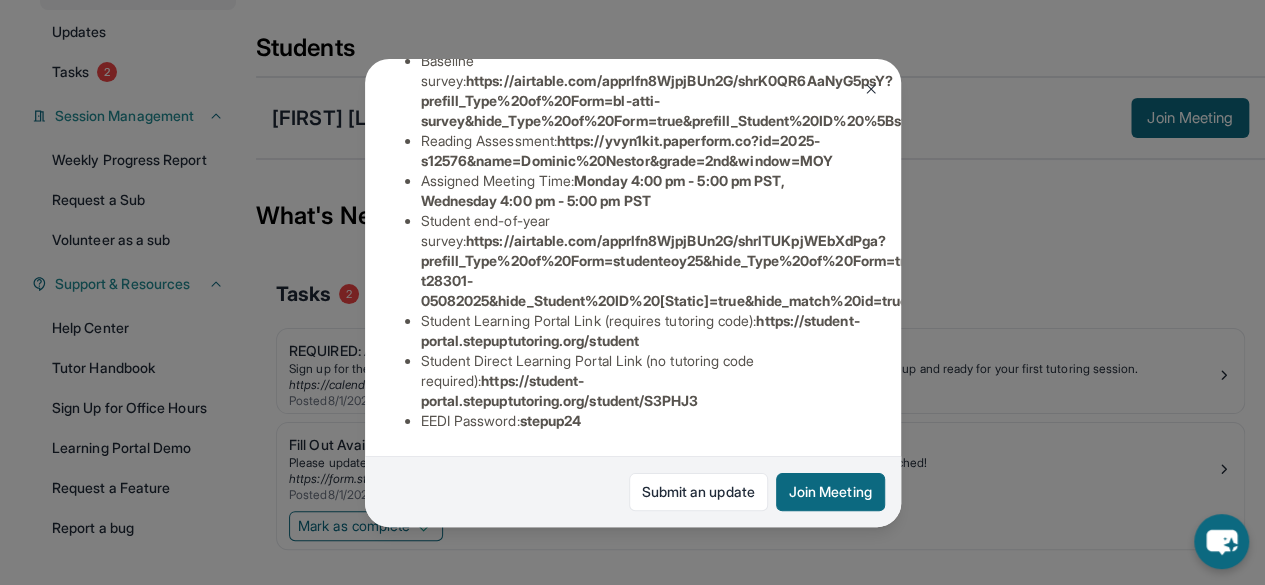 scroll, scrollTop: 464, scrollLeft: 0, axis: vertical 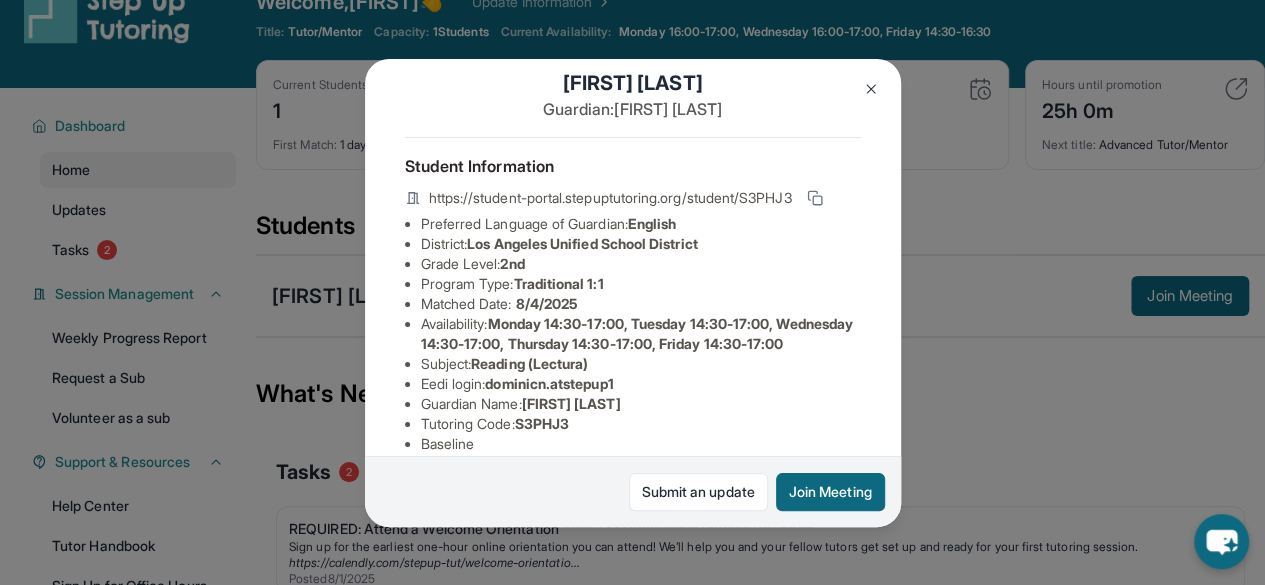 click on "Los Angeles Unified School District" at bounding box center [582, 243] 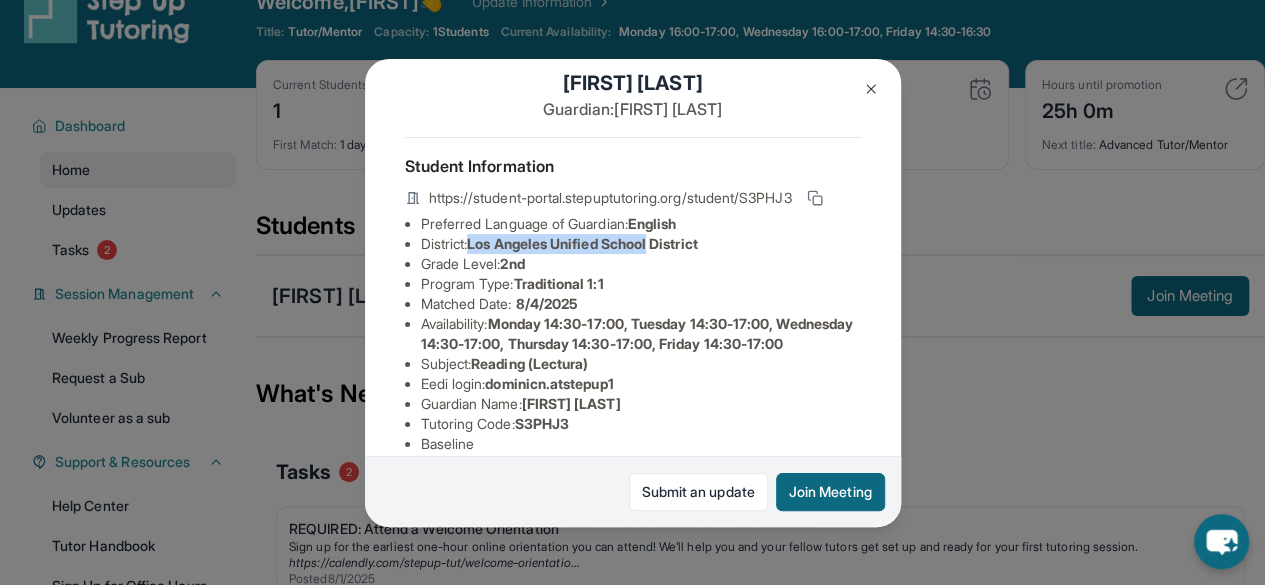 drag, startPoint x: 480, startPoint y: 260, endPoint x: 668, endPoint y: 250, distance: 188.26576 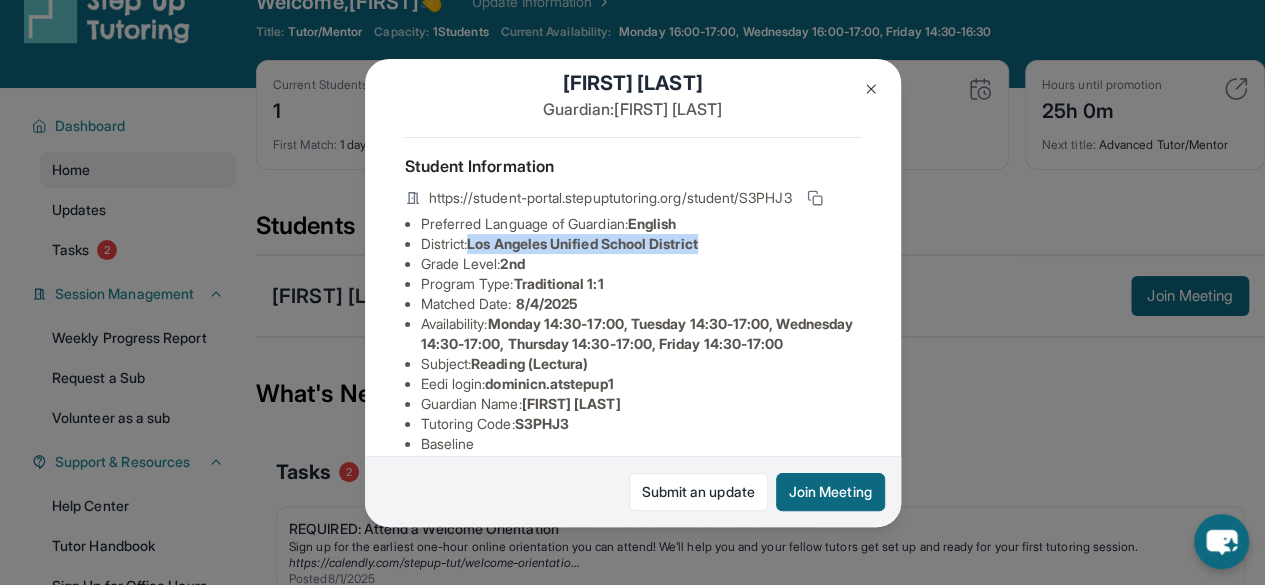 click on "Los Angeles Unified School District" at bounding box center (582, 243) 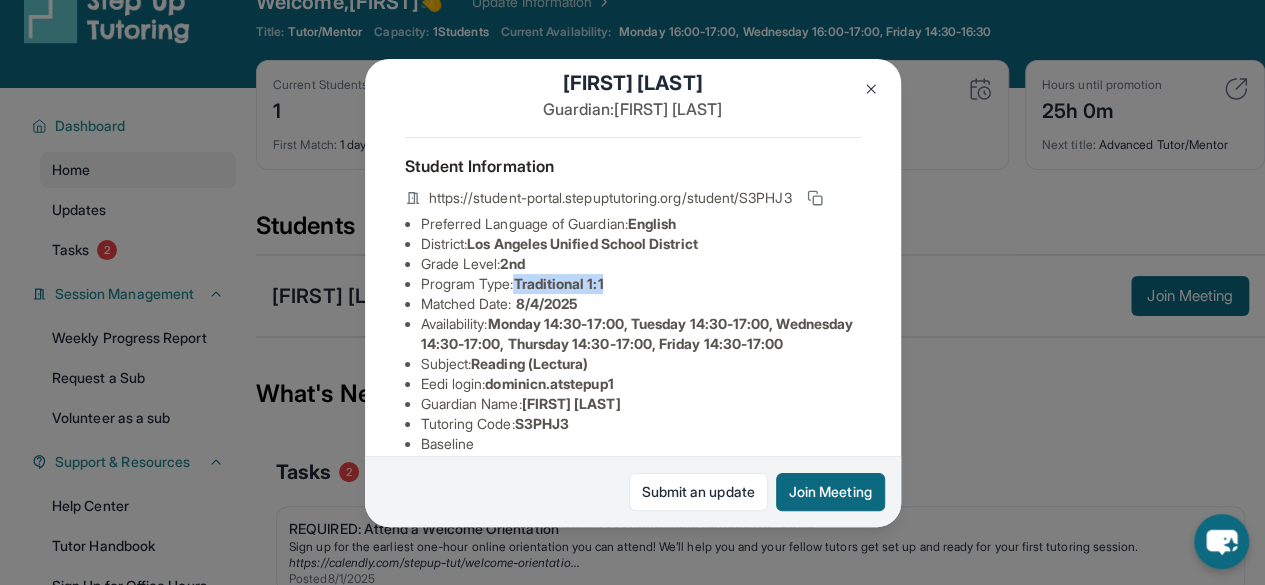 drag, startPoint x: 526, startPoint y: 294, endPoint x: 626, endPoint y: 295, distance: 100.005 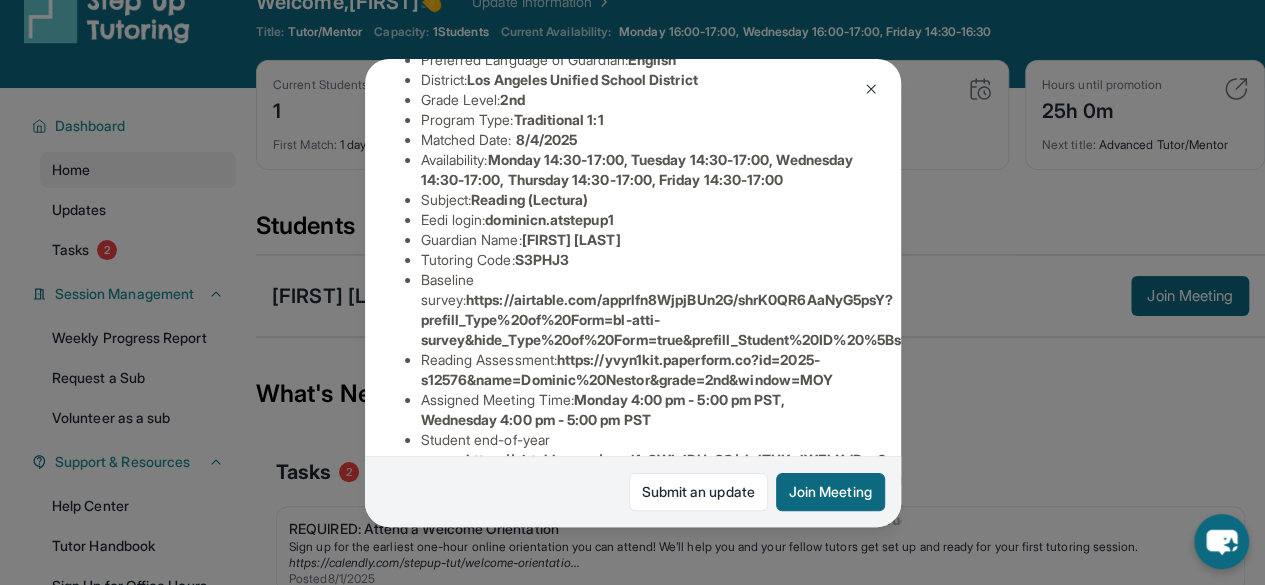 scroll, scrollTop: 198, scrollLeft: 0, axis: vertical 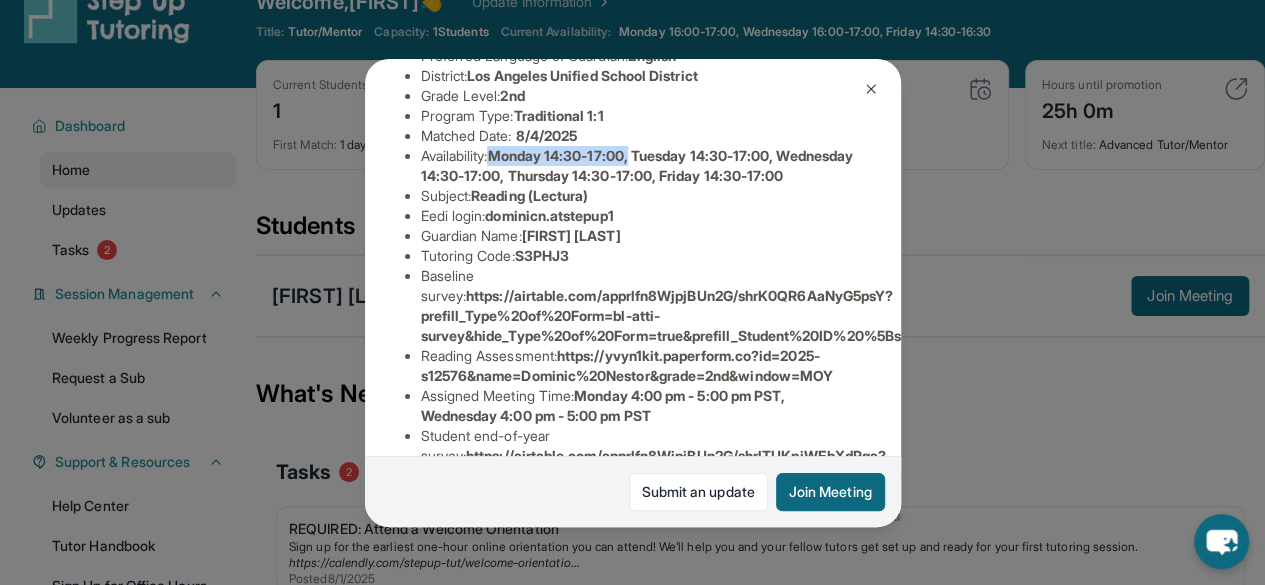 drag, startPoint x: 501, startPoint y: 165, endPoint x: 646, endPoint y: 165, distance: 145 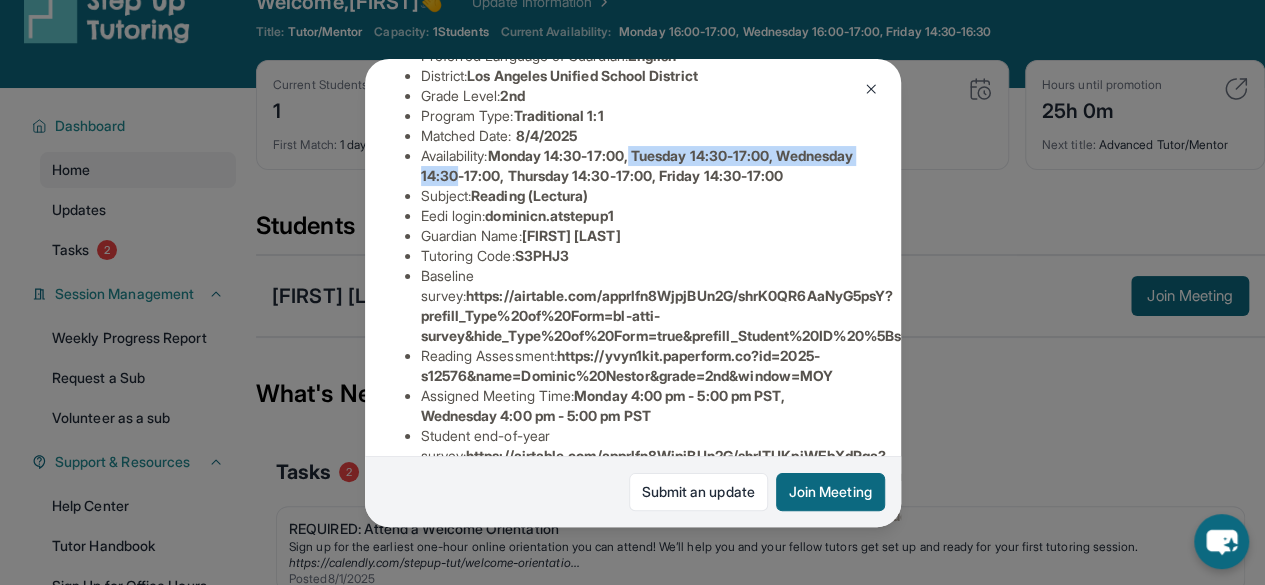 drag, startPoint x: 646, startPoint y: 165, endPoint x: 525, endPoint y: 184, distance: 122.48265 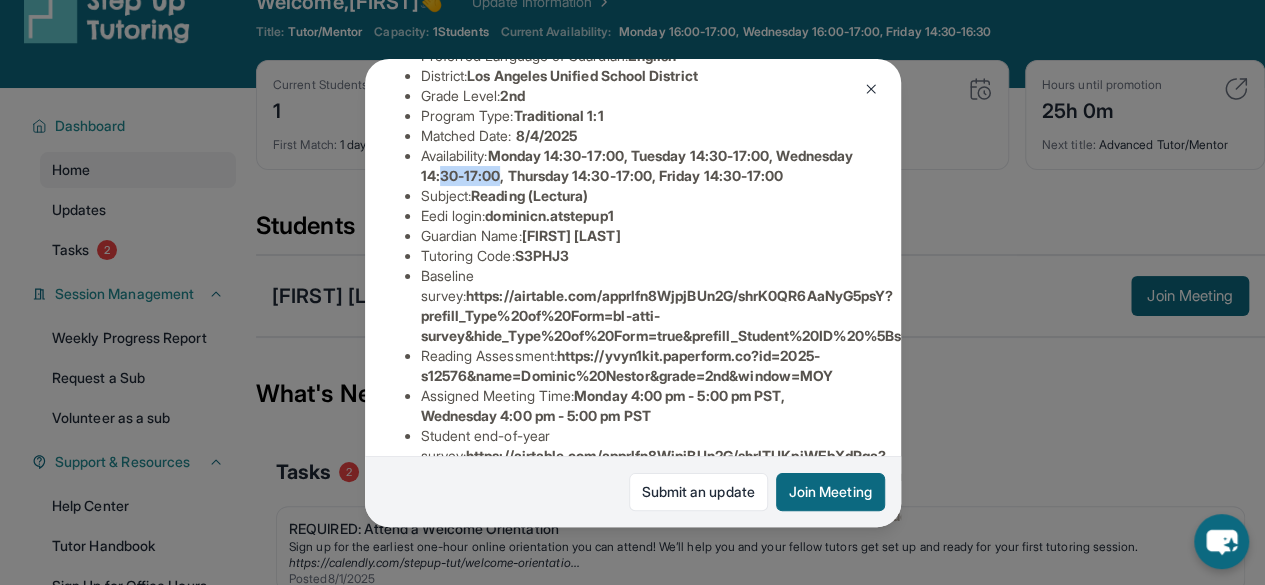 drag, startPoint x: 525, startPoint y: 184, endPoint x: 595, endPoint y: 188, distance: 70.11419 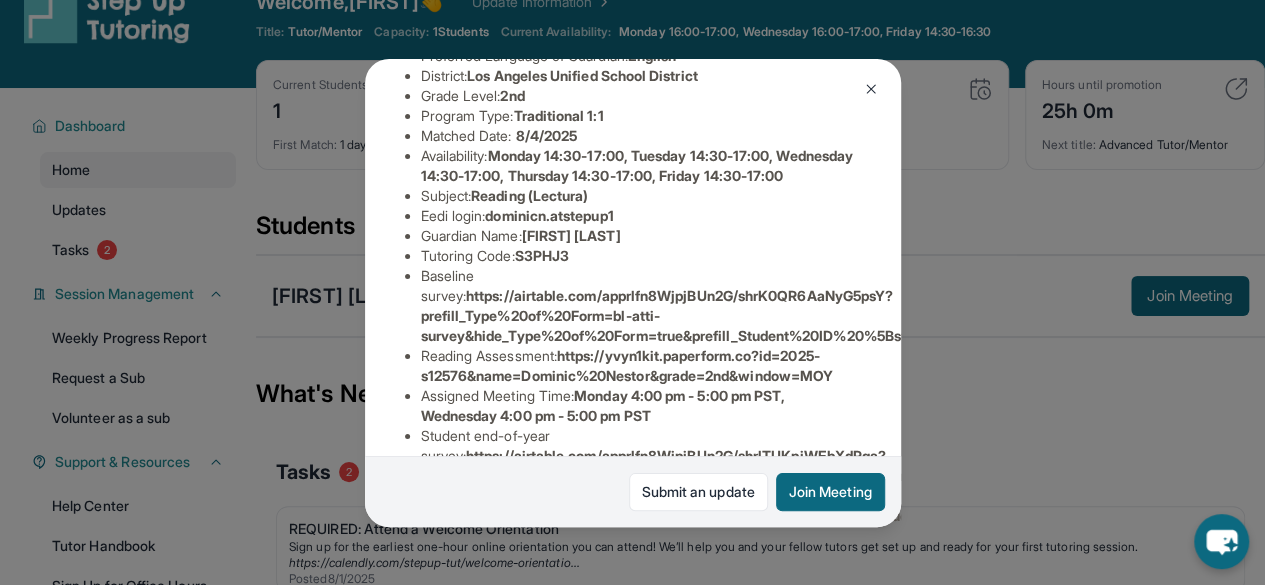 click on "Availability:  Monday 14:30-17:00, Tuesday 14:30-17:00, Wednesday 14:30-17:00, Thursday 14:30-17:00, Friday 14:30-17:00" at bounding box center (641, 166) 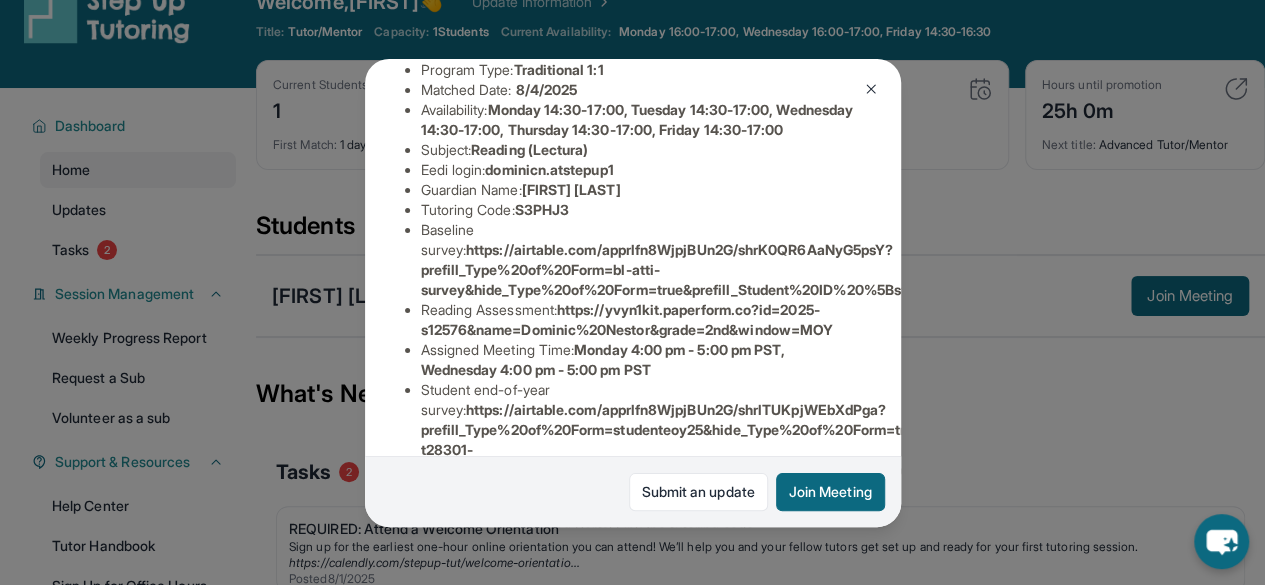 click on "[FIRST] [LAST]" at bounding box center [571, 189] 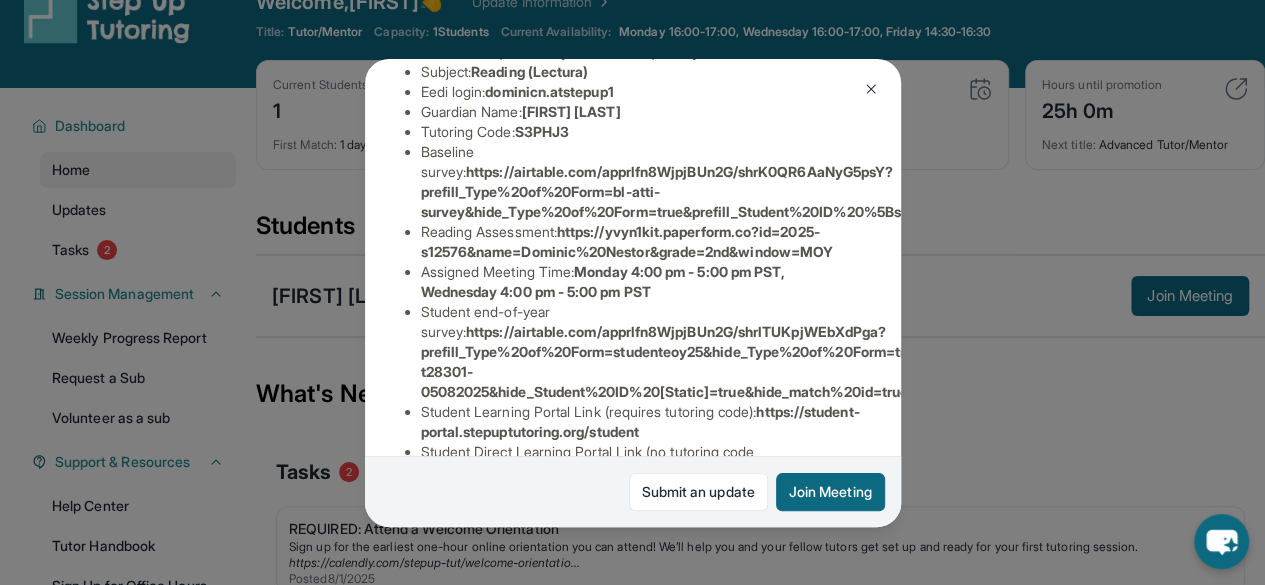 scroll, scrollTop: 323, scrollLeft: 0, axis: vertical 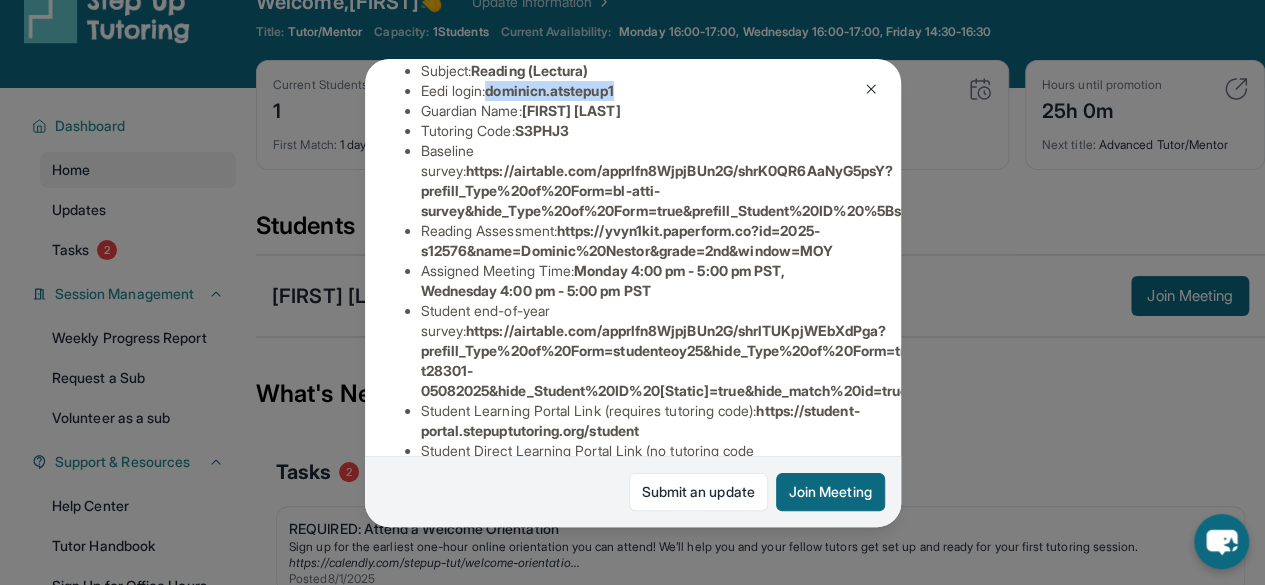 drag, startPoint x: 496, startPoint y: 126, endPoint x: 644, endPoint y: 122, distance: 148.05405 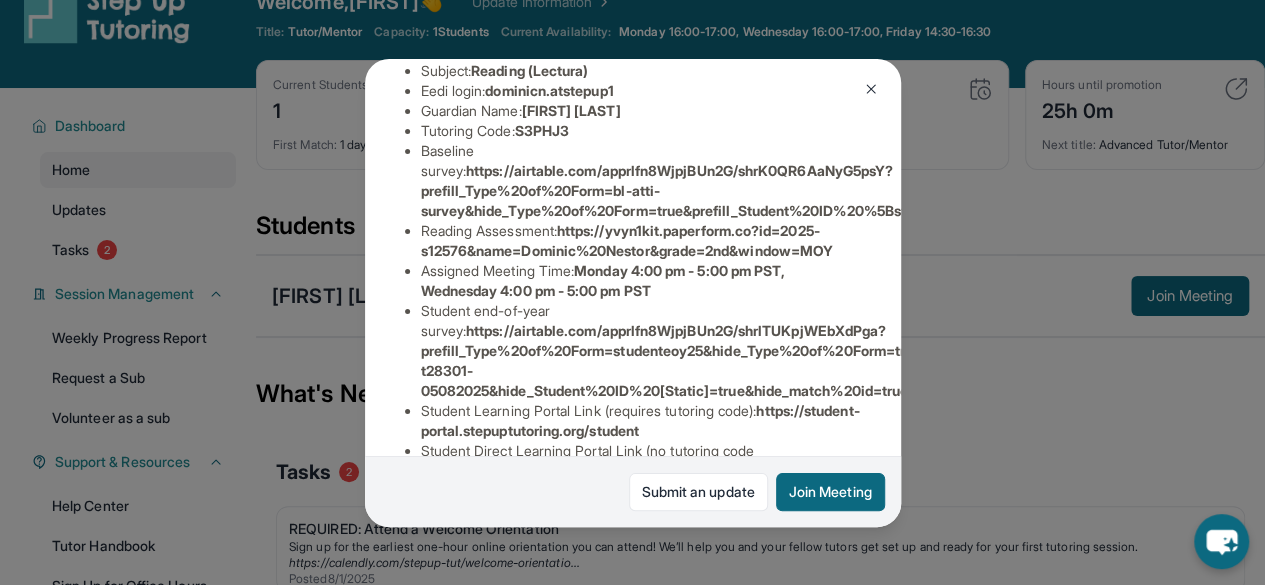click on "[FIRST] [LAST]" at bounding box center (571, 110) 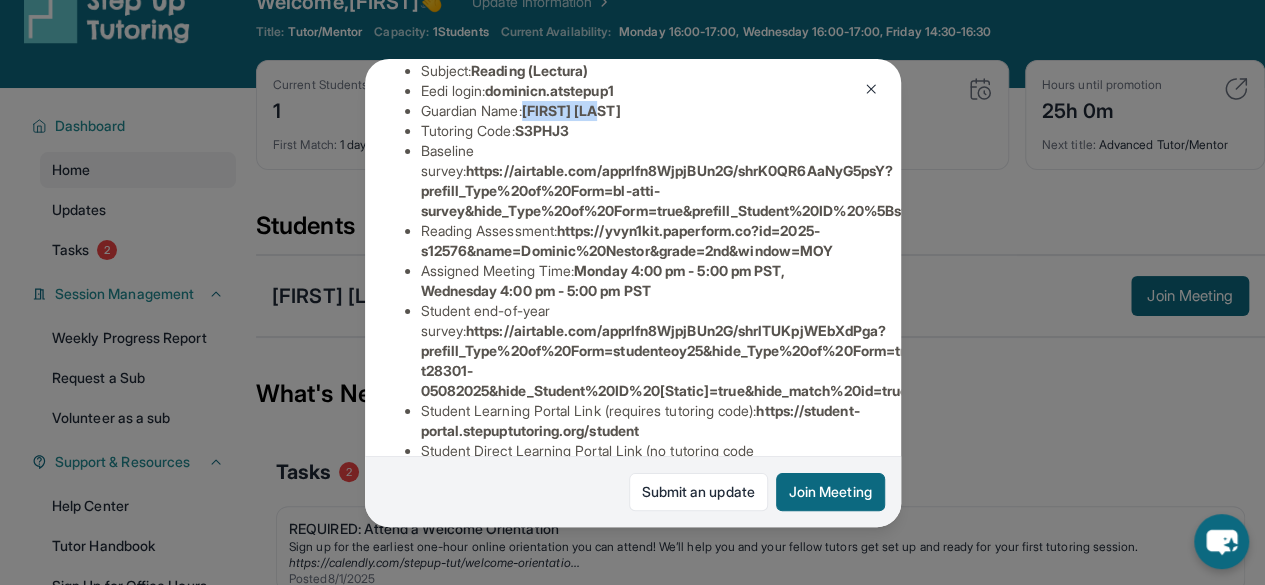 drag, startPoint x: 538, startPoint y: 145, endPoint x: 602, endPoint y: 141, distance: 64.12488 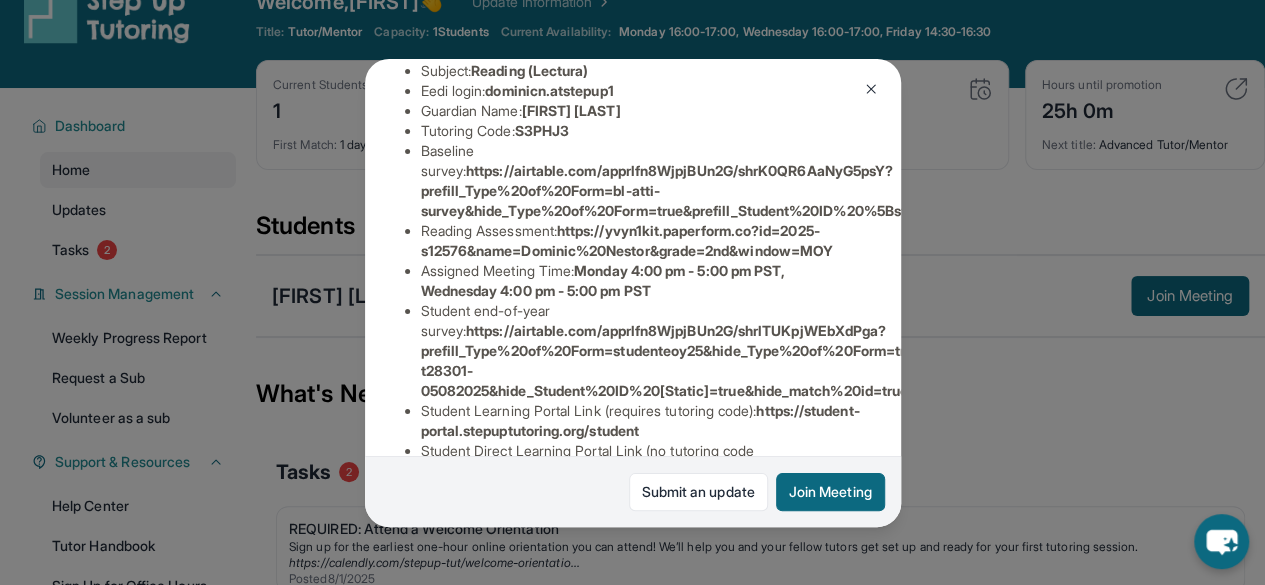 click on "S3PHJ3" at bounding box center (542, 130) 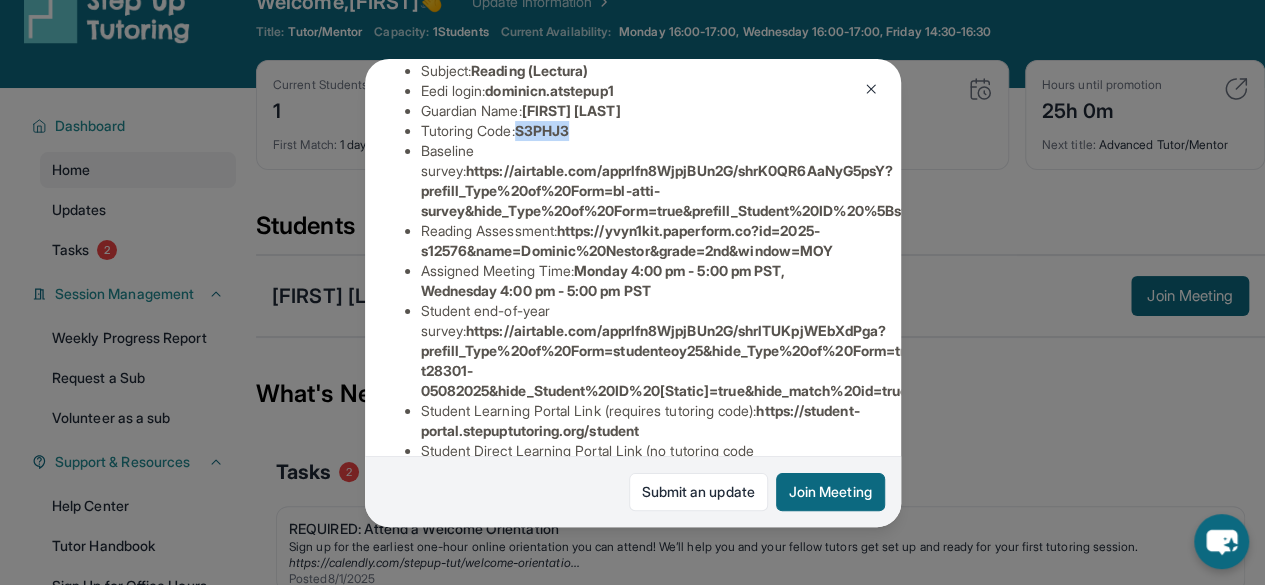 click on "S3PHJ3" at bounding box center (542, 130) 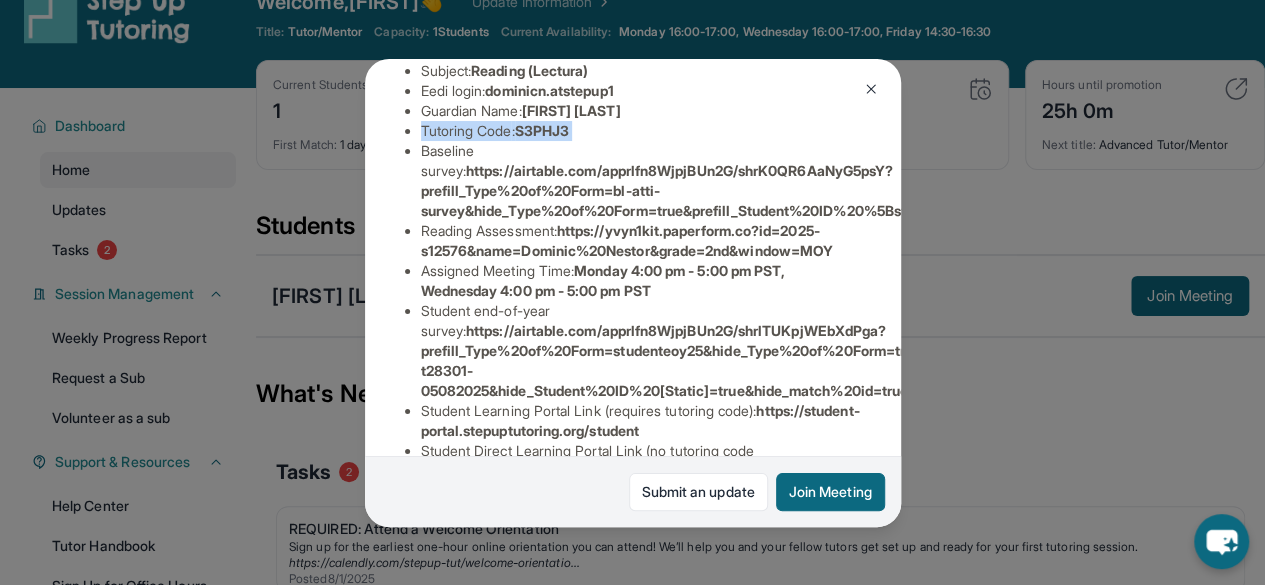 click on "S3PHJ3" at bounding box center [542, 130] 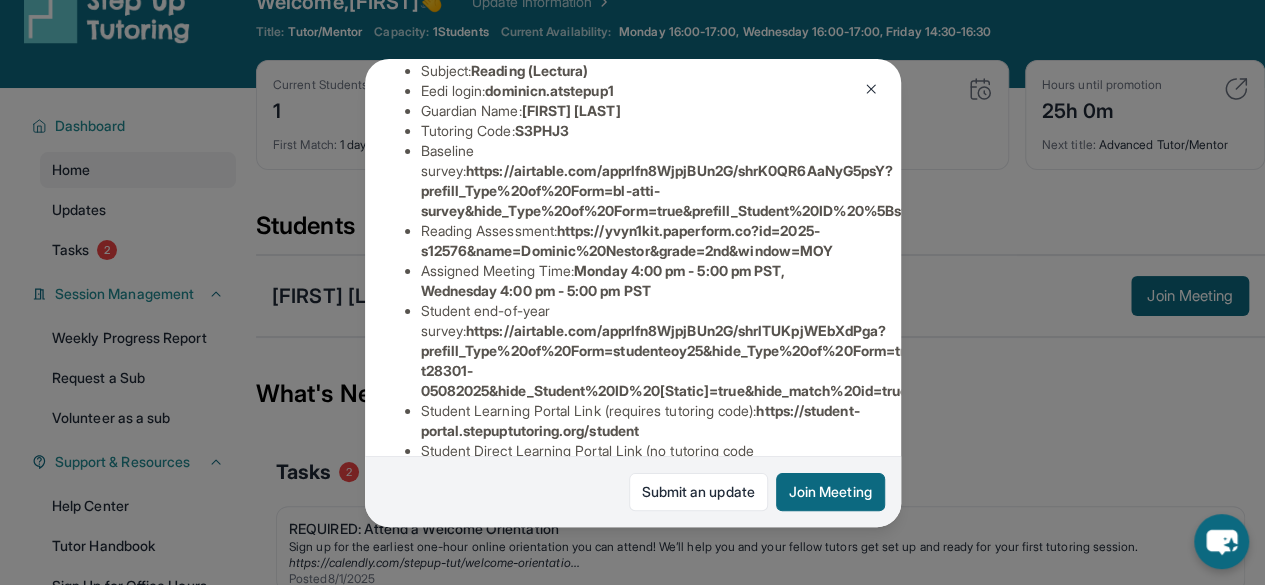 click on "Baseline survey :  https://airtable.com/apprlfn8WjpjBUn2G/shrK0QR6AaNyG5psY?prefill_Type%20of%20Form=bl-atti-survey&hide_Type%20of%20Form=true&prefill_Student%20ID%20%5Bstatic%5D=rec2N228kUG5Issez&hide_Student%20ID%20%5Bstatic%5D=true" at bounding box center [641, 181] 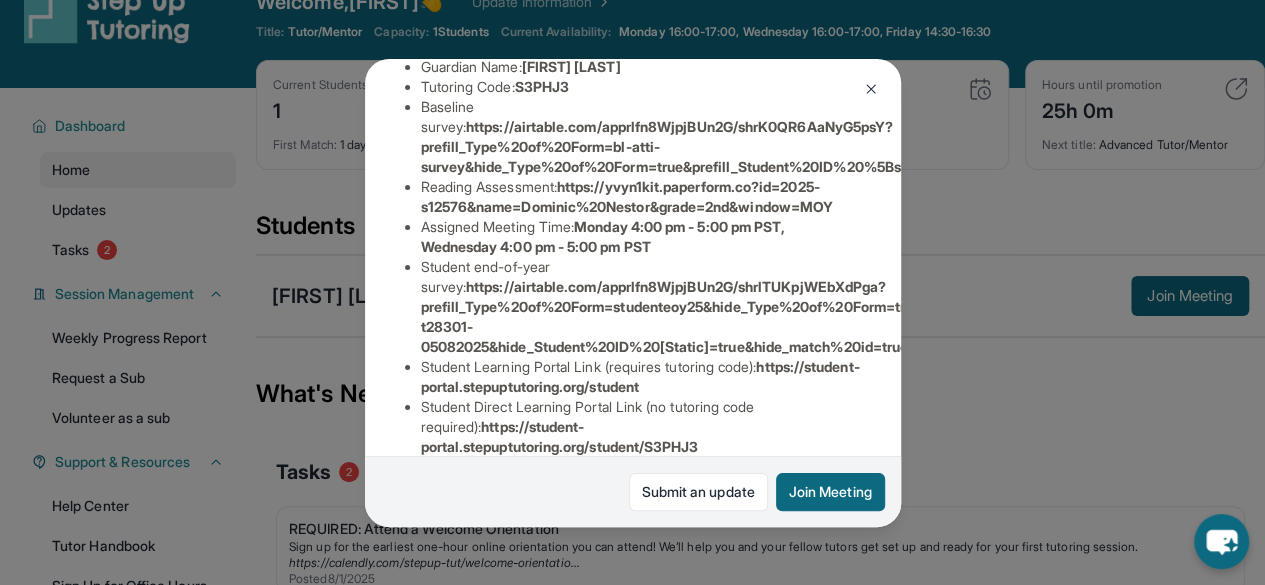 click on "https://airtable.com/apprlfn8WjpjBUn2G/shrK0QR6AaNyG5psY?prefill_Type%20of%20Form=bl-atti-survey&hide_Type%20of%20Form=true&prefill_Student%20ID%20%5Bstatic%5D=rec2N228kUG5Issez&hide_Student%20ID%20%5Bstatic%5D=true" at bounding box center [916, 146] 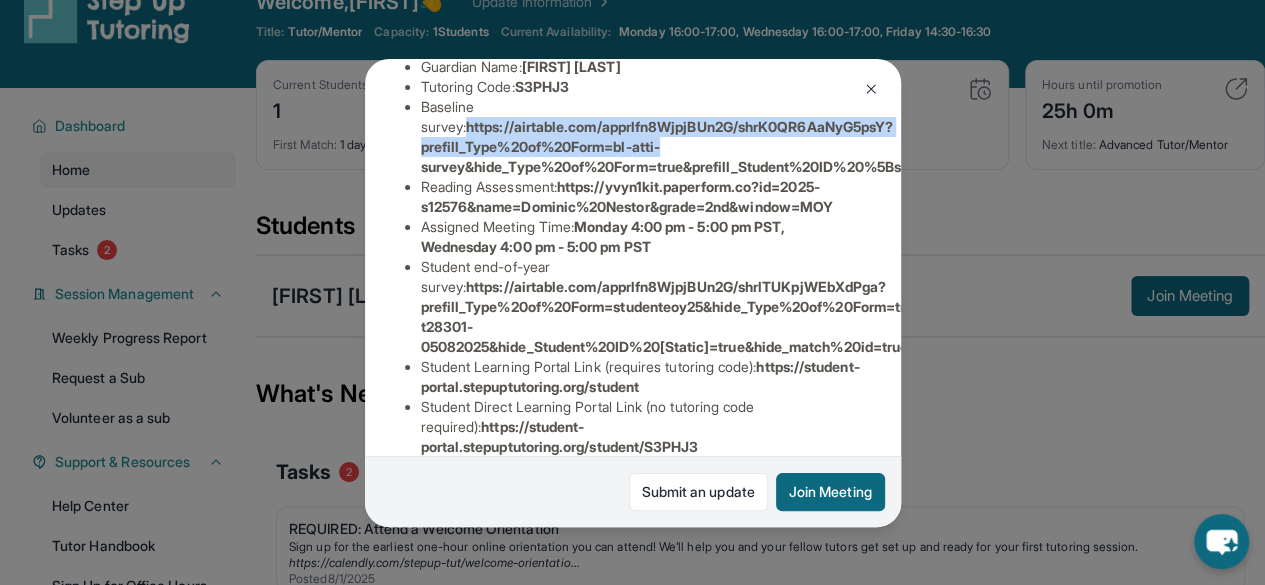 drag, startPoint x: 424, startPoint y: 157, endPoint x: 728, endPoint y: 191, distance: 305.89542 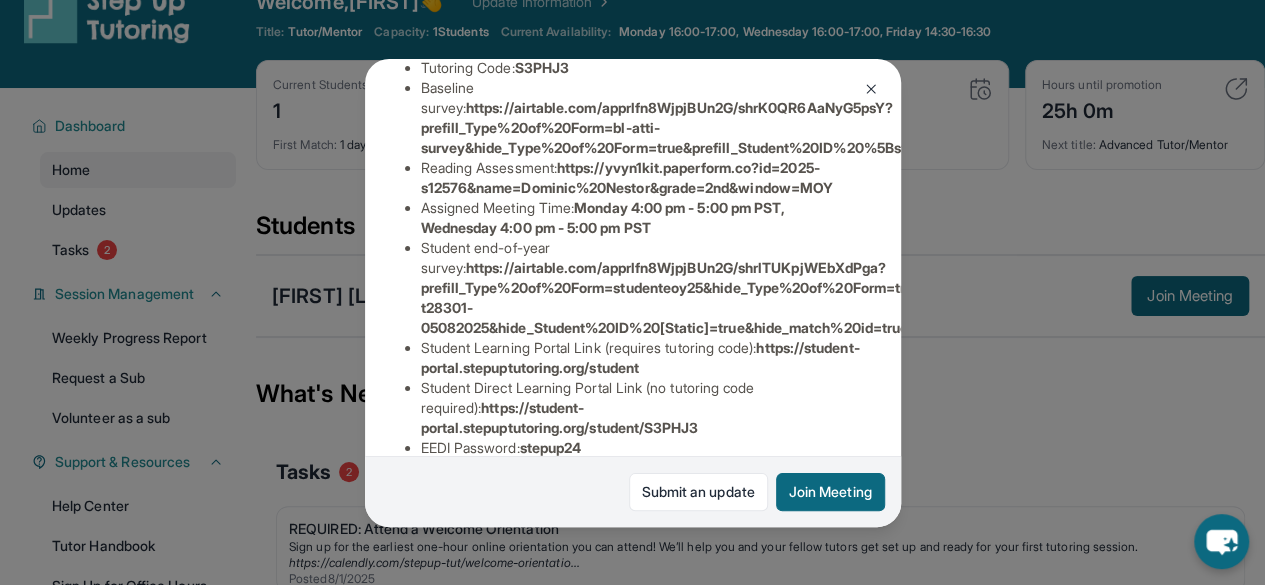 scroll, scrollTop: 387, scrollLeft: 0, axis: vertical 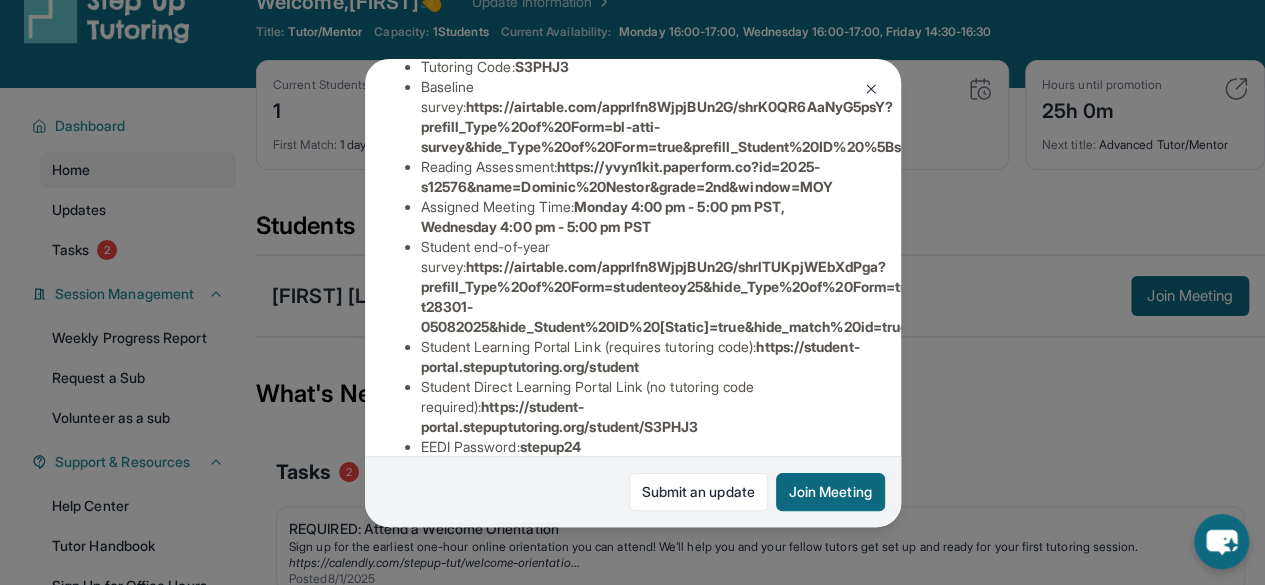 click on "https://yvyn1kit.paperform.co?id=2025-s12576&name=Dominic%20Nestor&grade=2nd&window=MOY" at bounding box center (627, 176) 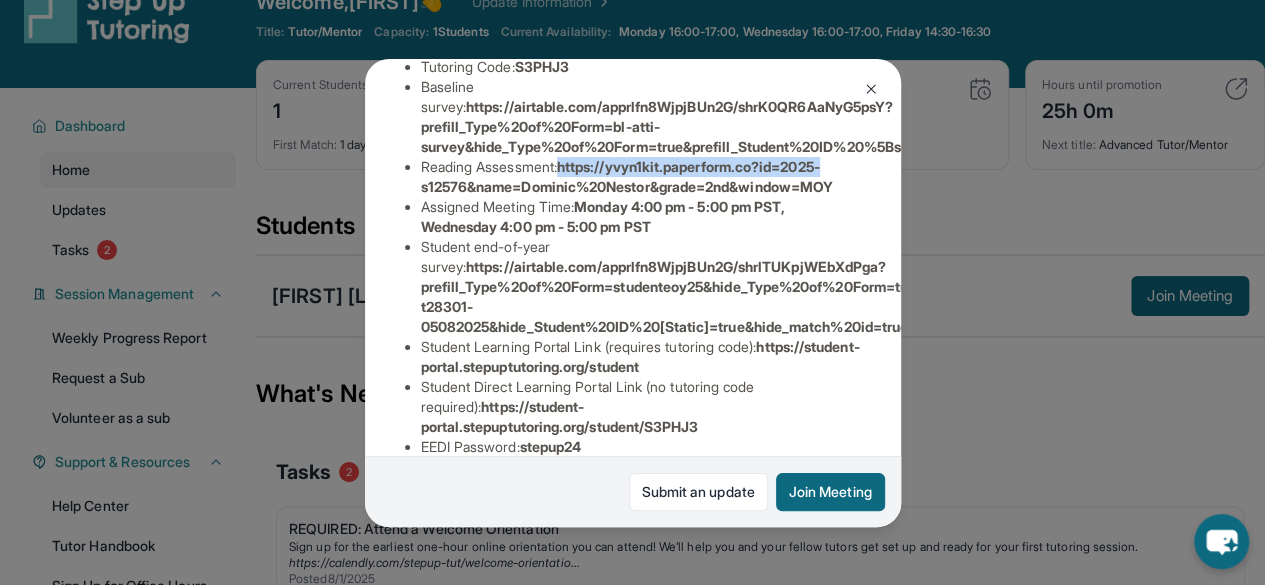 drag, startPoint x: 573, startPoint y: 199, endPoint x: 576, endPoint y: 220, distance: 21.213203 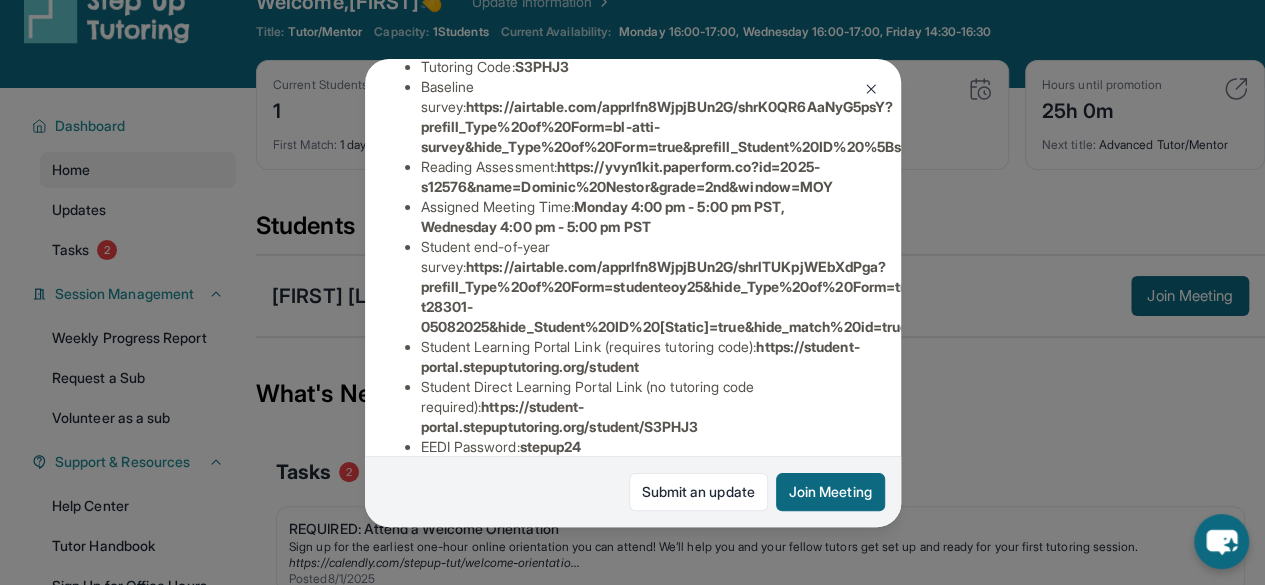 click on "Student end-of-year survey  :  https://airtable.com/apprlfn8WjpjBUn2G/shrlTUKpjWEbXdPga?prefill_Type%20of%20Form=studenteoy25&hide_Type%20of%20Form=true&prefill_Student%20ID%20[Static]=rec2N228kUG5Issez&prefill_match%20id=s12576-t28301-05082025&hide_Student%20ID%20[Static]=true&hide_match%20id=true" at bounding box center [641, 287] 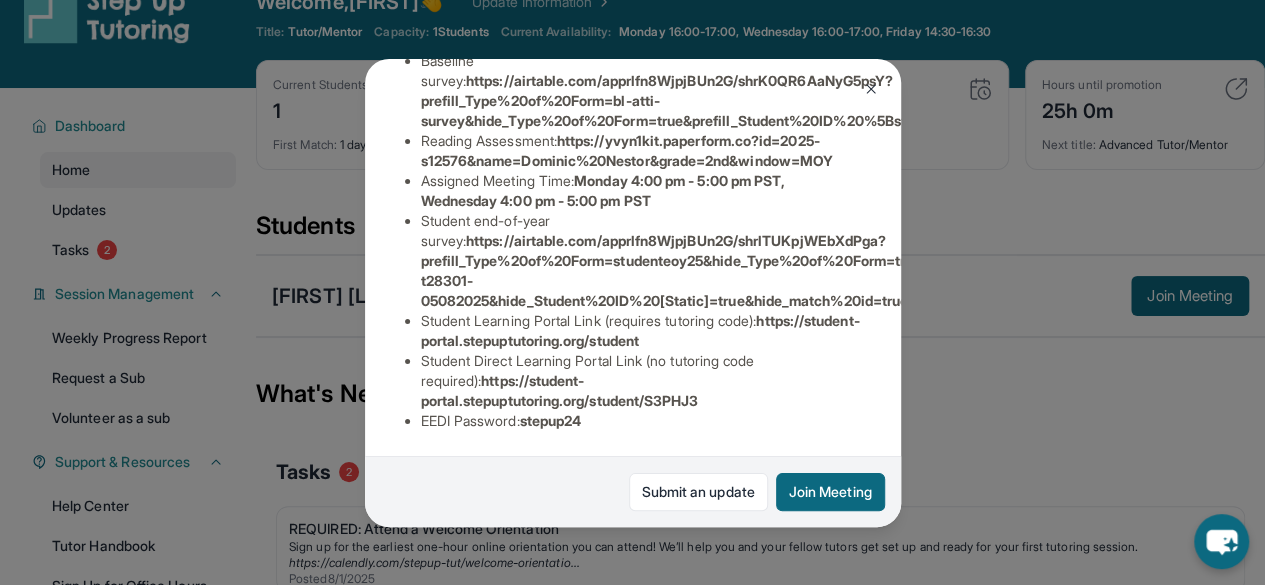 scroll, scrollTop: 464, scrollLeft: 0, axis: vertical 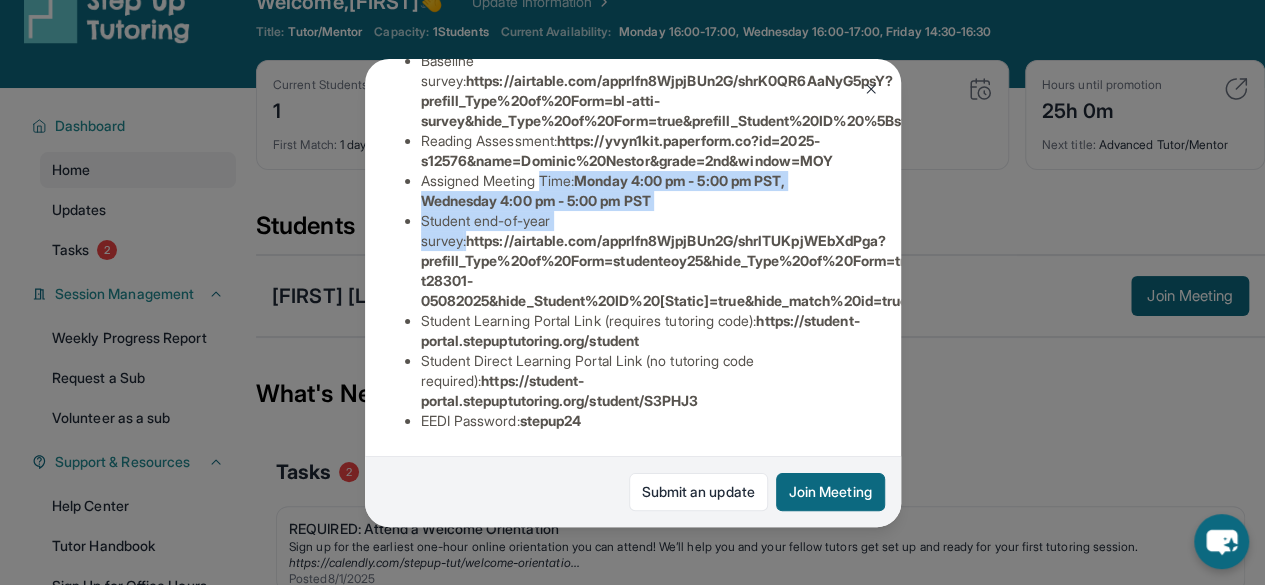 drag, startPoint x: 572, startPoint y: 189, endPoint x: 670, endPoint y: 227, distance: 105.10947 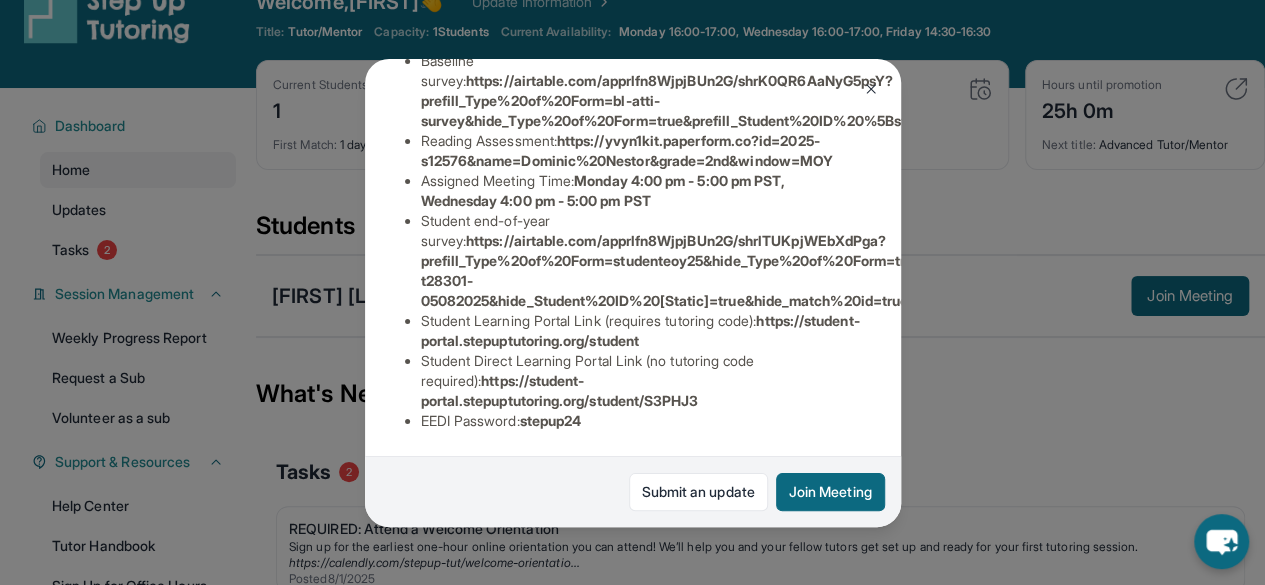 scroll, scrollTop: 84, scrollLeft: 0, axis: vertical 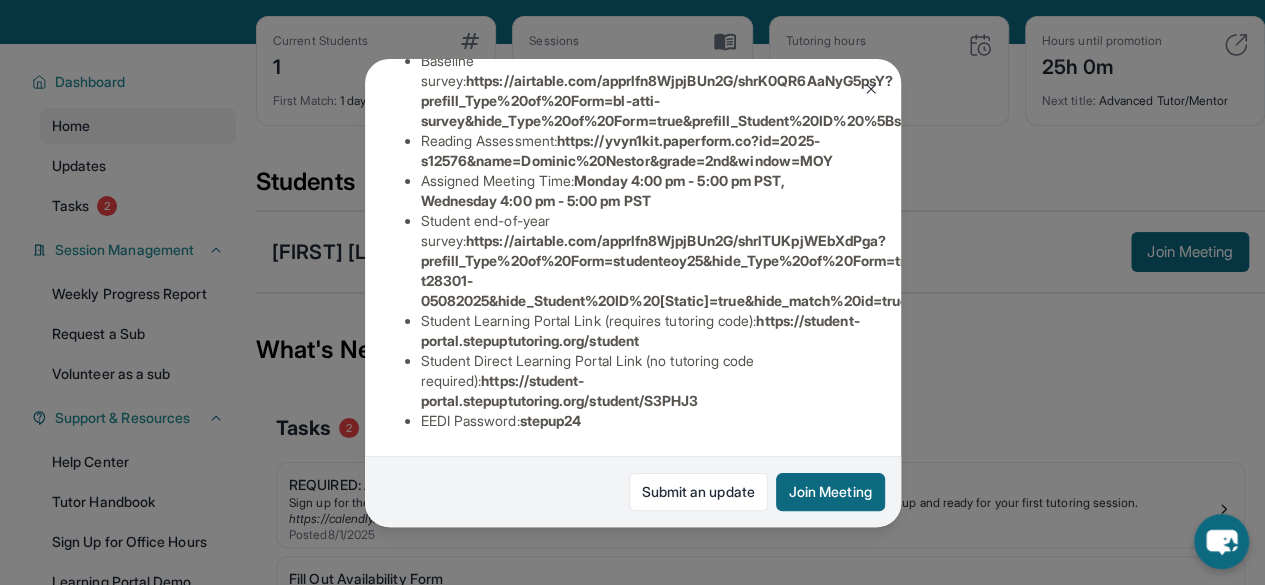 click on "Preferred Language of Guardian:  English District:  Los Angeles Unified School District Grade Level:  2nd Program Type:  Traditional 1:1 Matched Date:   8/4/2025 Availability:  Monday 14:30-17:00, Tuesday 14:30-17:00, Wednesday 14:30-17:00, Thursday 14:30-17:00, Friday 14:30-17:00 Subject :  Reading (Lectura) Eedi login :  dominicn.atstepup1 Guardian Name :  [FIRST] [LAST] Tutoring Code :  S3PHJ3 Baseline survey :  https://airtable.com/apprlfn8WjpjBUn2G/shrK0QR6AaNyG5psY?prefill_Type%20of%20Form=bl-atti-survey&hide_Type%20of%20Form=true&prefill_Student%20ID%20[static]=rec2N228kUG5Issez&hide_Student%20ID%20[static]=true Reading Assessment :  https://yvyn1kit.paperform.co?id=2025-s12576&name=Dominic%20Nestor&grade=2nd&window=MOY Assigned Meeting Time :  Monday 4:00 pm - 5:00 pm PST, Wednesday 4:00 pm - 5:00 pm PST Student end-of-year survey  :  Student Learning Portal Link (requires tutoring code) :  https://student-portal.stepuptutoring.org/student/S3PHJ3 :  EEDI Password :  stepup24" at bounding box center [633, 131] 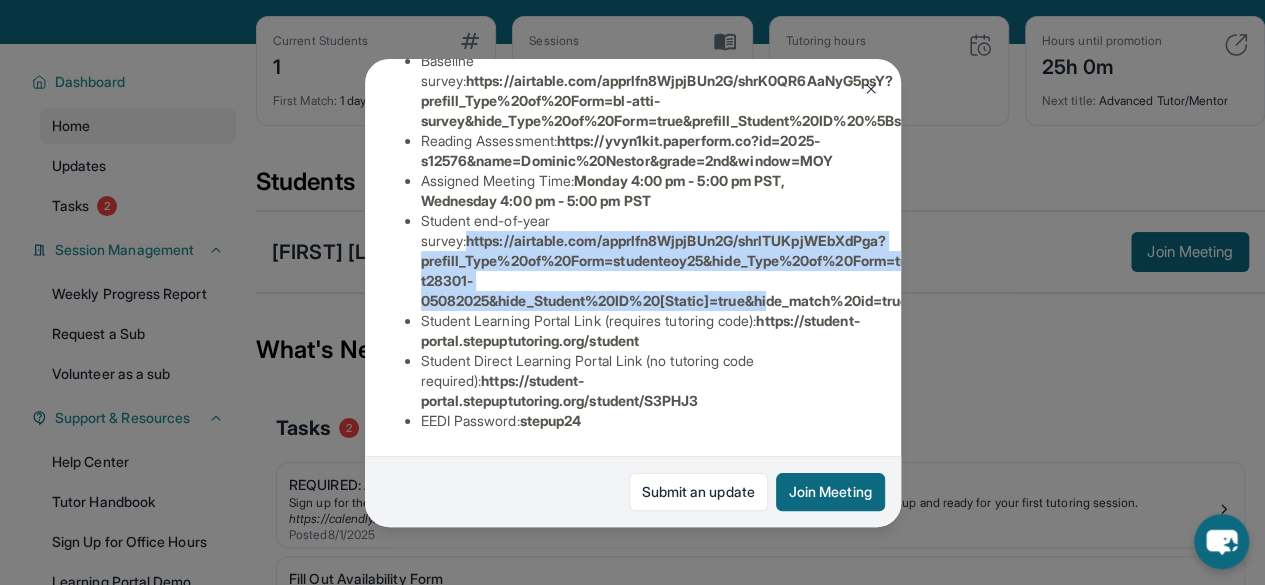 drag, startPoint x: 410, startPoint y: 243, endPoint x: 776, endPoint y: 298, distance: 370.10944 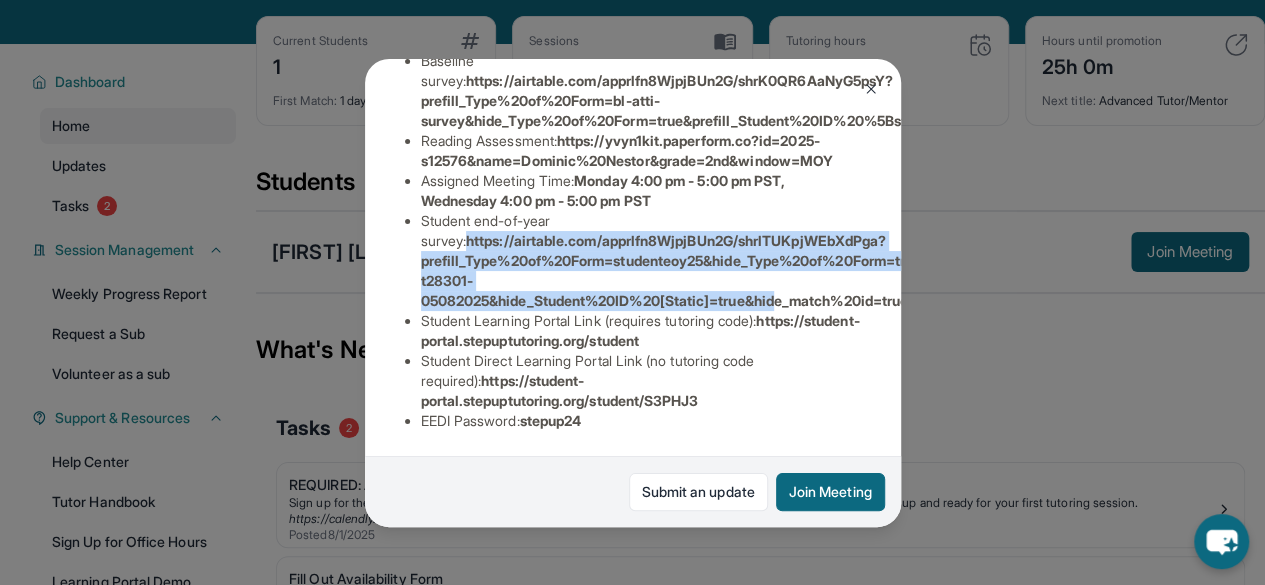 click on "https://airtable.com/apprlfn8WjpjBUn2G/shrlTUKpjWEbXdPga?prefill_Type%20of%20Form=studenteoy25&hide_Type%20of%20Form=true&prefill_Student%20ID%20[Static]=rec2N228kUG5Issez&prefill_match%20id=s12576-t28301-05082025&hide_Student%20ID%20[Static]=true&hide_match%20id=true" at bounding box center (958, 270) 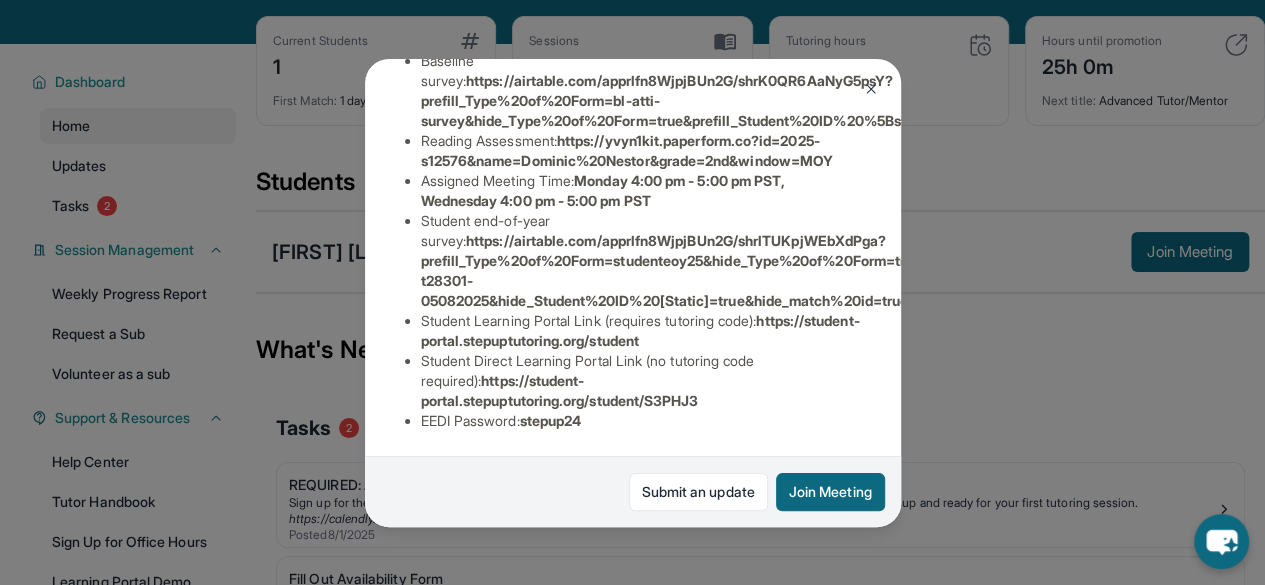 click on "https://student-portal.stepuptutoring.org/student" at bounding box center (640, 330) 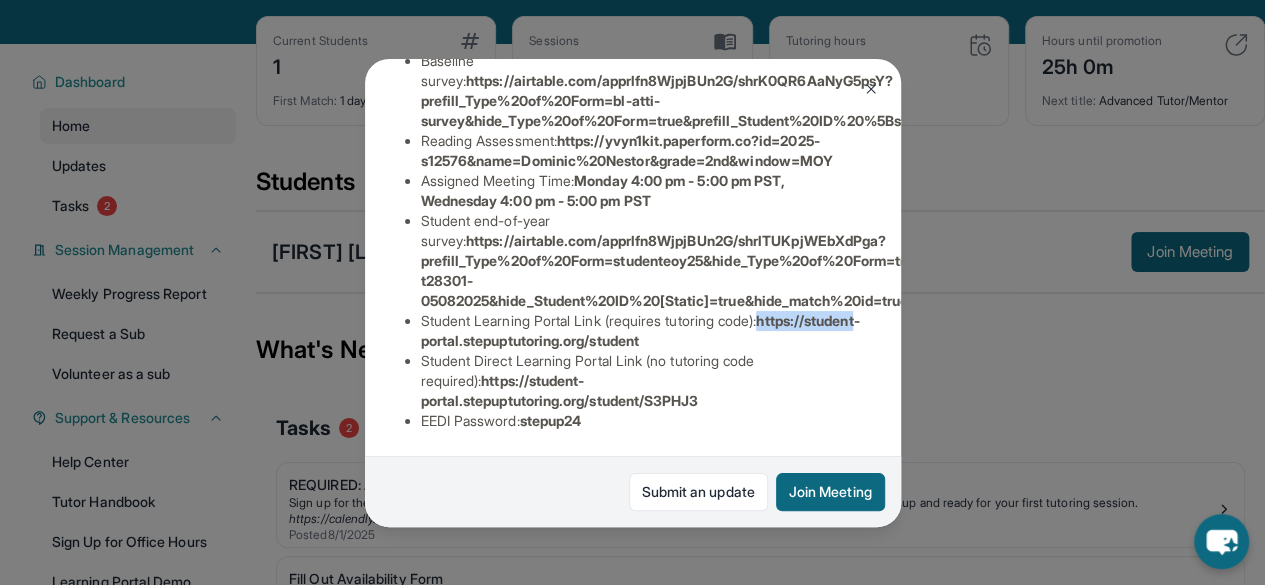 drag, startPoint x: 423, startPoint y: 337, endPoint x: 512, endPoint y: 339, distance: 89.02247 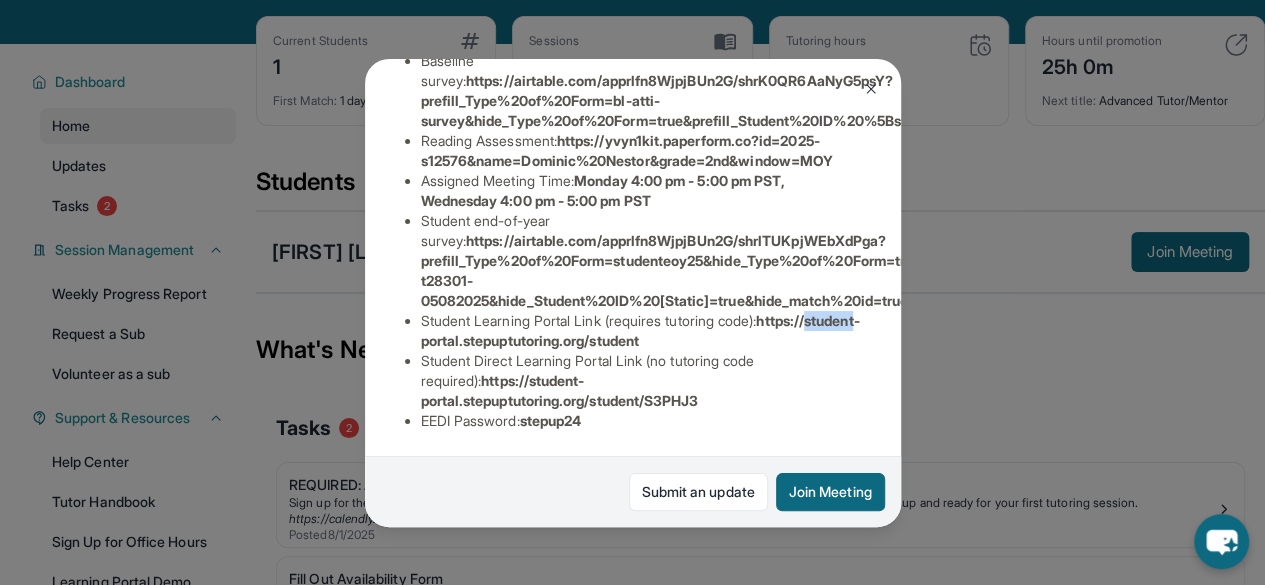 click on "https://student-portal.stepuptutoring.org/student" at bounding box center [640, 330] 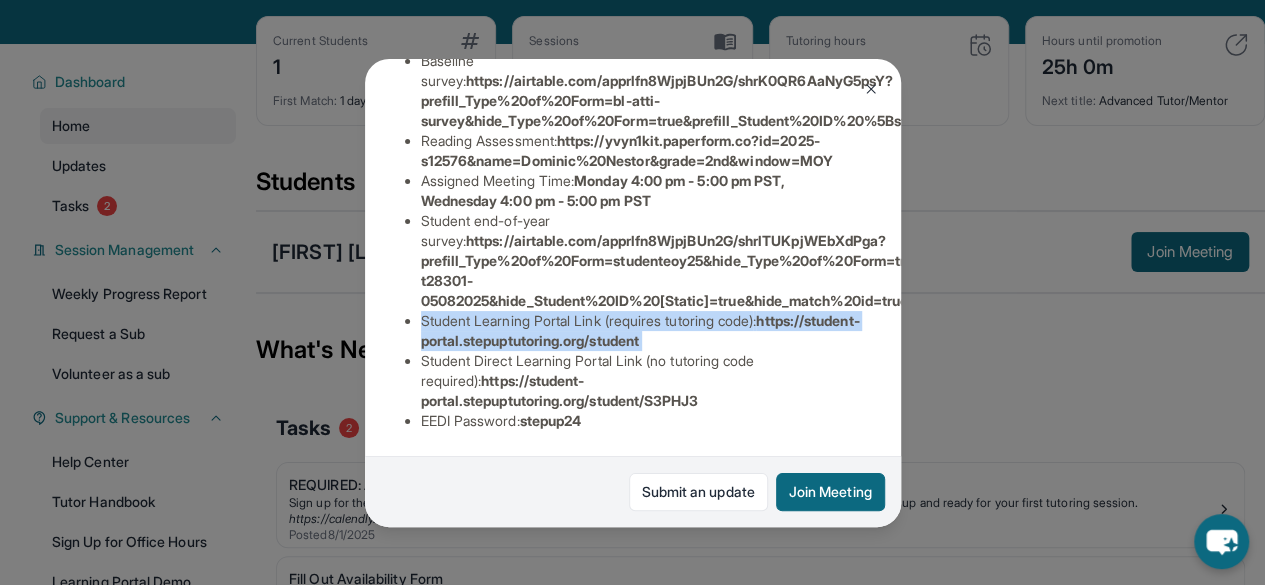 click on "https://student-portal.stepuptutoring.org/student" at bounding box center (640, 330) 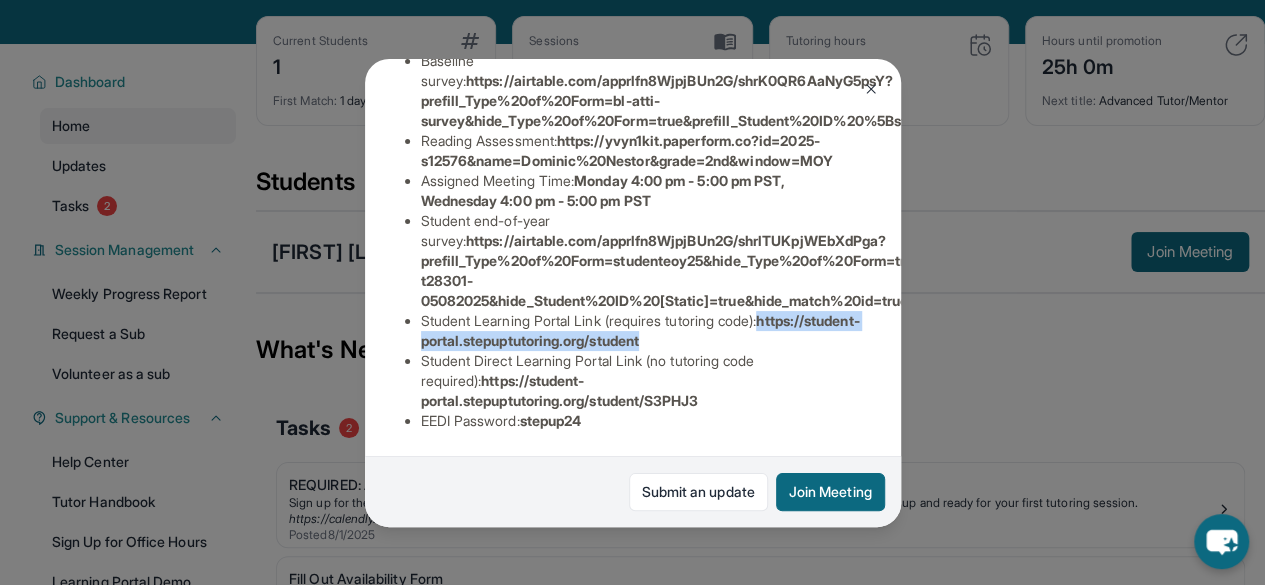 drag, startPoint x: 420, startPoint y: 345, endPoint x: 771, endPoint y: 353, distance: 351.09116 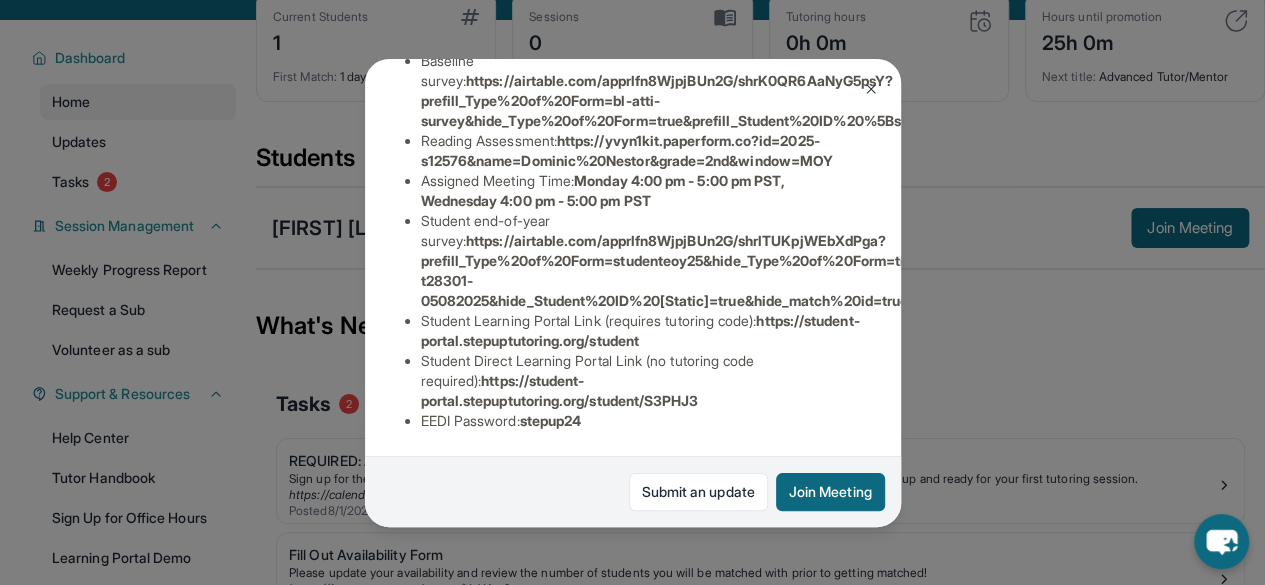 scroll, scrollTop: 110, scrollLeft: 0, axis: vertical 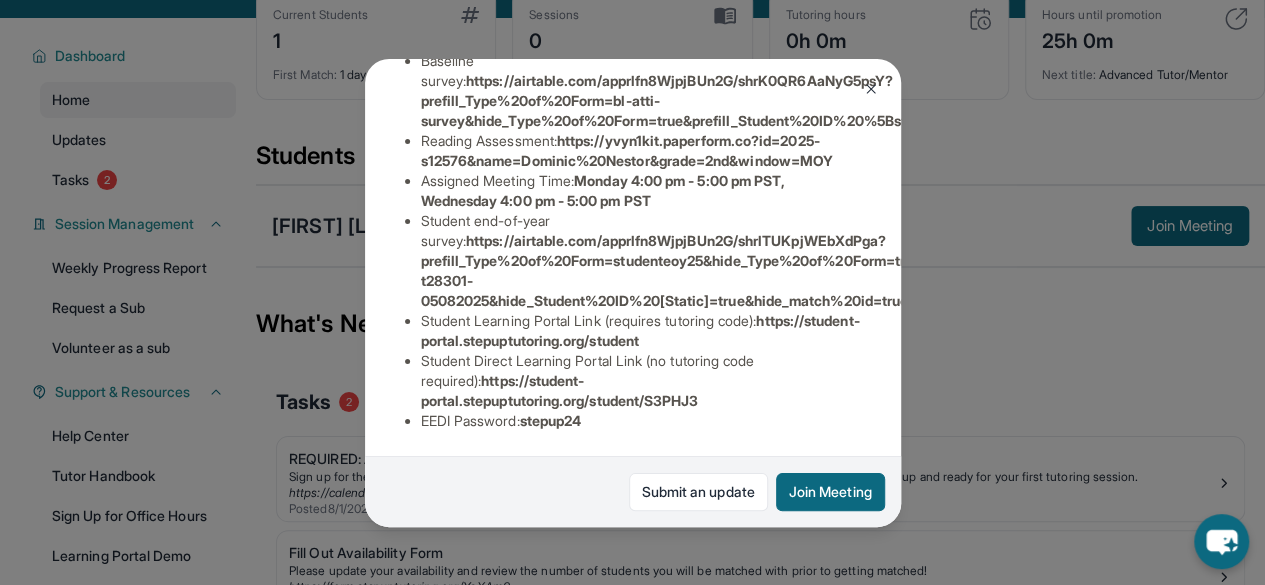 click on "Student Direct Learning Portal Link (no tutoring code required) :  https://student-portal.stepuptutoring.org/student/S3PHJ3" at bounding box center (641, 381) 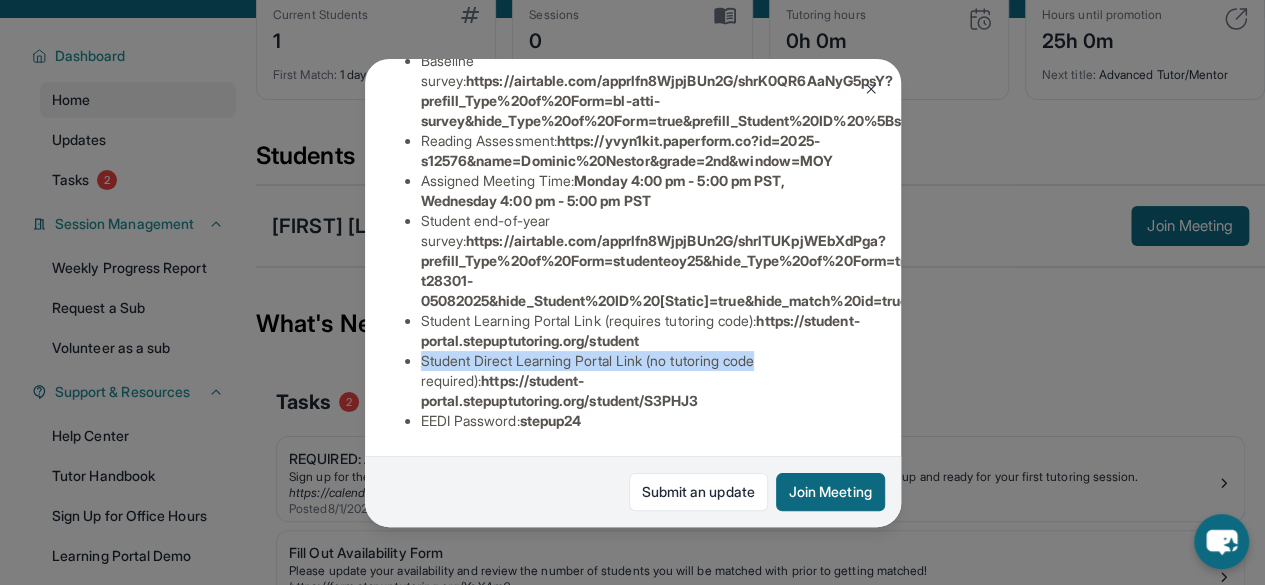 drag, startPoint x: 430, startPoint y: 367, endPoint x: 762, endPoint y: 369, distance: 332.006 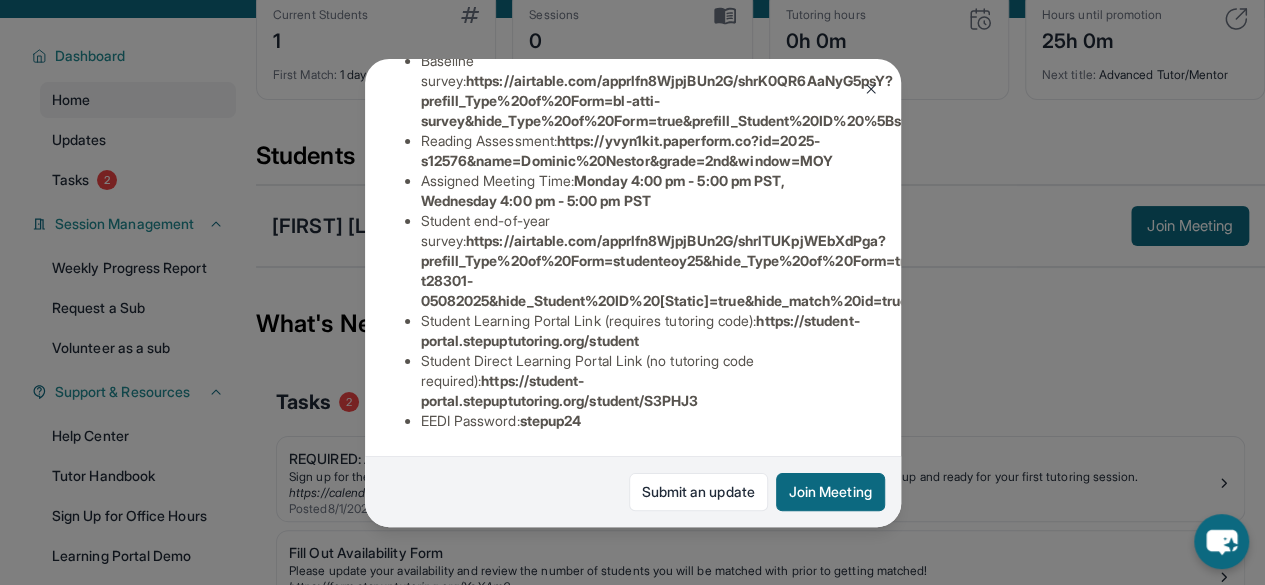click on "Preferred Language of Guardian:  English District:  Los Angeles Unified School District Grade Level:  2nd Program Type:  Traditional 1:1 Matched Date:   8/4/2025 Availability:  Monday 14:30-17:00, Tuesday 14:30-17:00, Wednesday 14:30-17:00, Thursday 14:30-17:00, Friday 14:30-17:00 Subject :  Reading (Lectura) Eedi login :  dominicn.atstepup1 Guardian Name :  [FIRST] [LAST] Tutoring Code :  S3PHJ3 Baseline survey :  https://airtable.com/apprlfn8WjpjBUn2G/shrK0QR6AaNyG5psY?prefill_Type%20of%20Form=bl-atti-survey&hide_Type%20of%20Form=true&prefill_Student%20ID%20[static]=rec2N228kUG5Issez&hide_Student%20ID%20[static]=true Reading Assessment :  https://yvyn1kit.paperform.co?id=2025-s12576&name=Dominic%20Nestor&grade=2nd&window=MOY Assigned Meeting Time :  Monday 4:00 pm - 5:00 pm PST, Wednesday 4:00 pm - 5:00 pm PST Student end-of-year survey  :  Student Learning Portal Link (requires tutoring code) :  https://student-portal.stepuptutoring.org/student/S3PHJ3 :  EEDI Password :  stepup24" at bounding box center [633, 131] 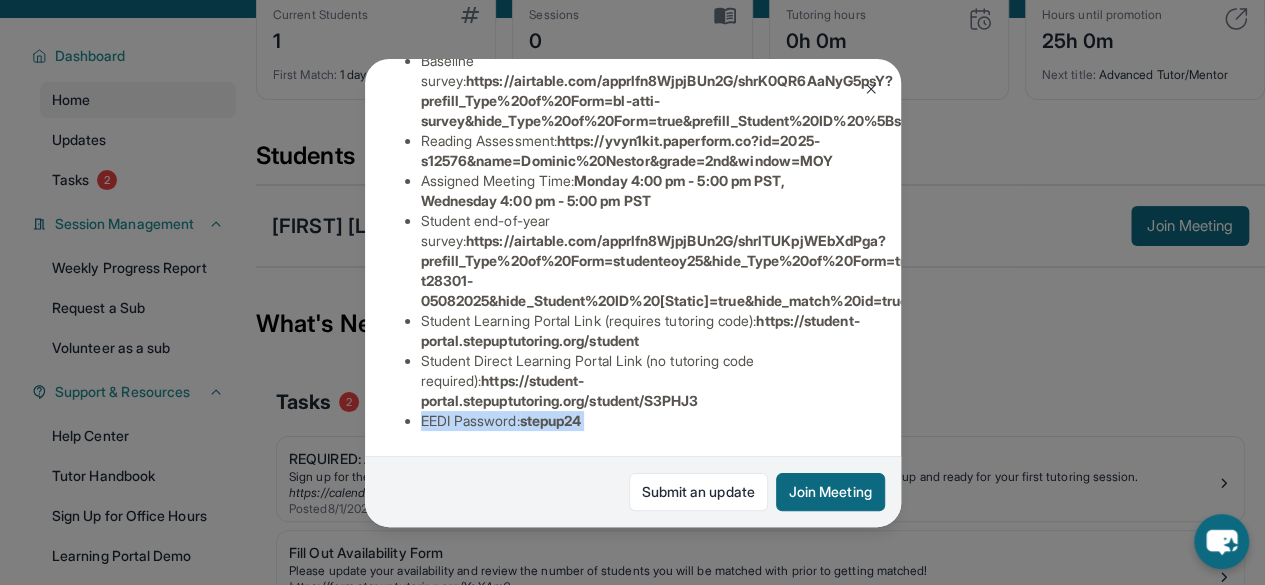 drag, startPoint x: 414, startPoint y: 409, endPoint x: 637, endPoint y: 429, distance: 223.89507 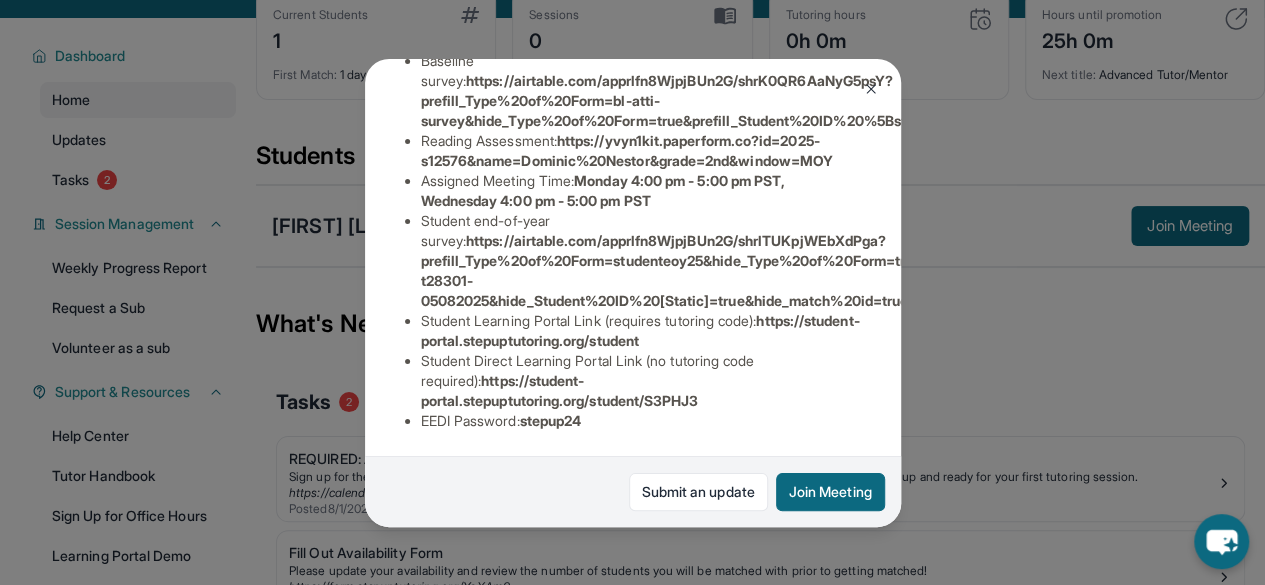 click on "https://airtable.com/apprlfn8WjpjBUn2G/shrlTUKpjWEbXdPga?prefill_Type%20of%20Form=studenteoy25&hide_Type%20of%20Form=true&prefill_Student%20ID%20[Static]=rec2N228kUG5Issez&prefill_match%20id=s12576-t28301-05082025&hide_Student%20ID%20[Static]=true&hide_match%20id=true" at bounding box center (958, 270) 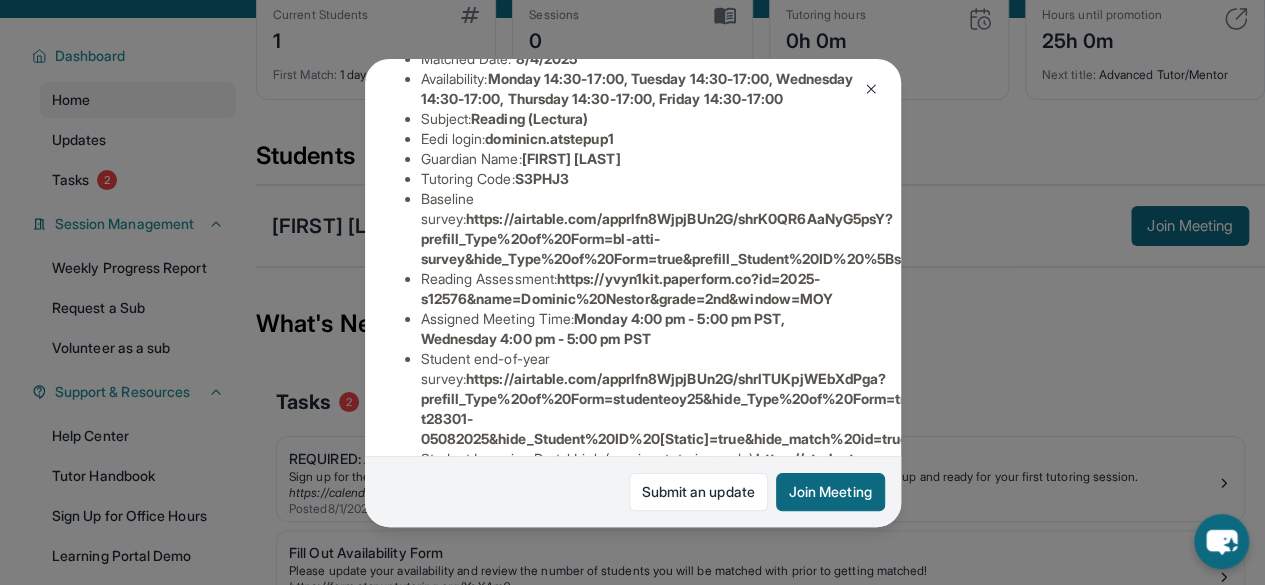 scroll, scrollTop: 232, scrollLeft: 0, axis: vertical 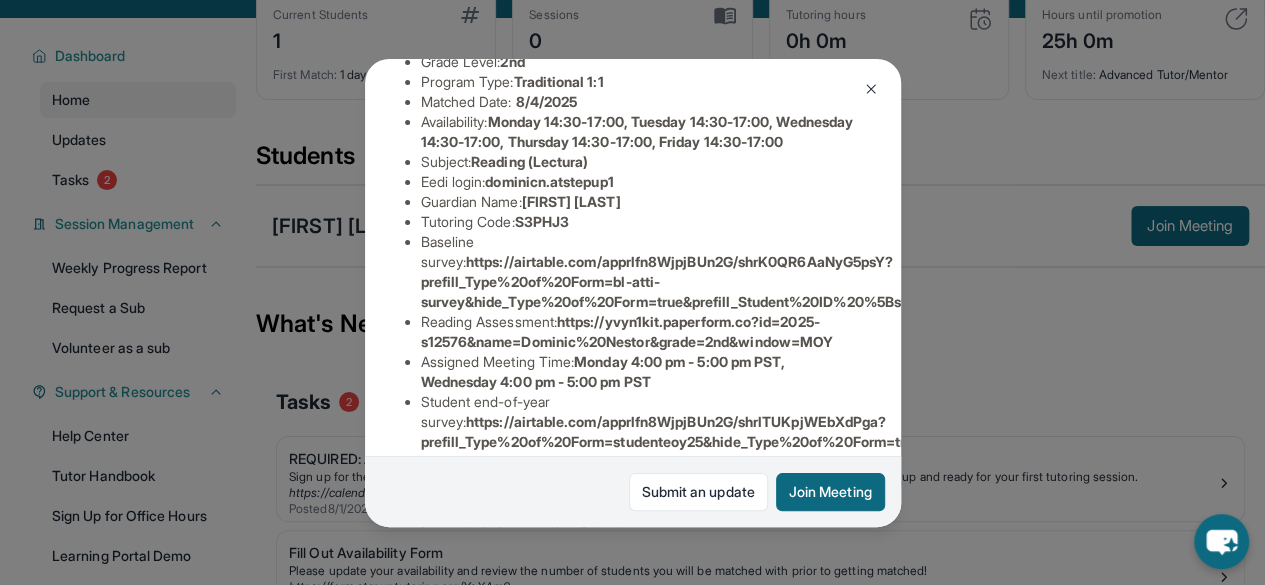 click on "Tutoring Code :  S3PHJ3" at bounding box center [641, 222] 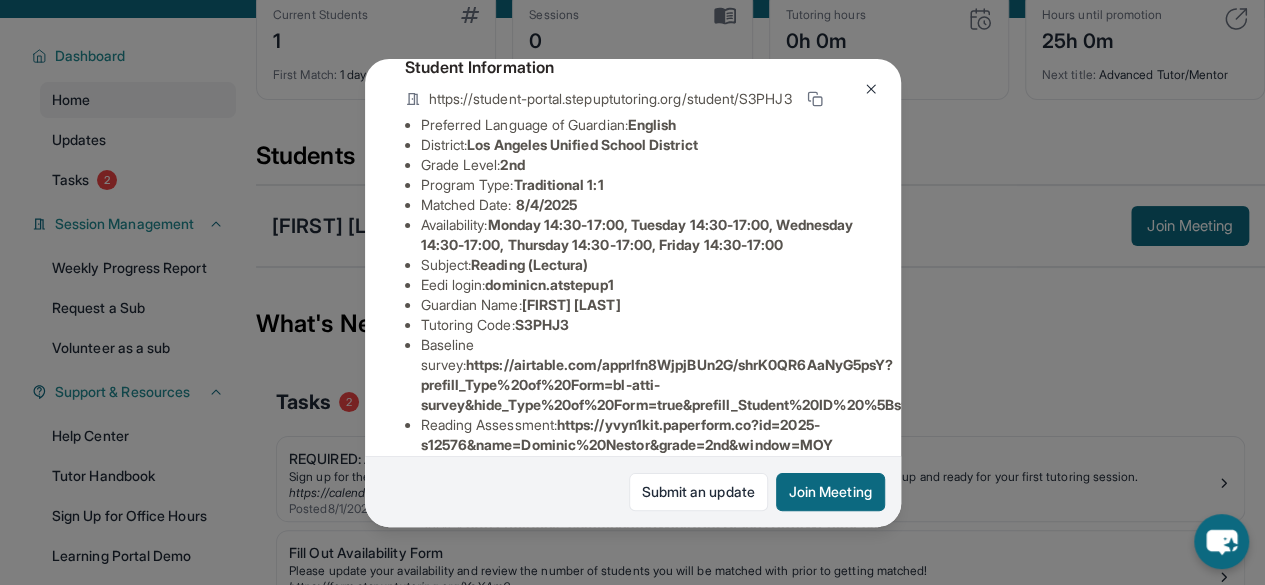 scroll, scrollTop: 130, scrollLeft: 0, axis: vertical 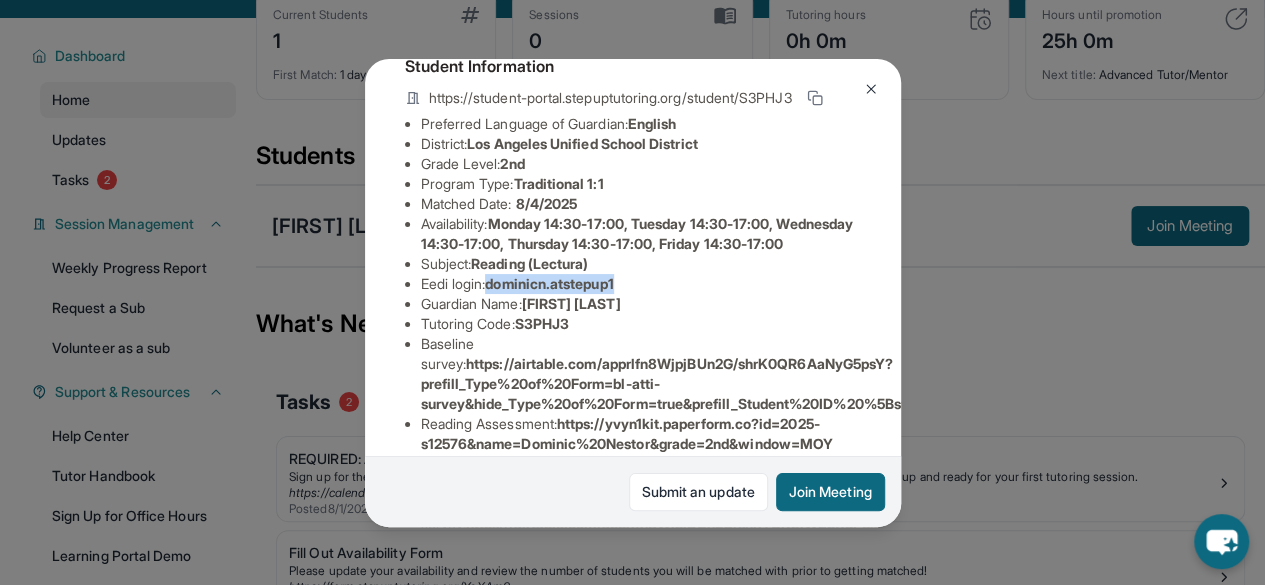 drag, startPoint x: 494, startPoint y: 319, endPoint x: 644, endPoint y: 321, distance: 150.01334 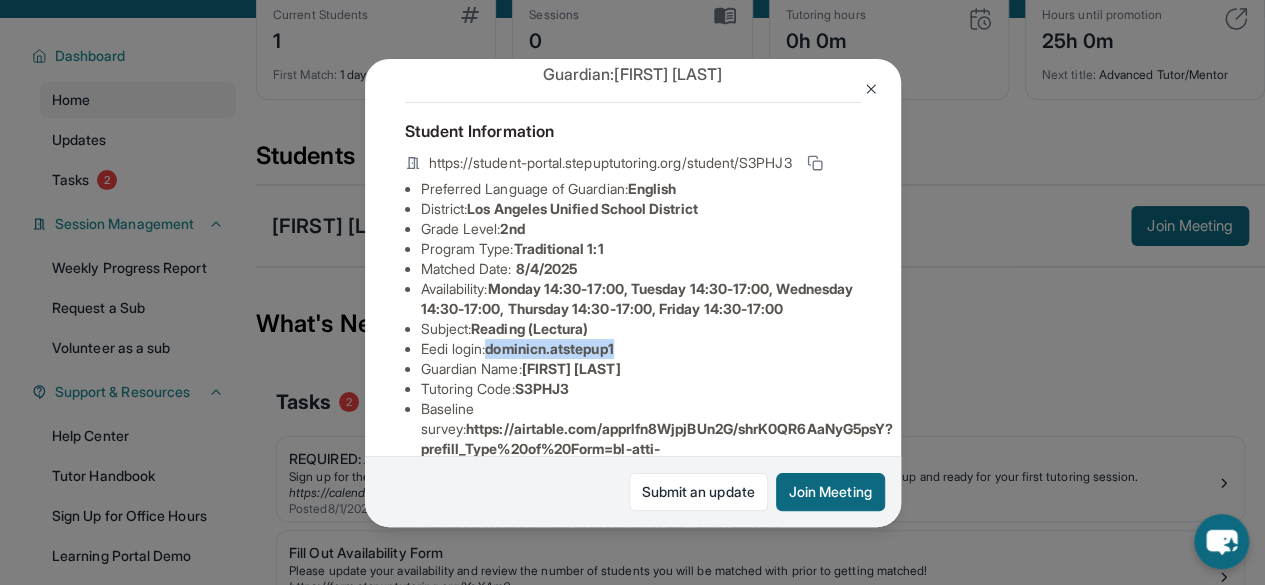 scroll, scrollTop: 0, scrollLeft: 0, axis: both 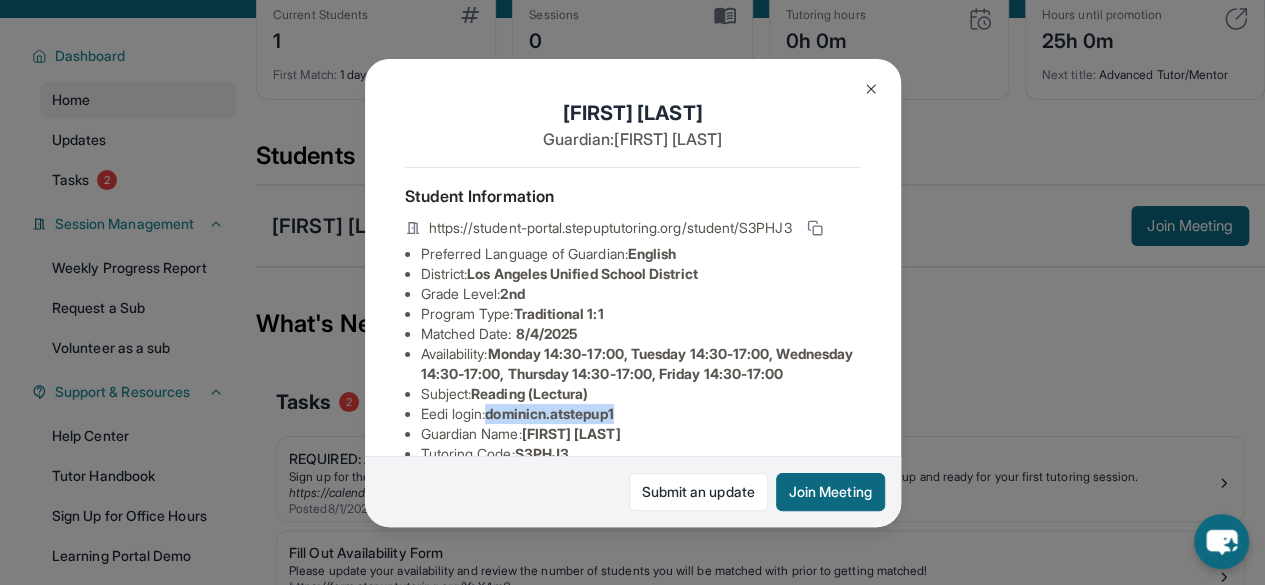 click at bounding box center (871, 89) 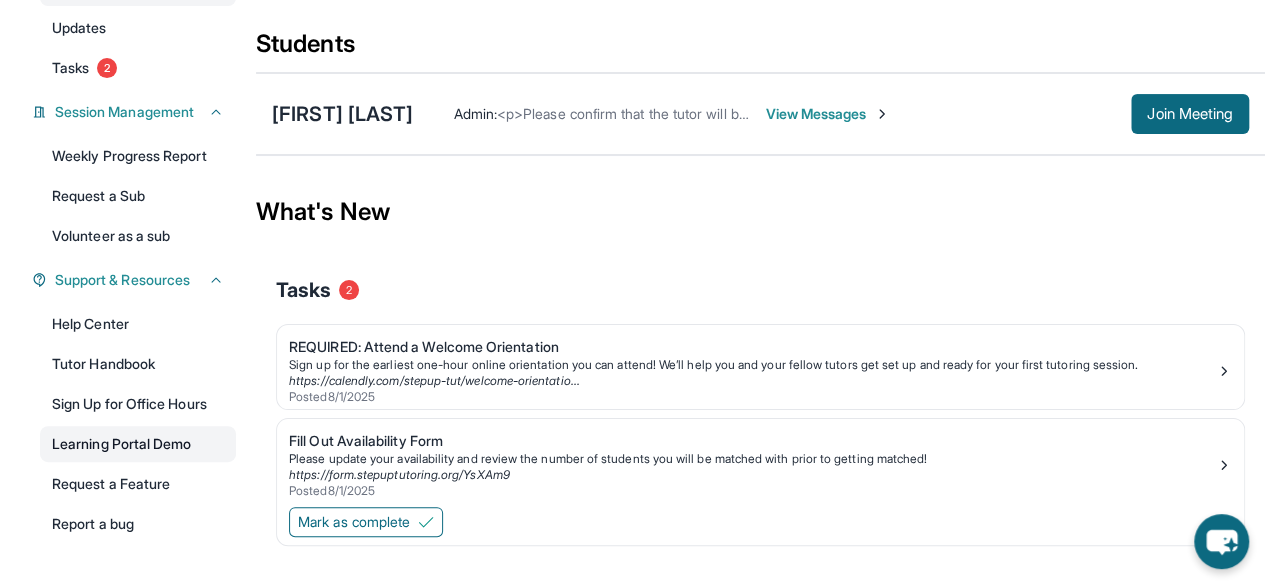 scroll, scrollTop: 256, scrollLeft: 0, axis: vertical 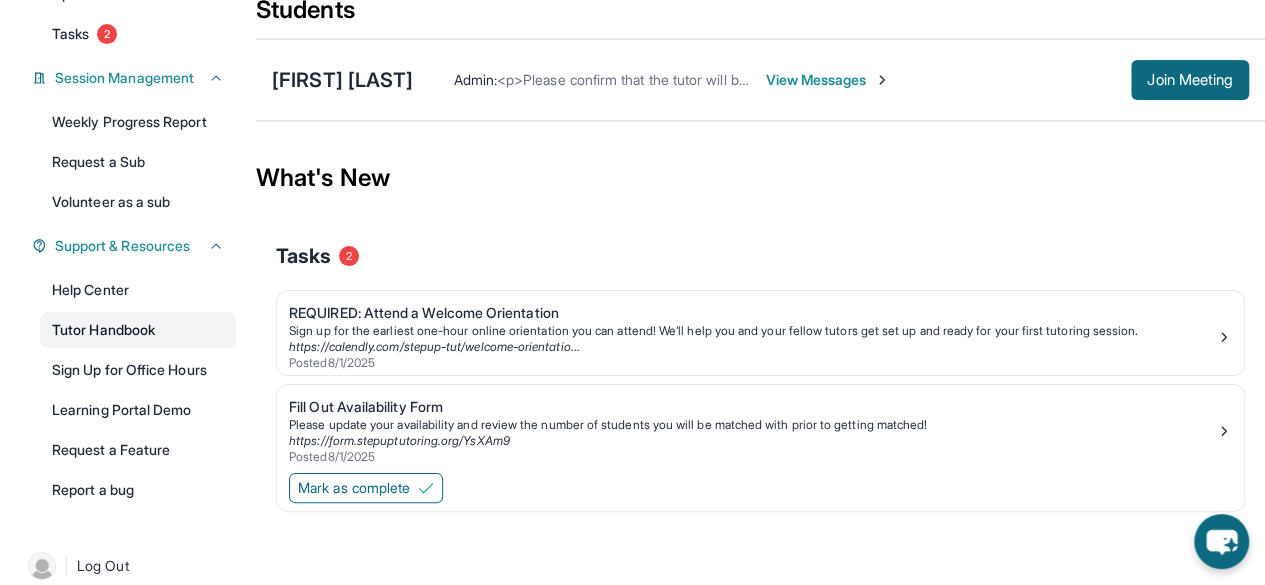 click on "Tutor Handbook" at bounding box center (138, 330) 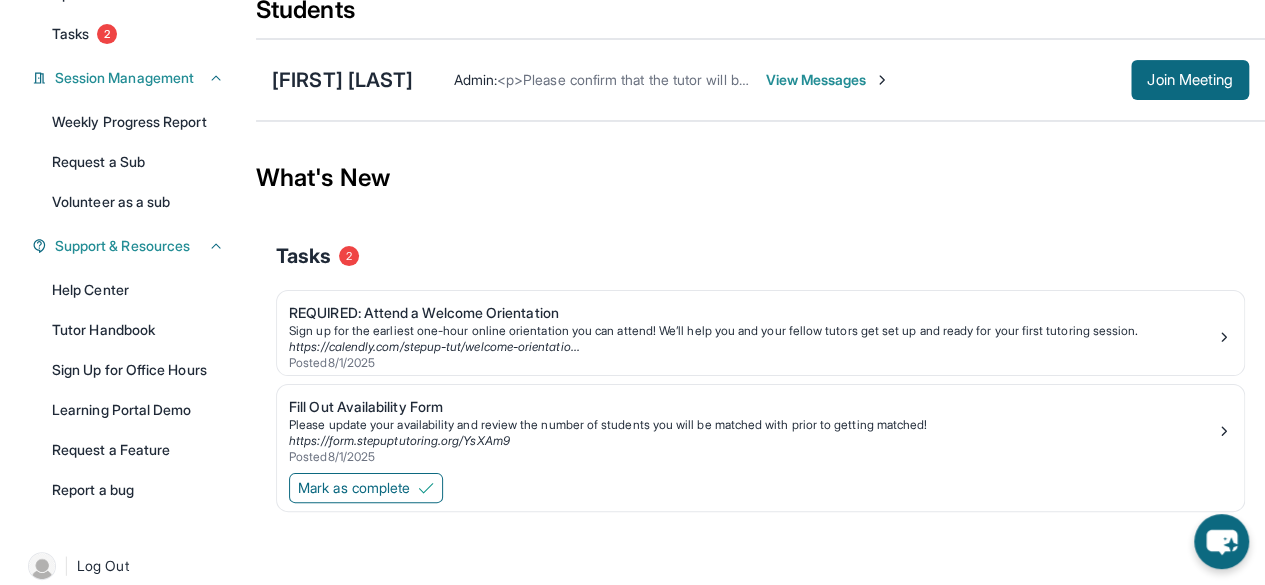 scroll, scrollTop: 278, scrollLeft: 0, axis: vertical 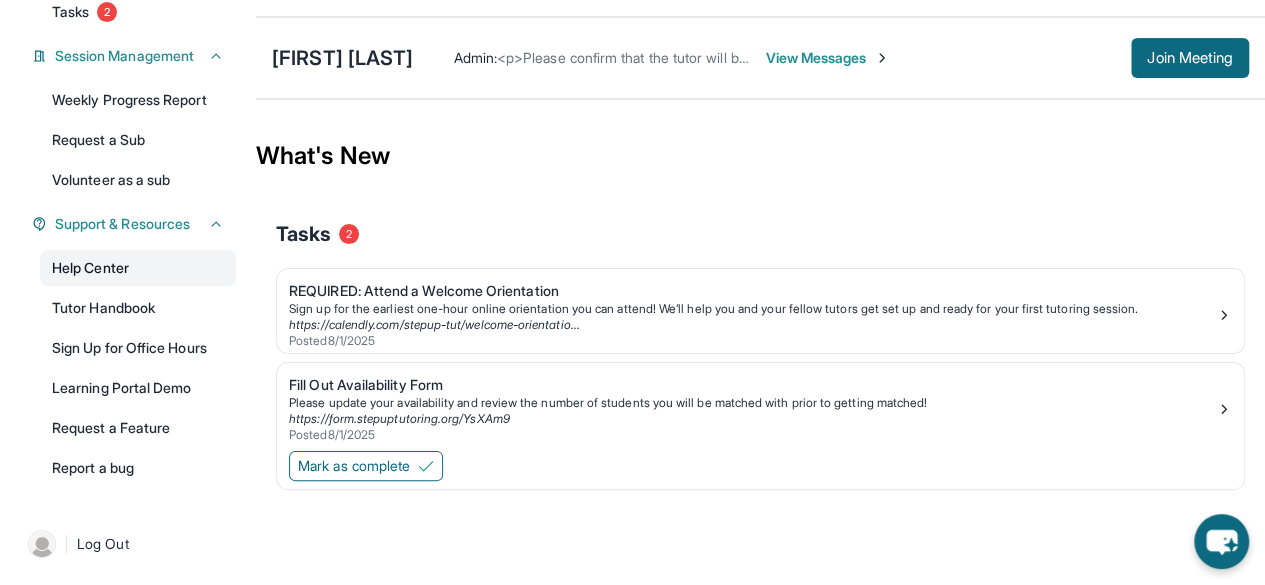 click on "Help Center" at bounding box center (138, 268) 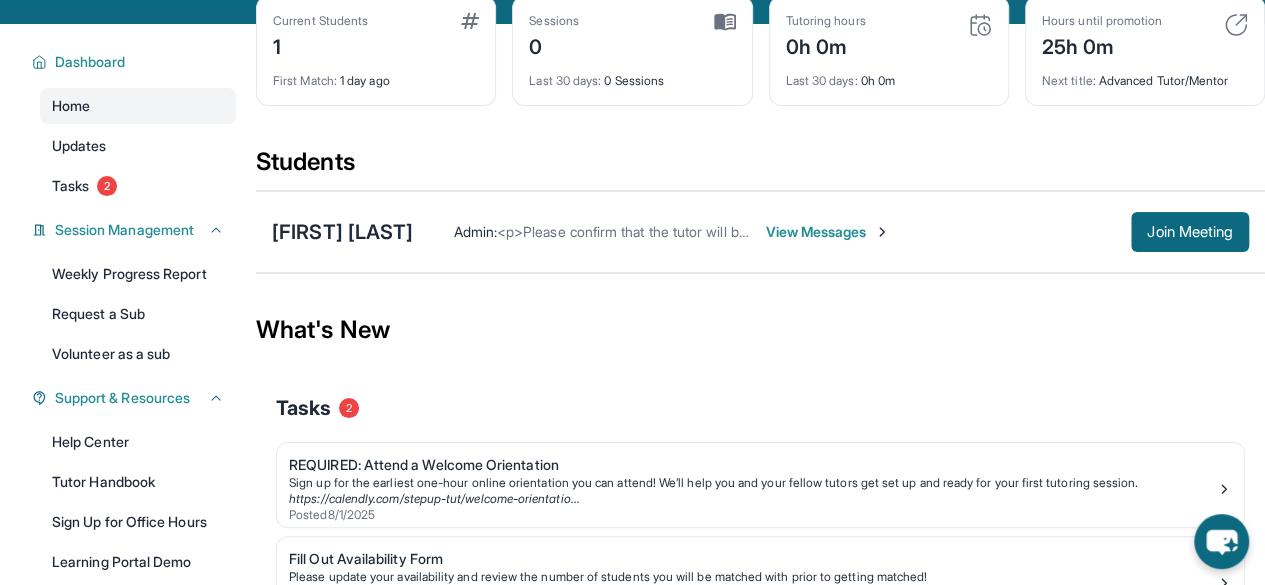 scroll, scrollTop: 0, scrollLeft: 0, axis: both 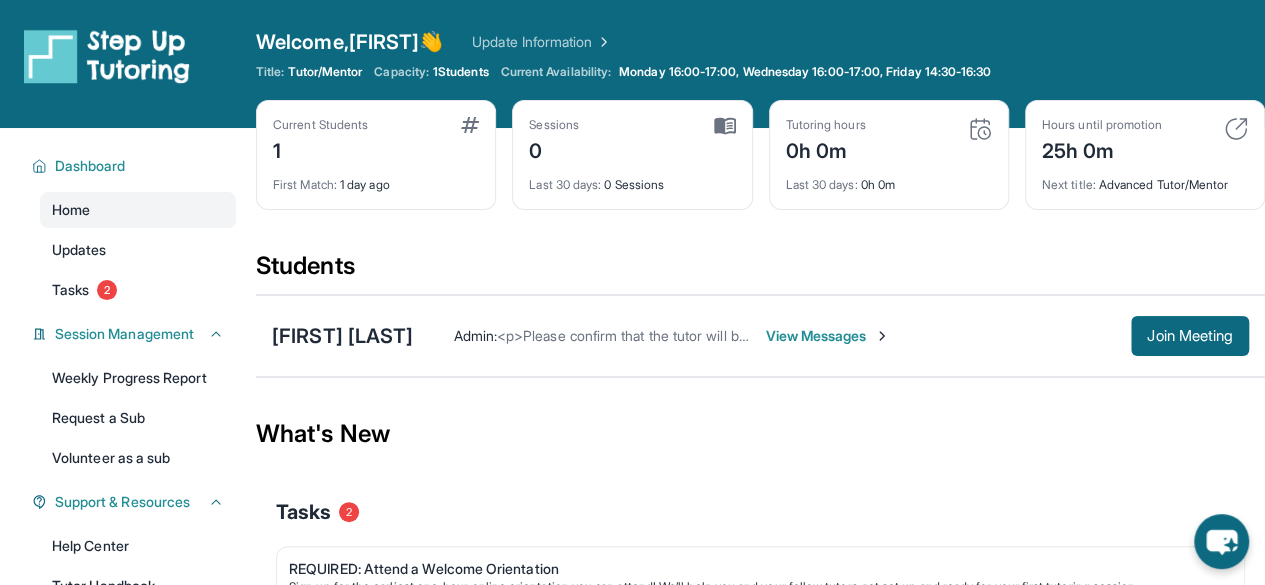 click on "Next title :   Advanced Tutor/Mentor" at bounding box center [1145, 179] 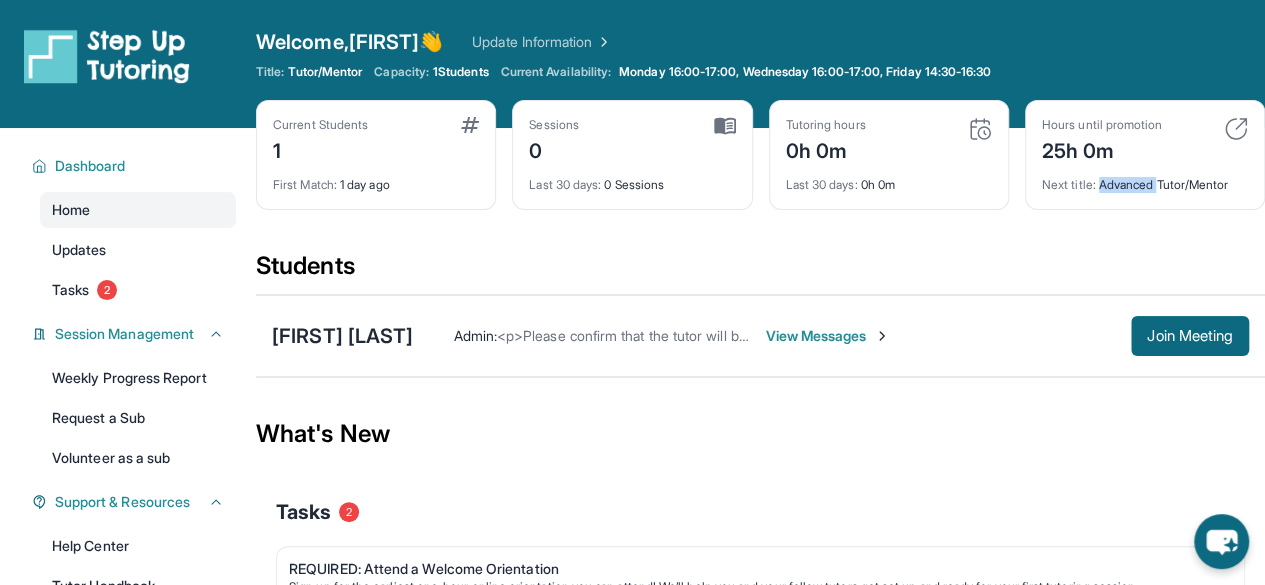 click on "Next title :   Advanced Tutor/Mentor" at bounding box center [1145, 179] 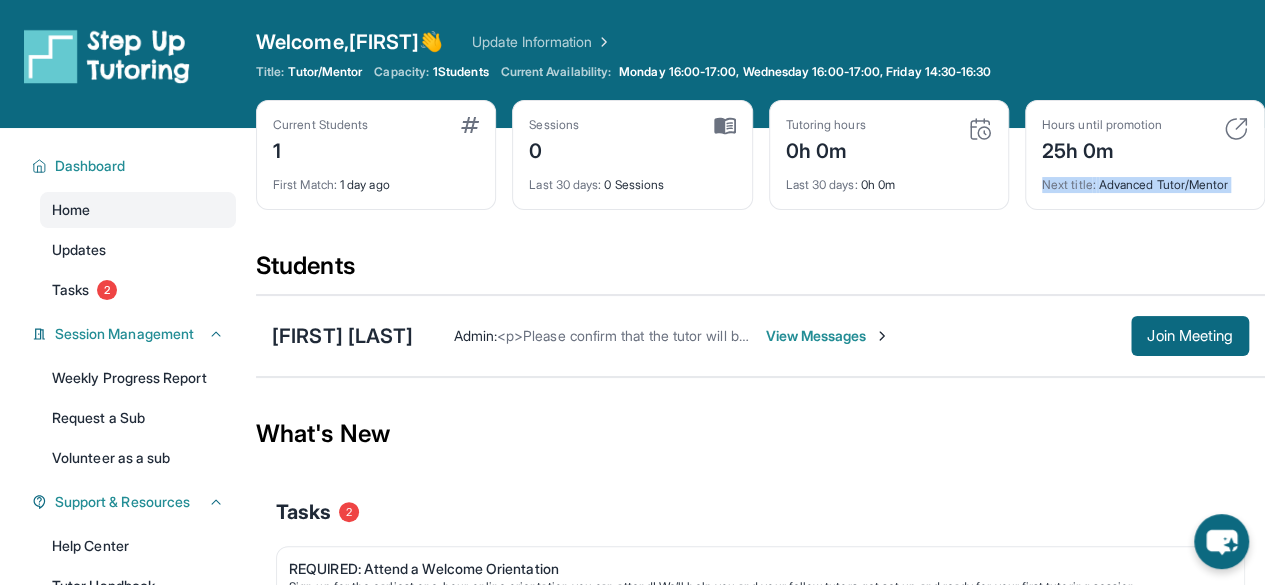 drag, startPoint x: 1122, startPoint y: 183, endPoint x: 1172, endPoint y: 180, distance: 50.08992 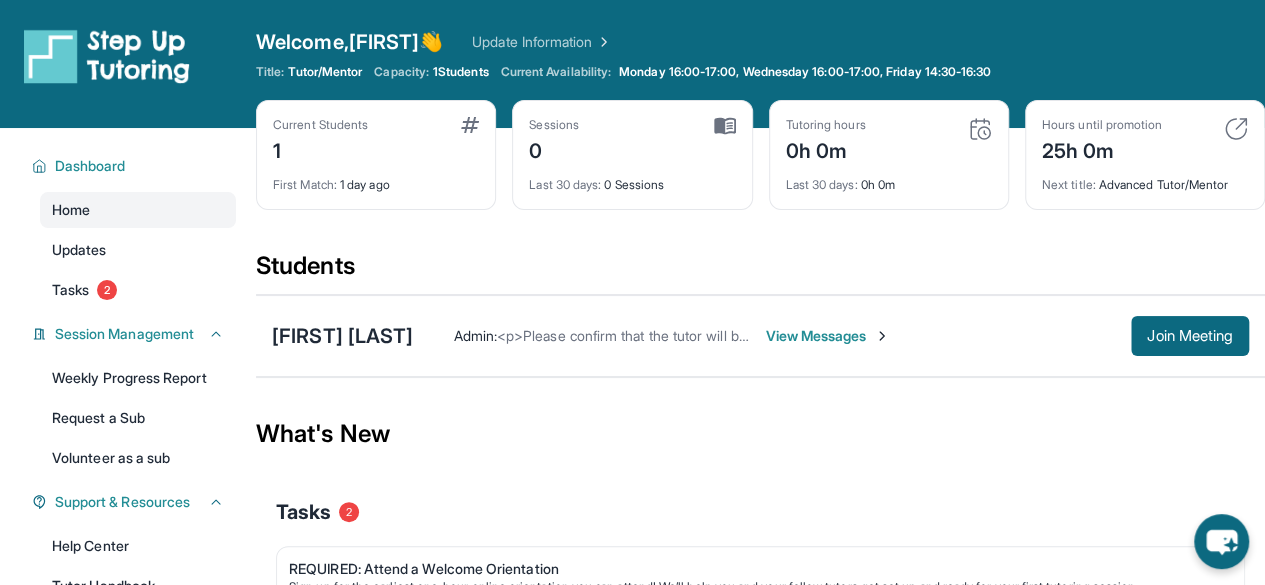 click on "25h 0m" at bounding box center (1102, 149) 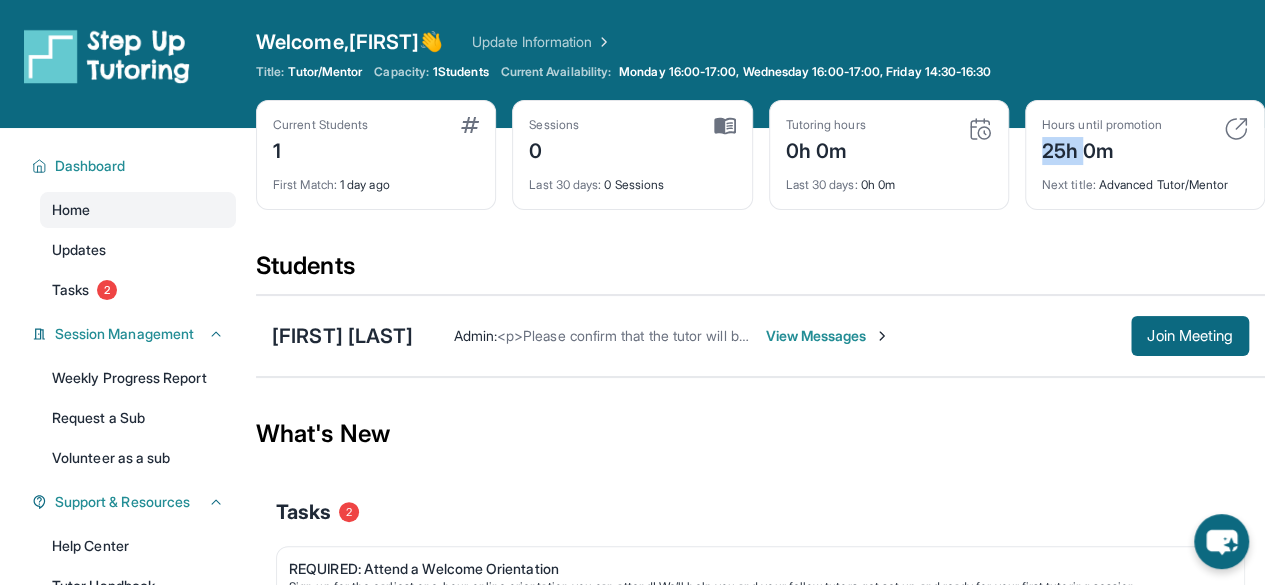 click on "25h 0m" at bounding box center (1102, 149) 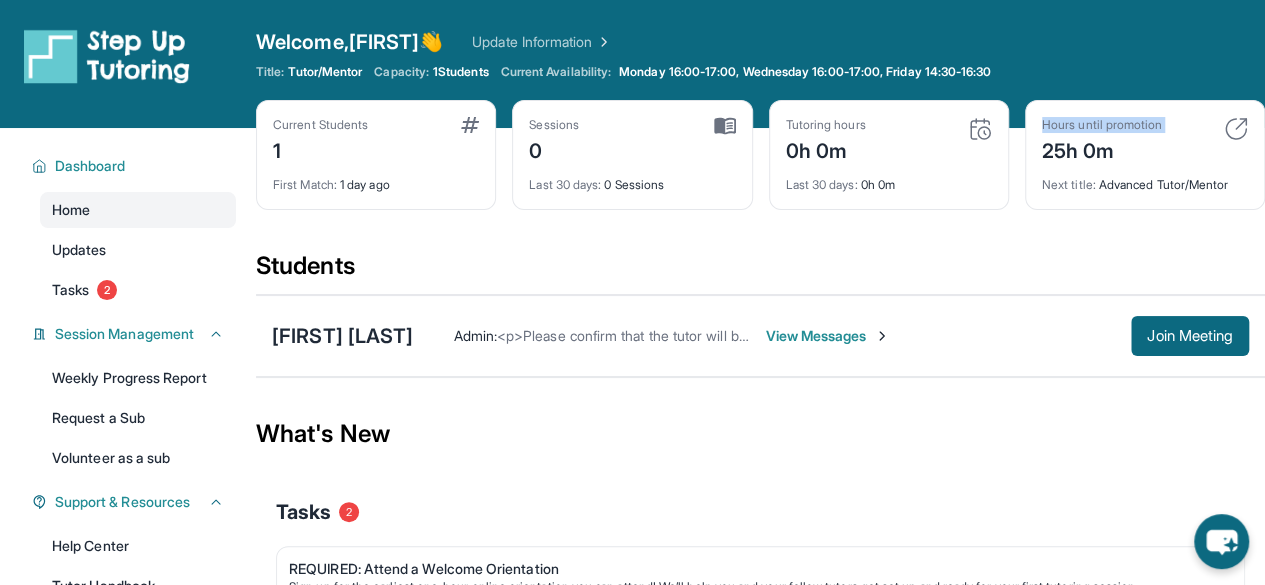 drag, startPoint x: 1041, startPoint y: 139, endPoint x: 1106, endPoint y: 155, distance: 66.94027 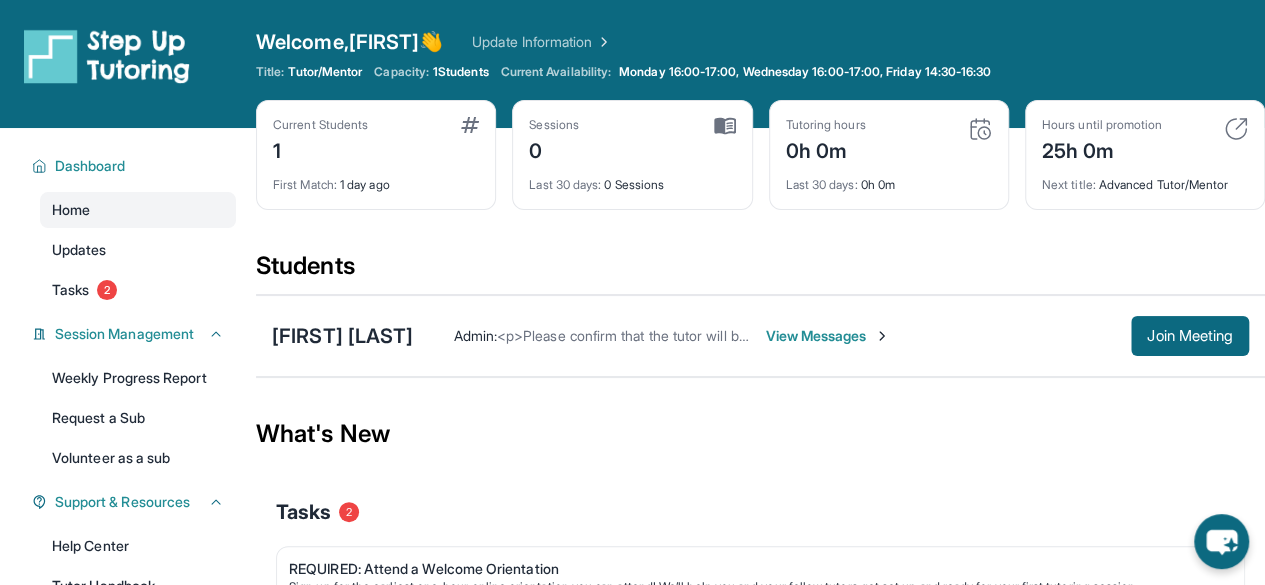 click on "Students" at bounding box center (760, 272) 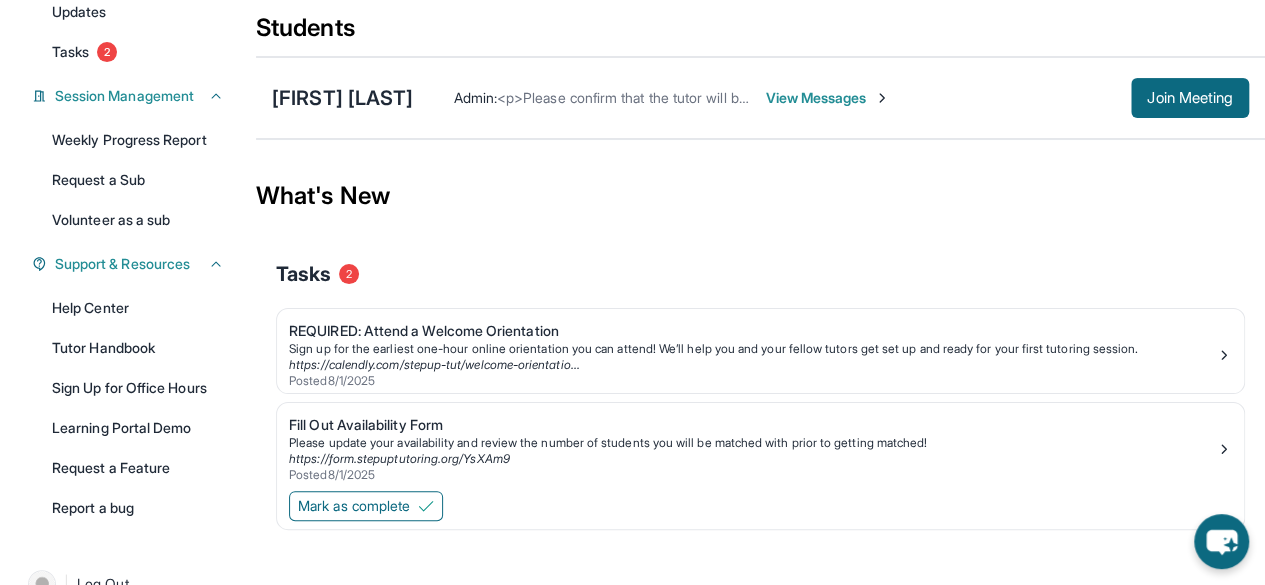 scroll, scrollTop: 182, scrollLeft: 0, axis: vertical 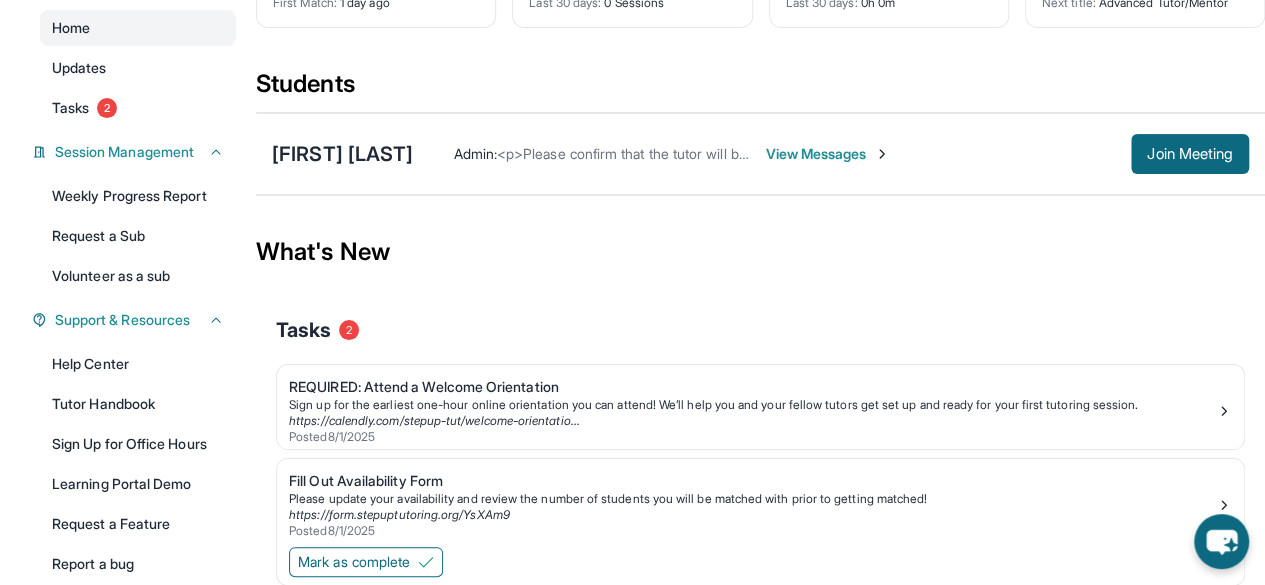 click at bounding box center (882, 154) 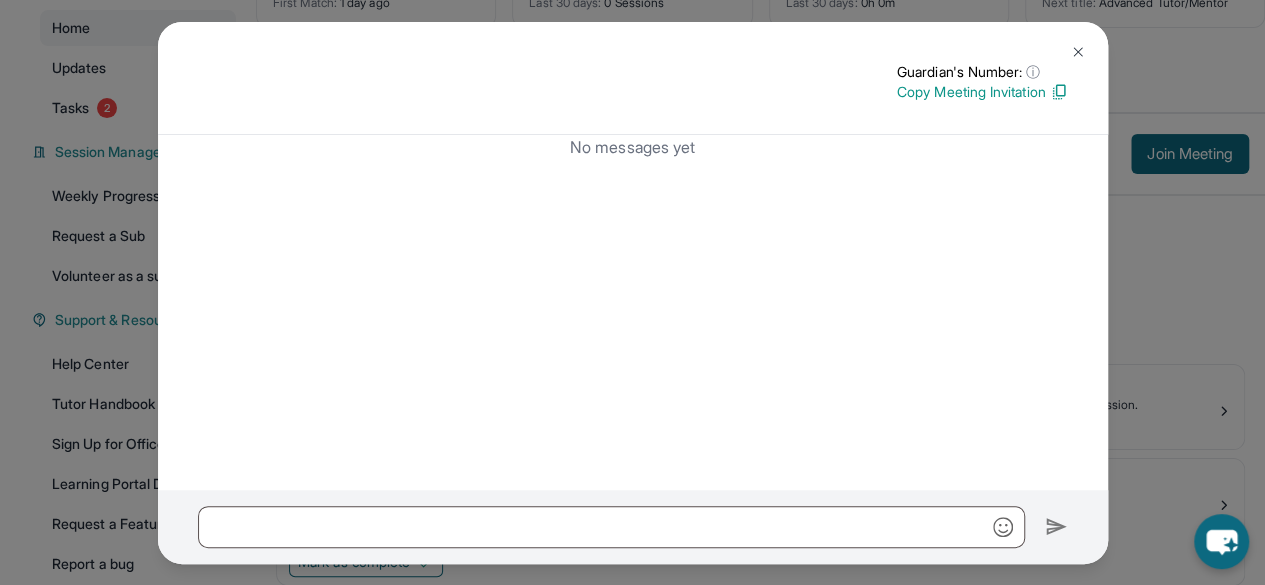 click at bounding box center [1078, 52] 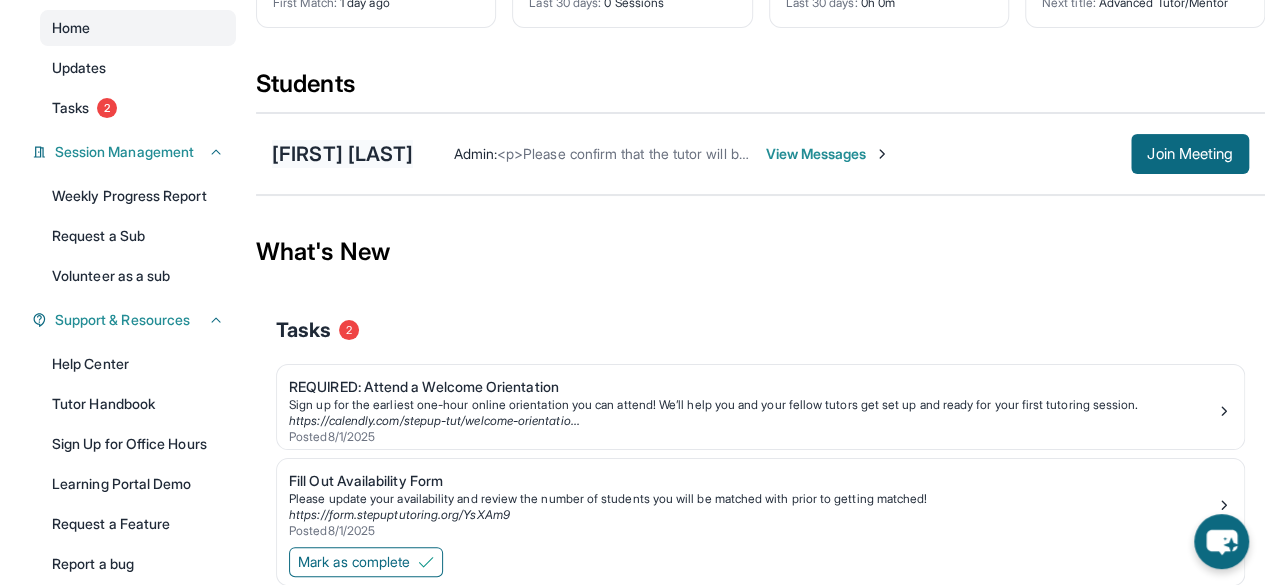 click on "[FIRST] [LAST]" at bounding box center (342, 154) 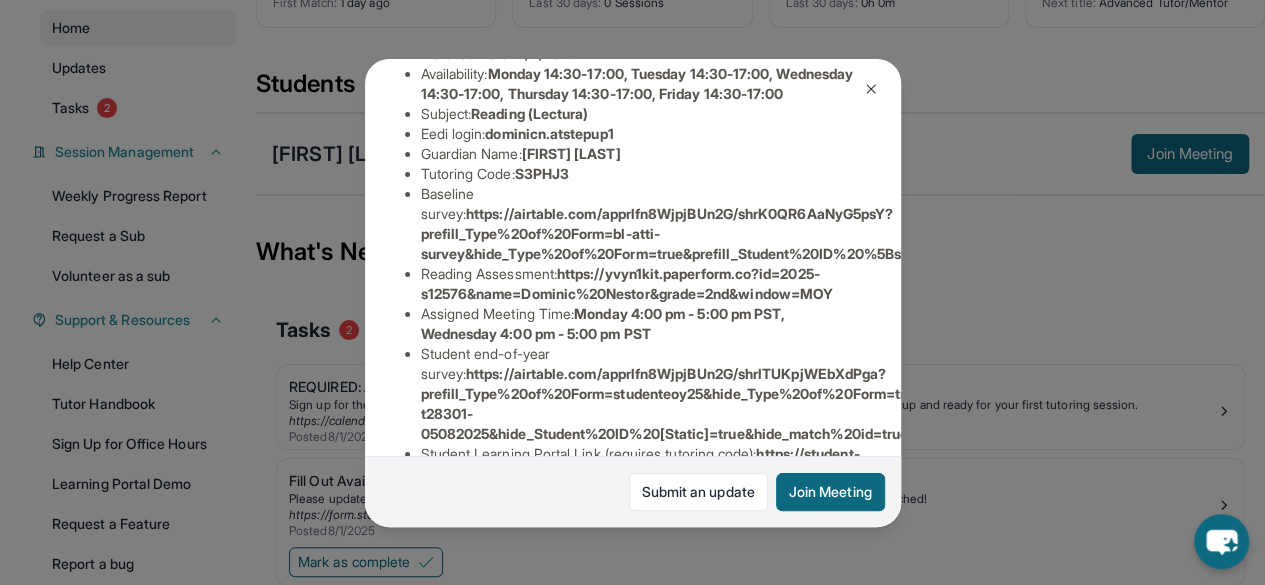 scroll, scrollTop: 464, scrollLeft: 0, axis: vertical 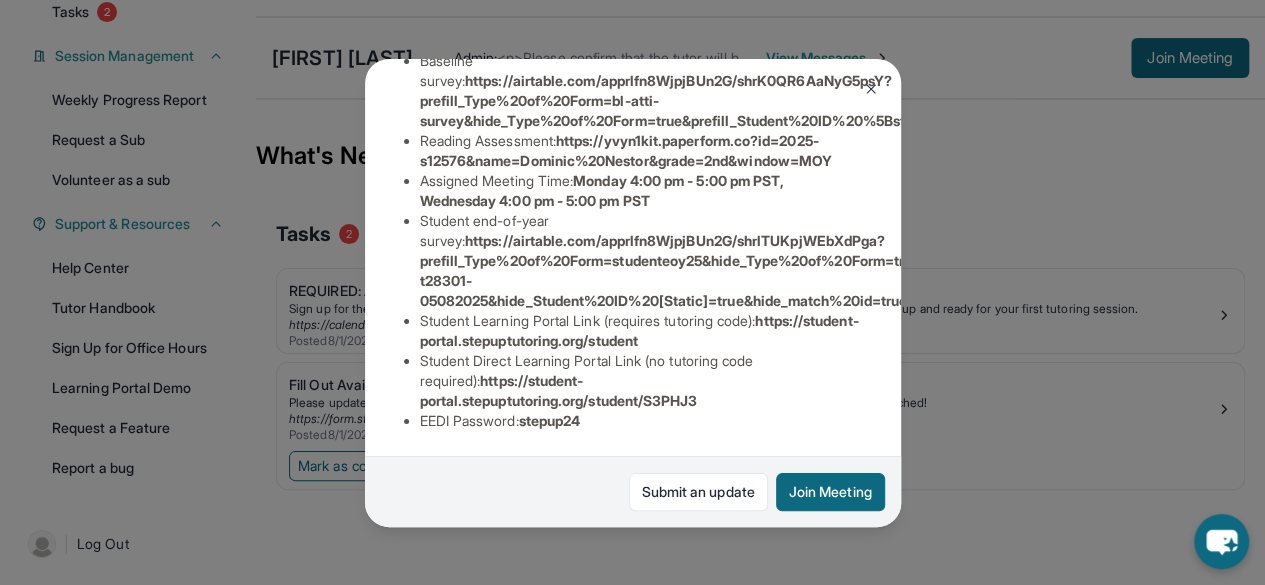 click on "Preferred Language of Guardian:  English District:  Los Angeles Unified School District Grade Level:  2nd Program Type:  Traditional 1:1 Matched Date:   8/4/2025 Availability:  Monday 14:30-17:00, Tuesday 14:30-17:00, Wednesday 14:30-17:00, Thursday 14:30-17:00, Friday 14:30-17:00 Subject :  Reading (Lectura) Eedi login :  dominicn.atstepup1 Guardian Name :  [FIRST] [LAST] Tutoring Code :  S3PHJ3 Baseline survey :  https://airtable.com/apprlfn8WjpjBUn2G/shrK0QR6AaNyG5psY?prefill_Type%20of%20Form=bl-atti-survey&hide_Type%20of%20Form=true&prefill_Student%20ID%20[static]=rec2N228kUG5Issez&hide_Student%20ID%20[static]=true Reading Assessment :  https://yvyn1kit.paperform.co?id=2025-s12576&name=Dominic%20Nestor&grade=2nd&window=MOY Assigned Meeting Time :  Monday 4:00 pm - 5:00 pm PST, Wednesday 4:00 pm - 5:00 pm PST Student end-of-year survey  :  Student Learning Portal Link (requires tutoring code) :  https://student-portal.stepuptutoring.org/student/S3PHJ3 :  EEDI Password :  stepup24" at bounding box center (632, 131) 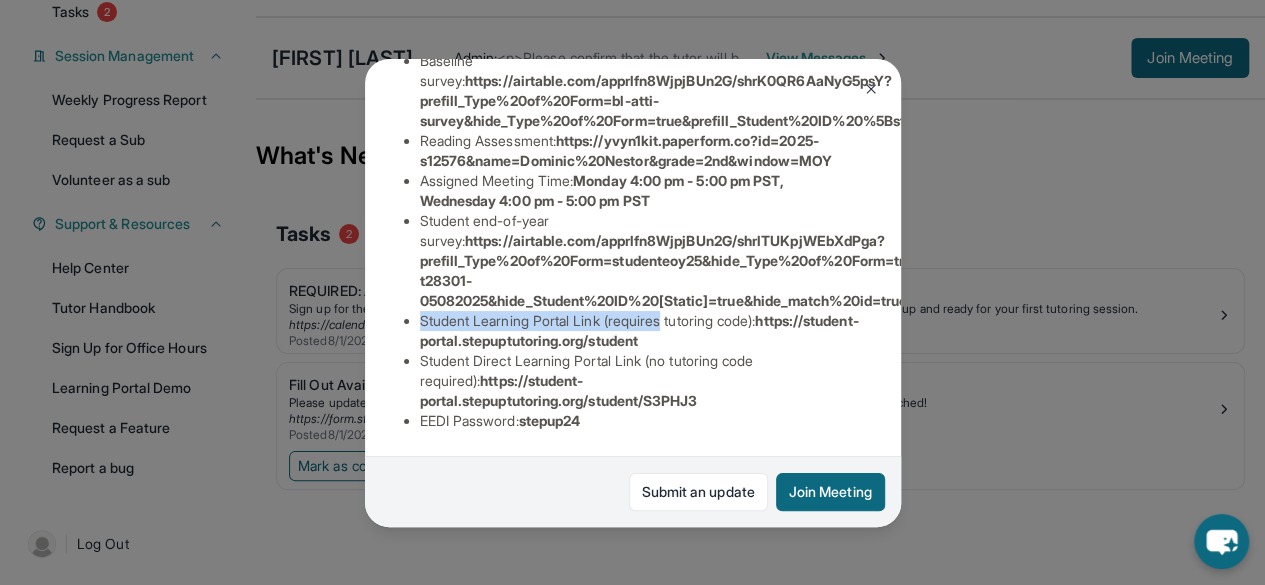drag, startPoint x: 417, startPoint y: 326, endPoint x: 623, endPoint y: 322, distance: 206.03883 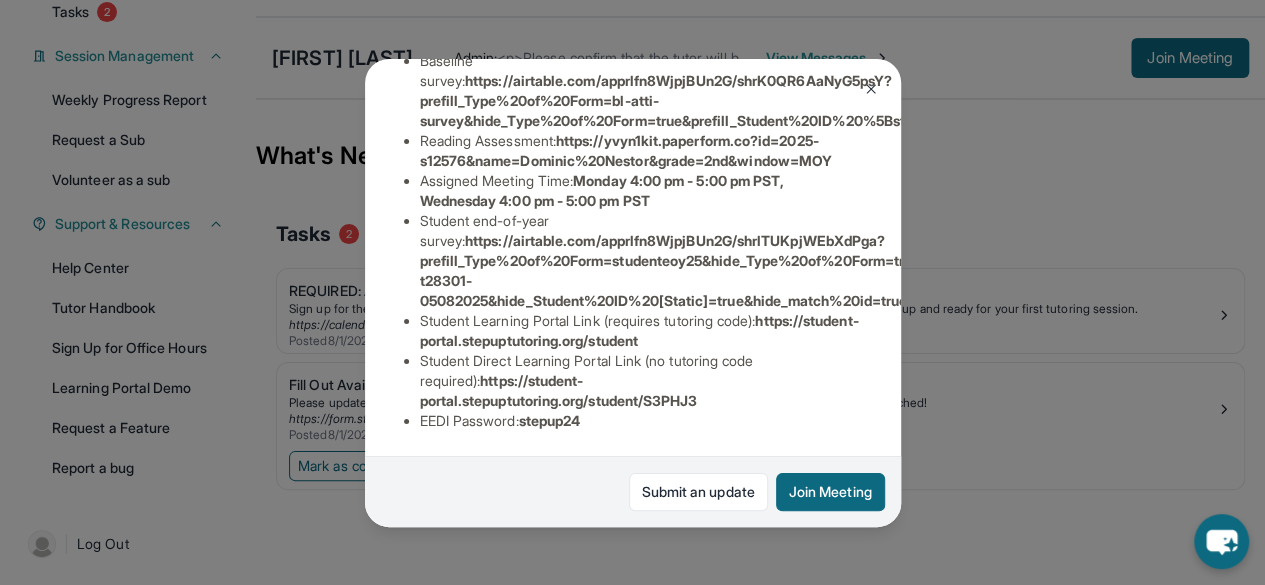 scroll, scrollTop: 448, scrollLeft: 0, axis: vertical 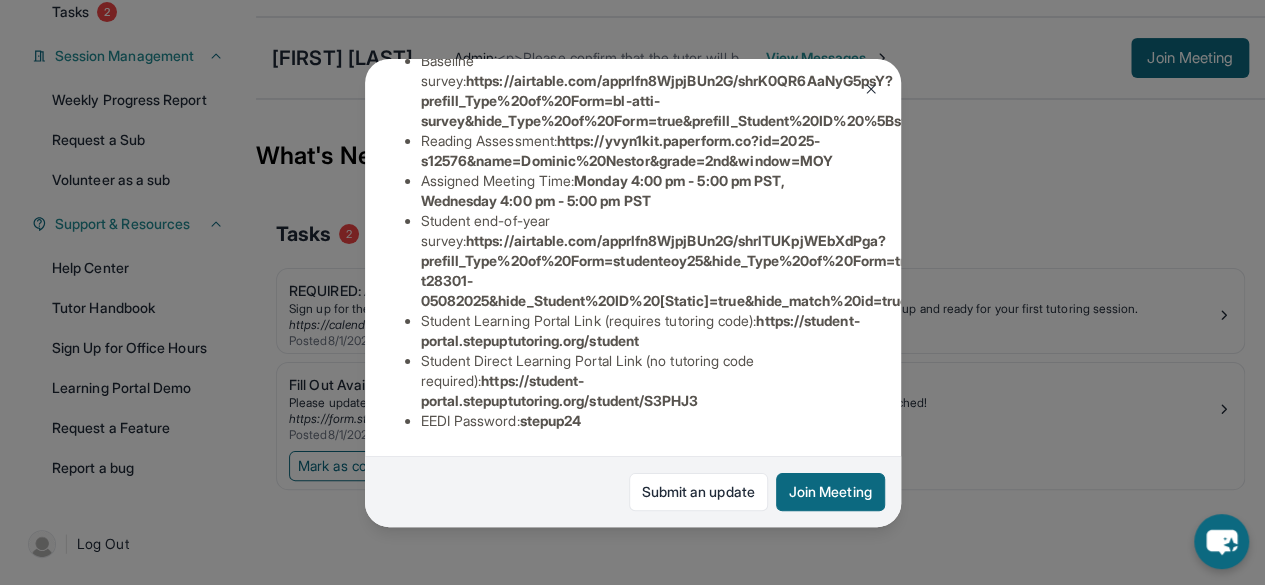 click on "Assigned Meeting Time :  Monday 4:00 pm - 5:00 pm PST, Wednesday 4:00 pm - 5:00 pm PST" at bounding box center (641, 191) 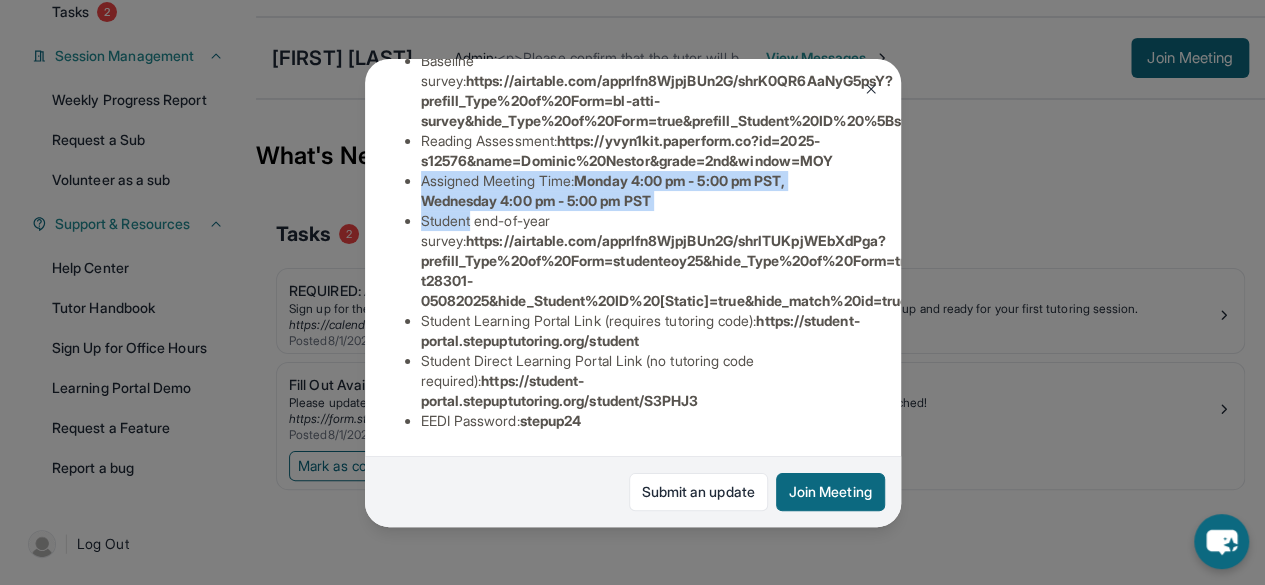 drag, startPoint x: 446, startPoint y: 191, endPoint x: 444, endPoint y: 243, distance: 52.03845 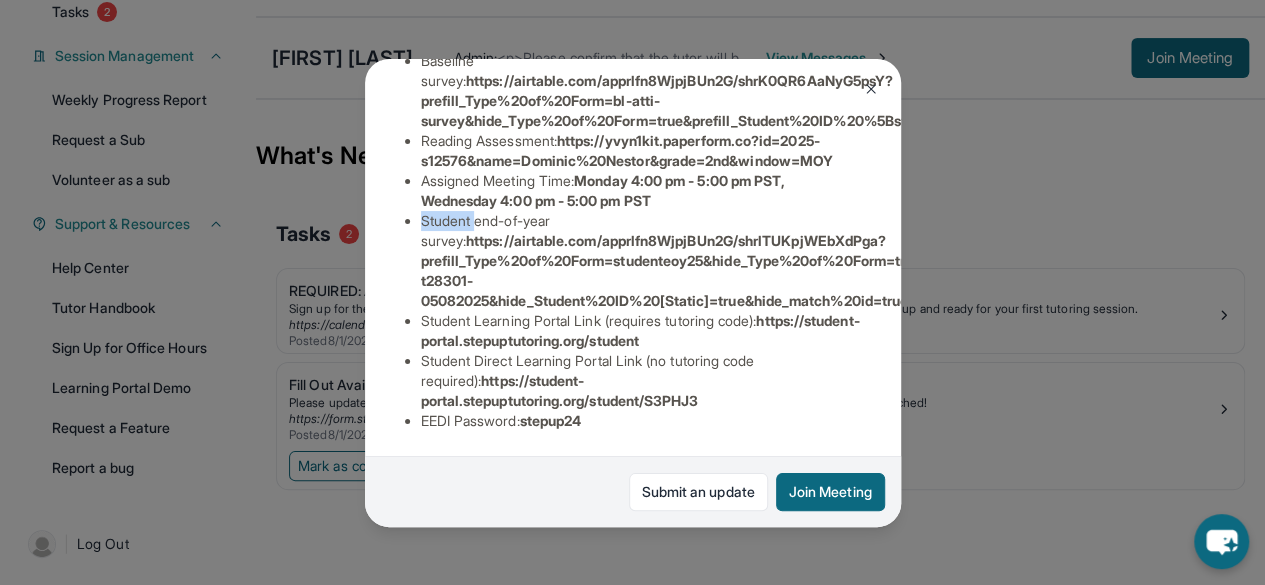 click on "Student end-of-year survey  :  https://airtable.com/apprlfn8WjpjBUn2G/shrlTUKpjWEbXdPga?prefill_Type%20of%20Form=studenteoy25&hide_Type%20of%20Form=true&prefill_Student%20ID%20[Static]=rec2N228kUG5Issez&prefill_match%20id=s12576-t28301-05082025&hide_Student%20ID%20[Static]=true&hide_match%20id=true" at bounding box center [641, 261] 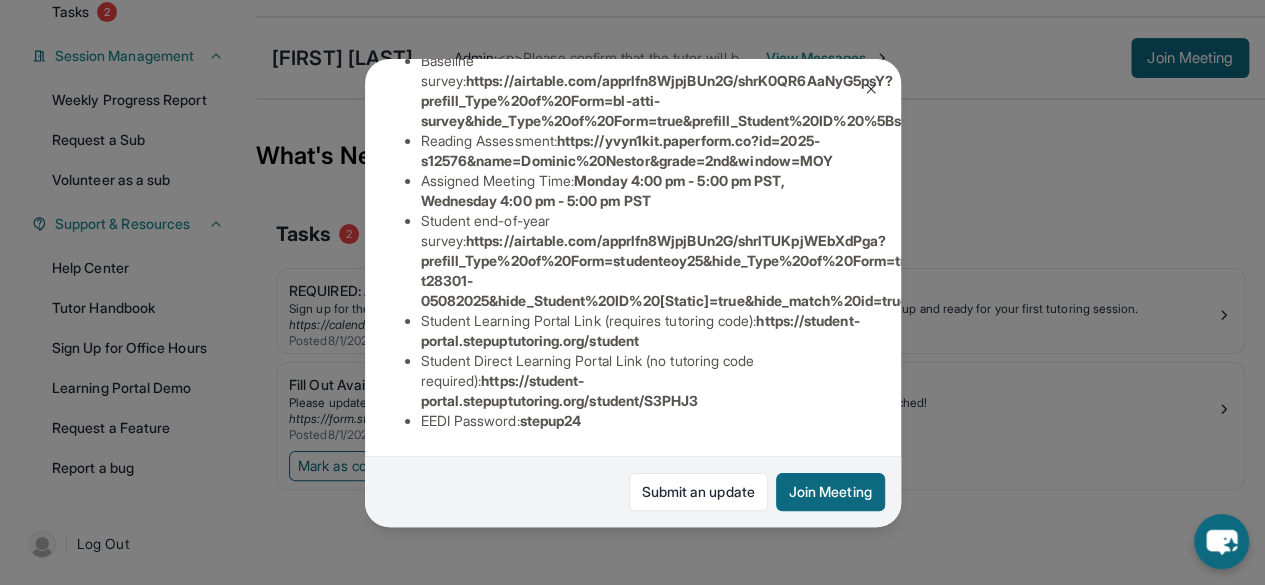 click on "Student Learning Portal Link (requires tutoring code) :  https://student-portal.stepuptutoring.org/student" at bounding box center (641, 331) 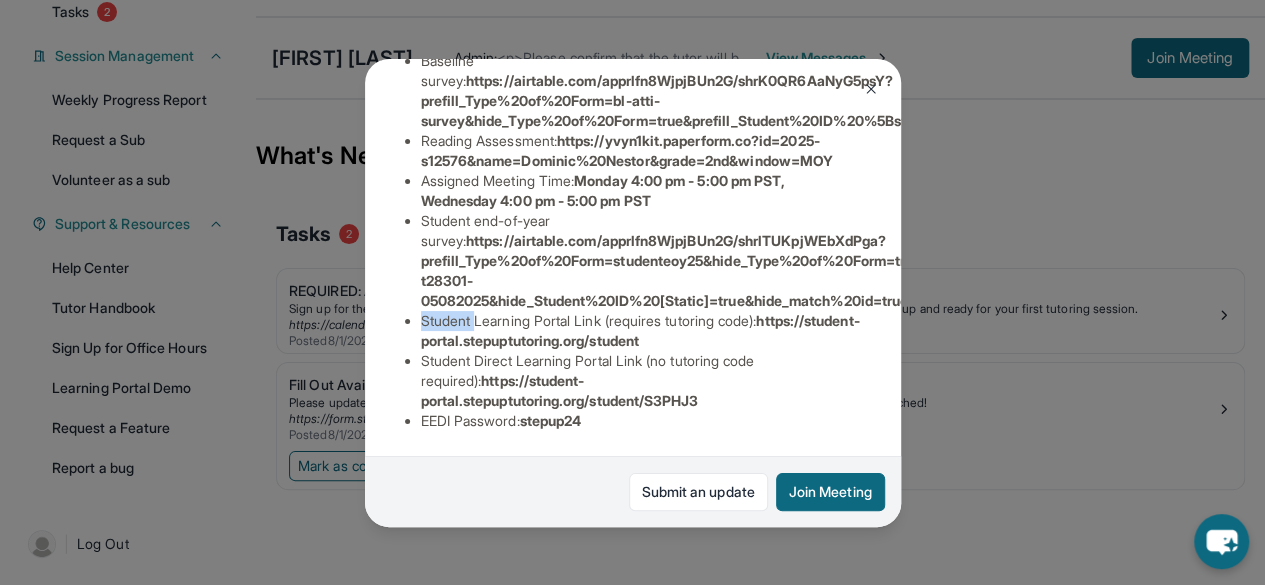click on "Student Learning Portal Link (requires tutoring code) :  https://student-portal.stepuptutoring.org/student" at bounding box center (641, 331) 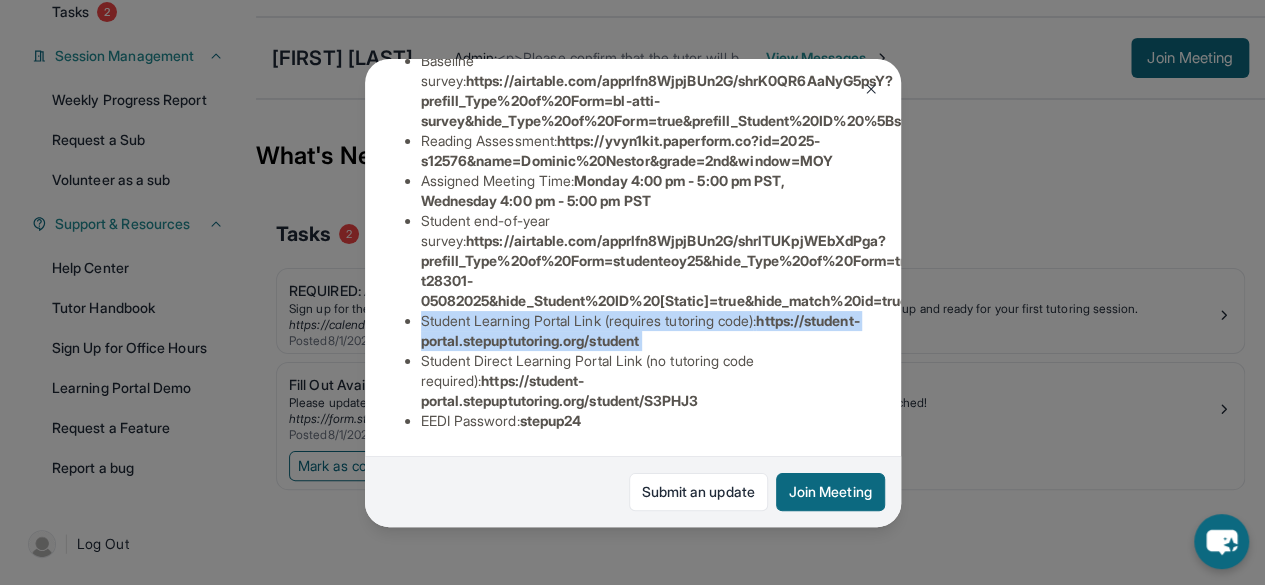 click on "Student Learning Portal Link (requires tutoring code) :  https://student-portal.stepuptutoring.org/student" at bounding box center (641, 331) 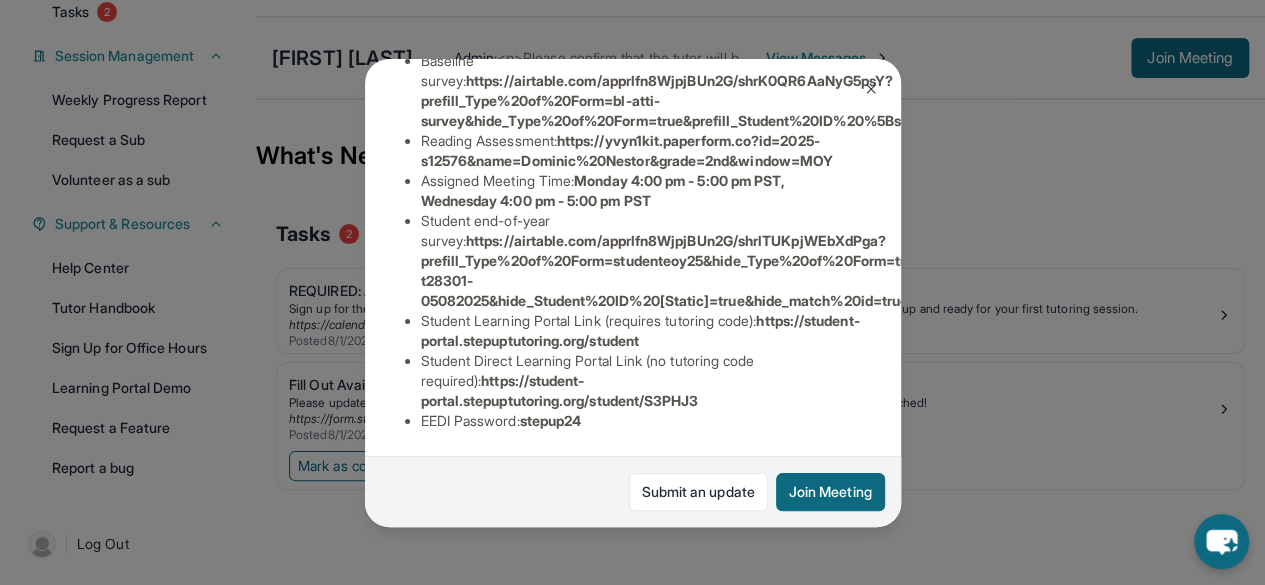 click on "Student Direct Learning Portal Link (no tutoring code required) :  https://student-portal.stepuptutoring.org/student/S3PHJ3" at bounding box center [641, 381] 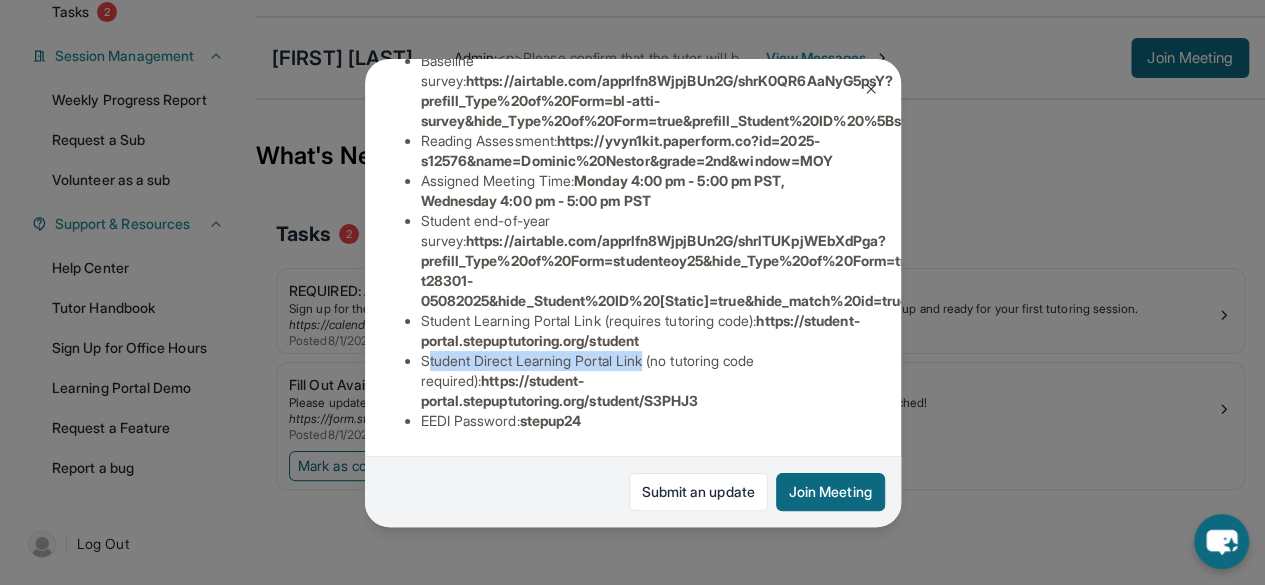 drag, startPoint x: 426, startPoint y: 384, endPoint x: 654, endPoint y: 374, distance: 228.2192 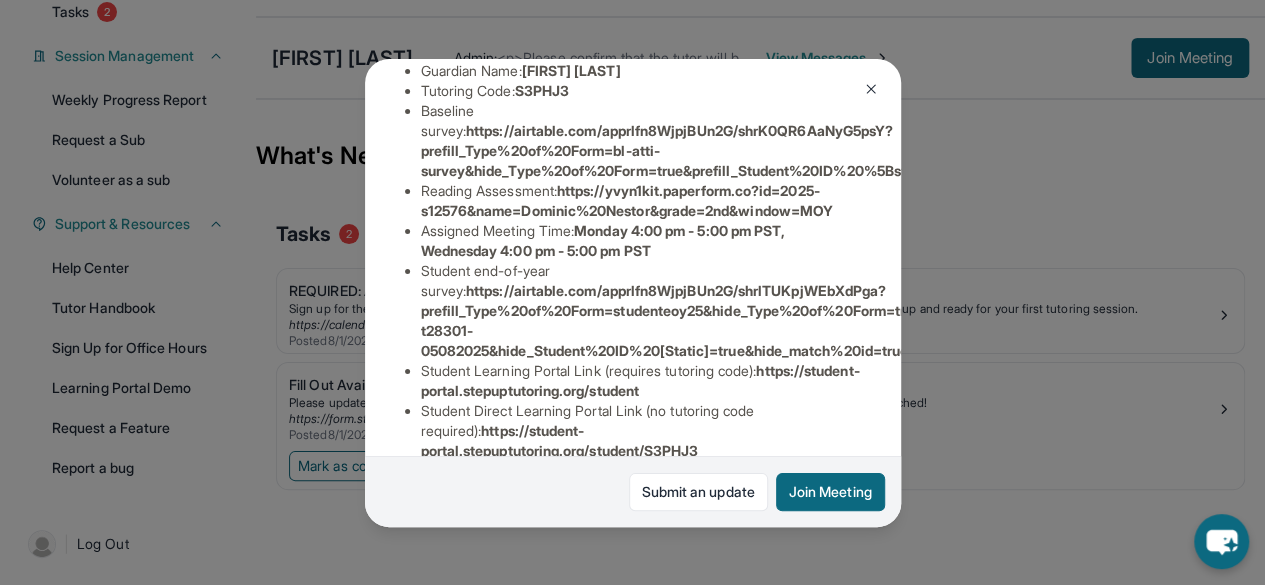 click on "Student end-of-year survey  :  https://airtable.com/apprlfn8WjpjBUn2G/shrlTUKpjWEbXdPga?prefill_Type%20of%20Form=studenteoy25&hide_Type%20of%20Form=true&prefill_Student%20ID%20[Static]=rec2N228kUG5Issez&prefill_match%20id=s12576-t28301-05082025&hide_Student%20ID%20[Static]=true&hide_match%20id=true" at bounding box center [641, 311] 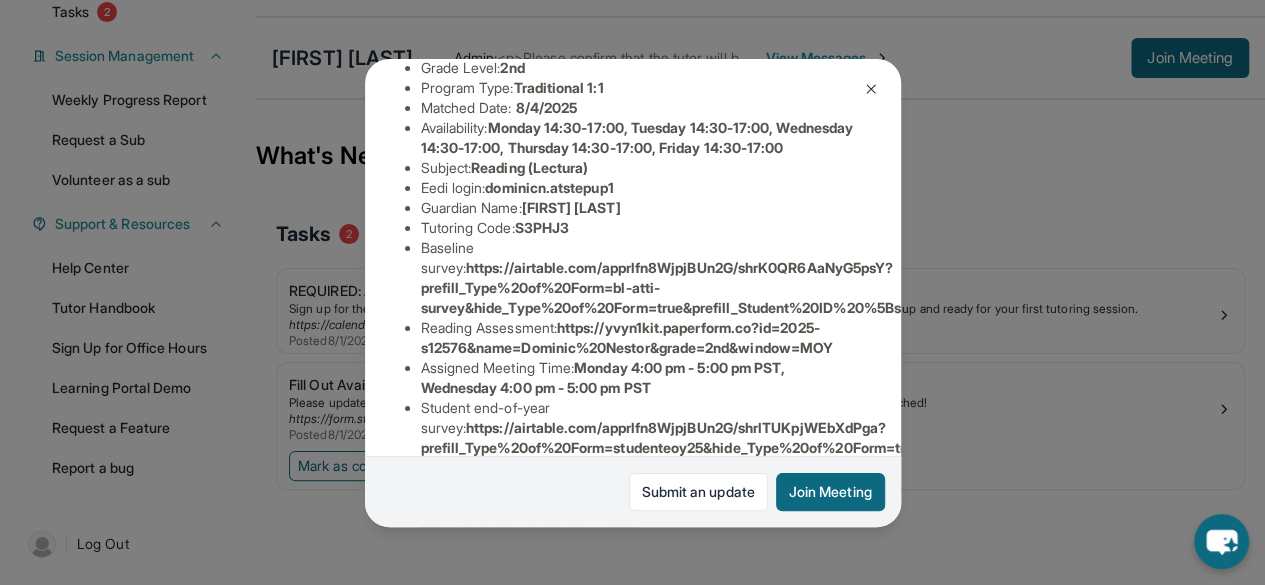 scroll, scrollTop: 227, scrollLeft: 0, axis: vertical 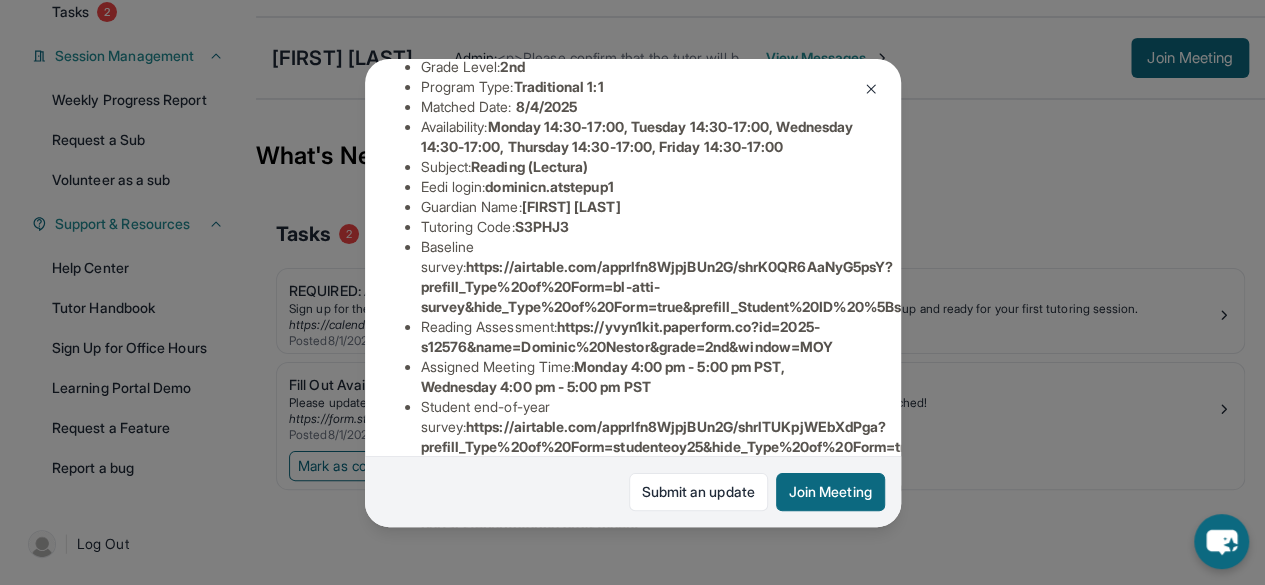 click on "Guardian Name :  [FIRST] [LAST]" at bounding box center [641, 207] 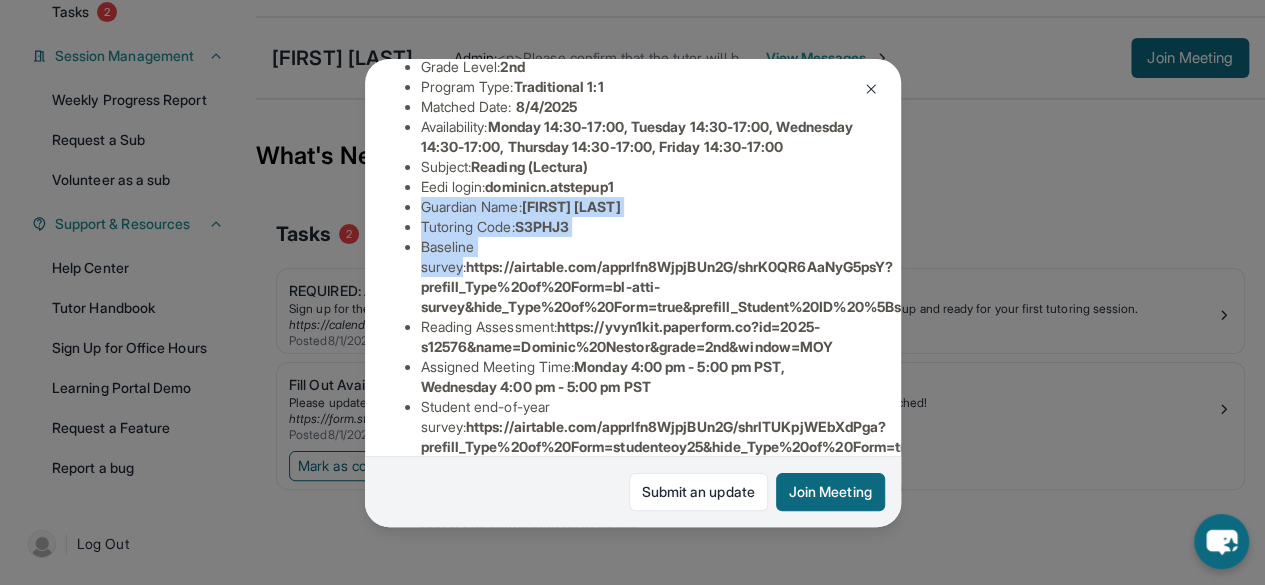 drag, startPoint x: 420, startPoint y: 249, endPoint x: 510, endPoint y: 297, distance: 102 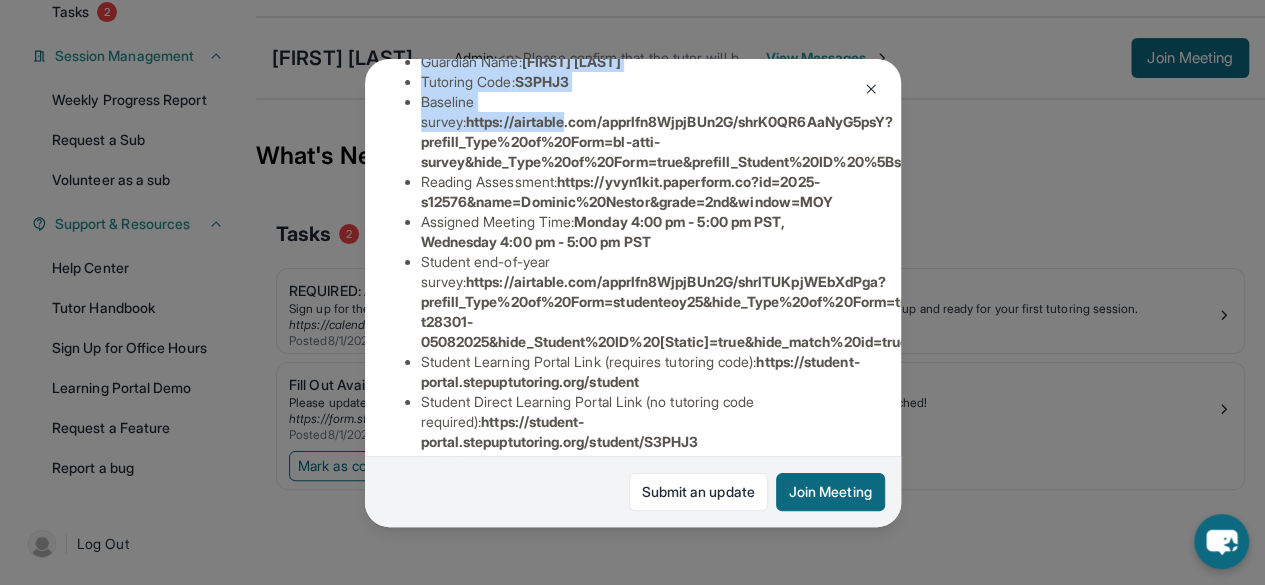 scroll, scrollTop: 387, scrollLeft: 0, axis: vertical 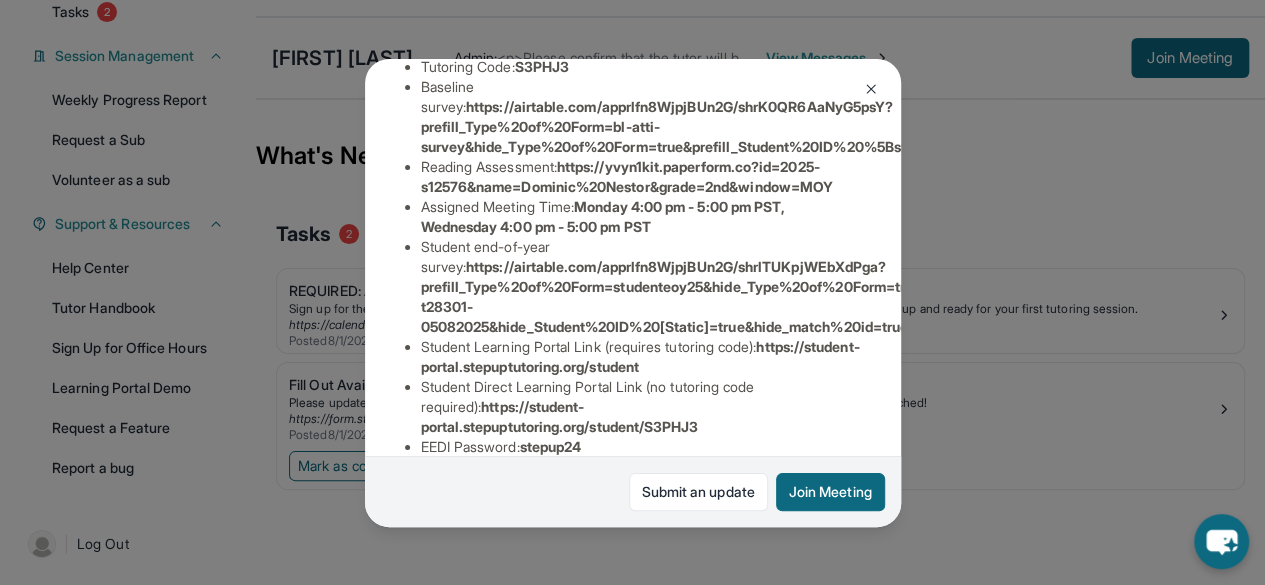 click on "Assigned Meeting Time :  Monday 4:00 pm - 5:00 pm PST, Wednesday 4:00 pm - 5:00 pm PST" at bounding box center (641, 217) 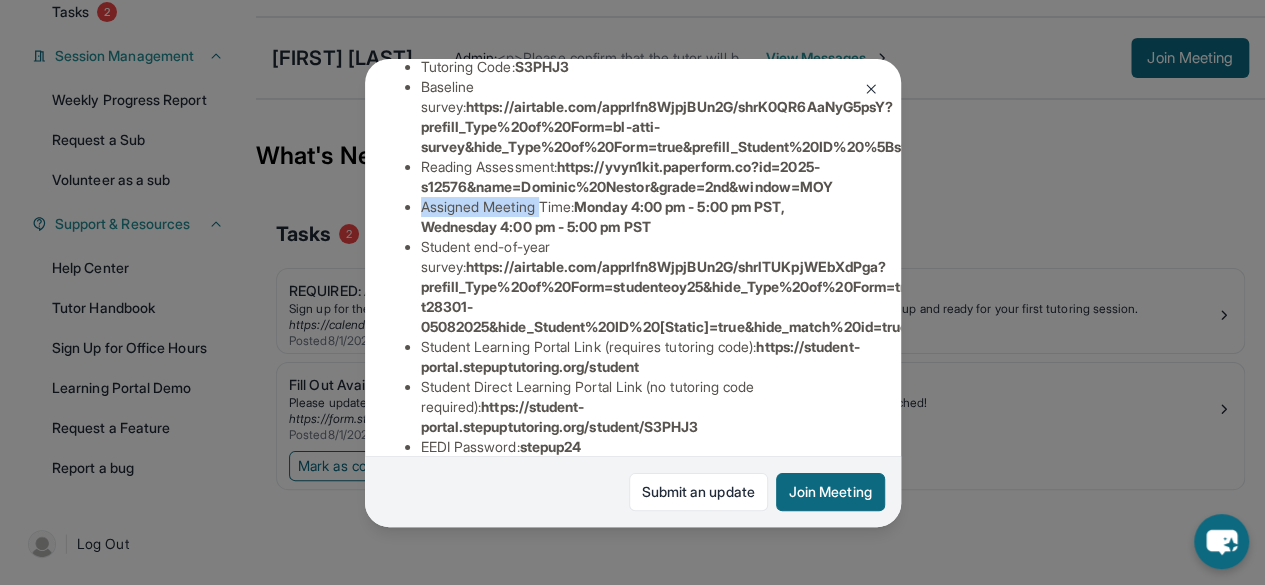 drag, startPoint x: 444, startPoint y: 262, endPoint x: 542, endPoint y: 253, distance: 98.4124 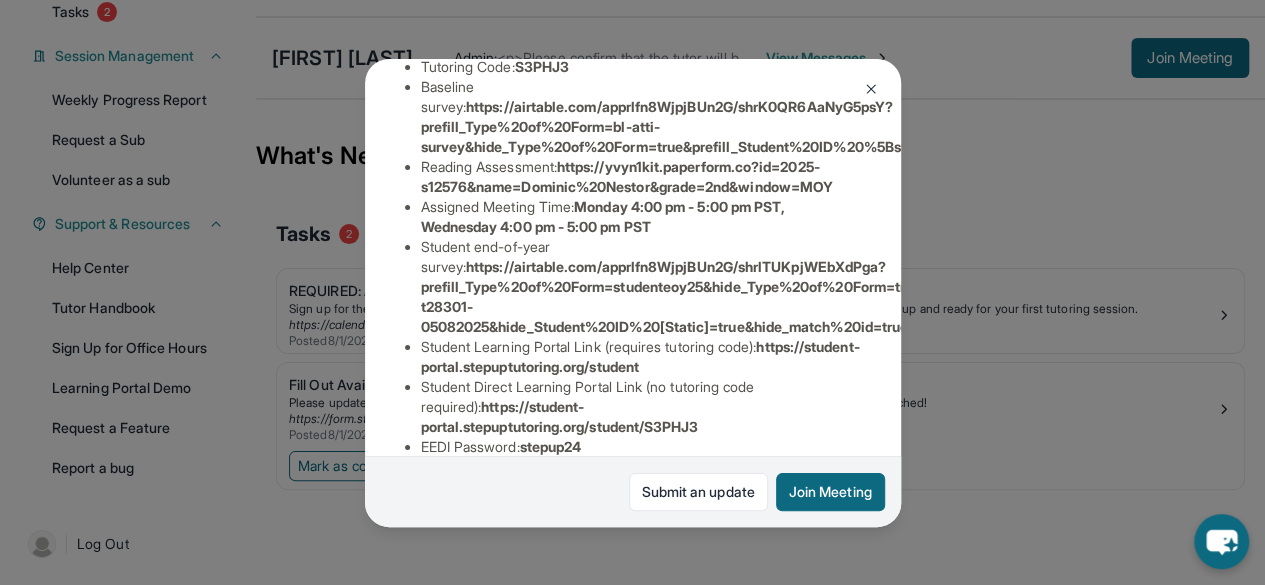 scroll, scrollTop: 451, scrollLeft: 0, axis: vertical 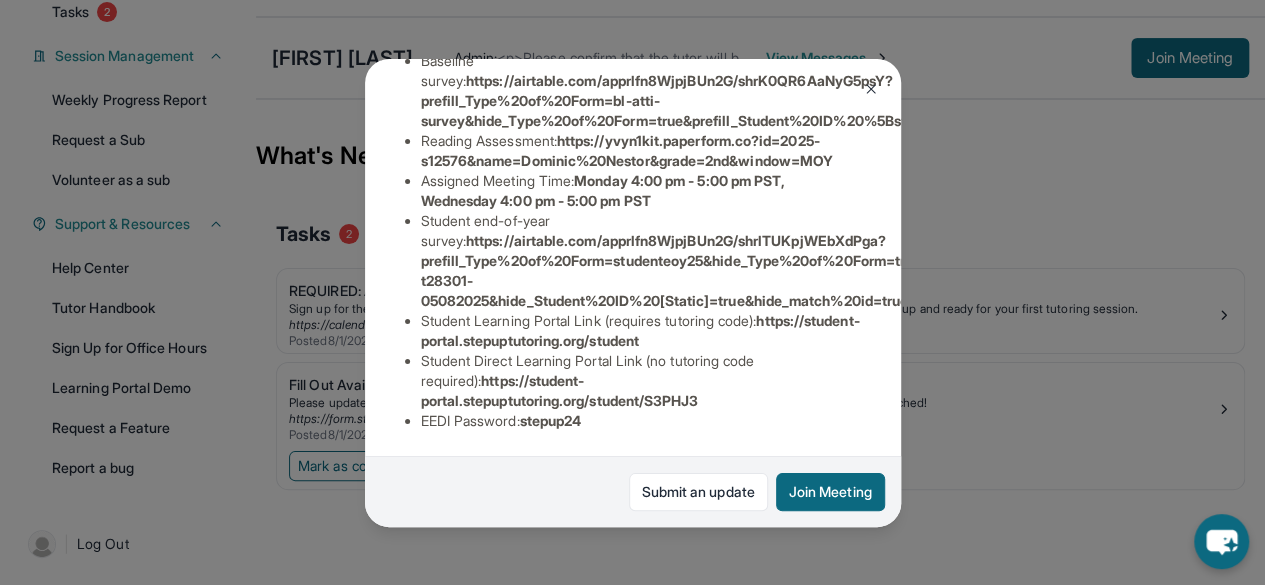 click on "Student end-of-year survey  :  https://airtable.com/apprlfn8WjpjBUn2G/shrlTUKpjWEbXdPga?prefill_Type%20of%20Form=studenteoy25&hide_Type%20of%20Form=true&prefill_Student%20ID%20[Static]=rec2N228kUG5Issez&prefill_match%20id=s12576-t28301-05082025&hide_Student%20ID%20[Static]=true&hide_match%20id=true" at bounding box center [641, 261] 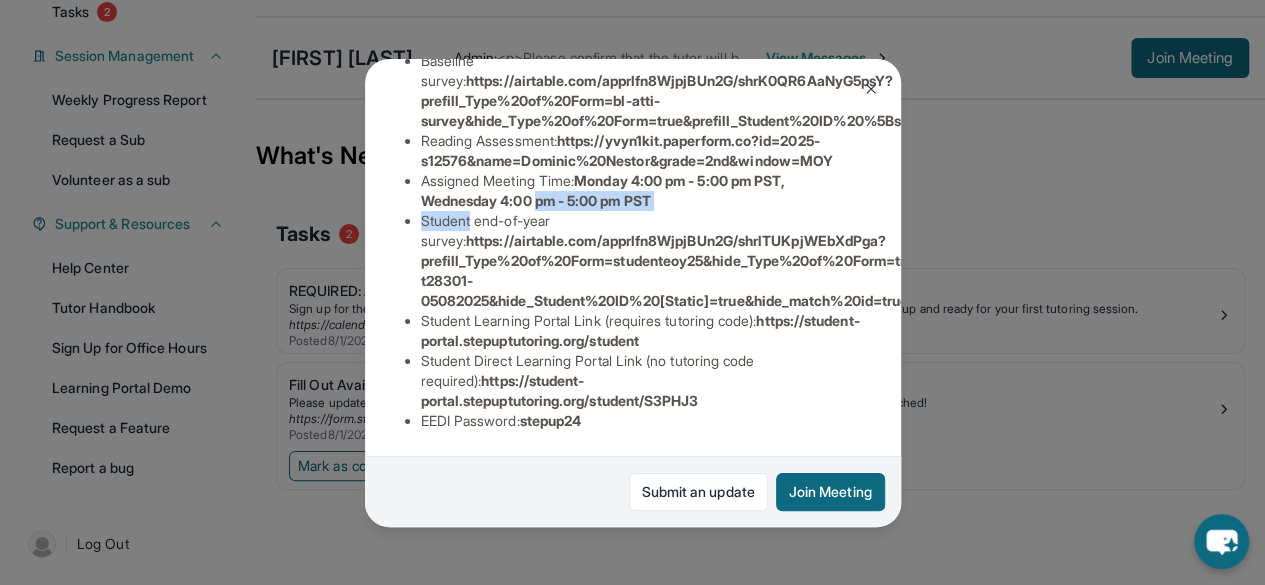 drag, startPoint x: 444, startPoint y: 231, endPoint x: 569, endPoint y: 213, distance: 126.28935 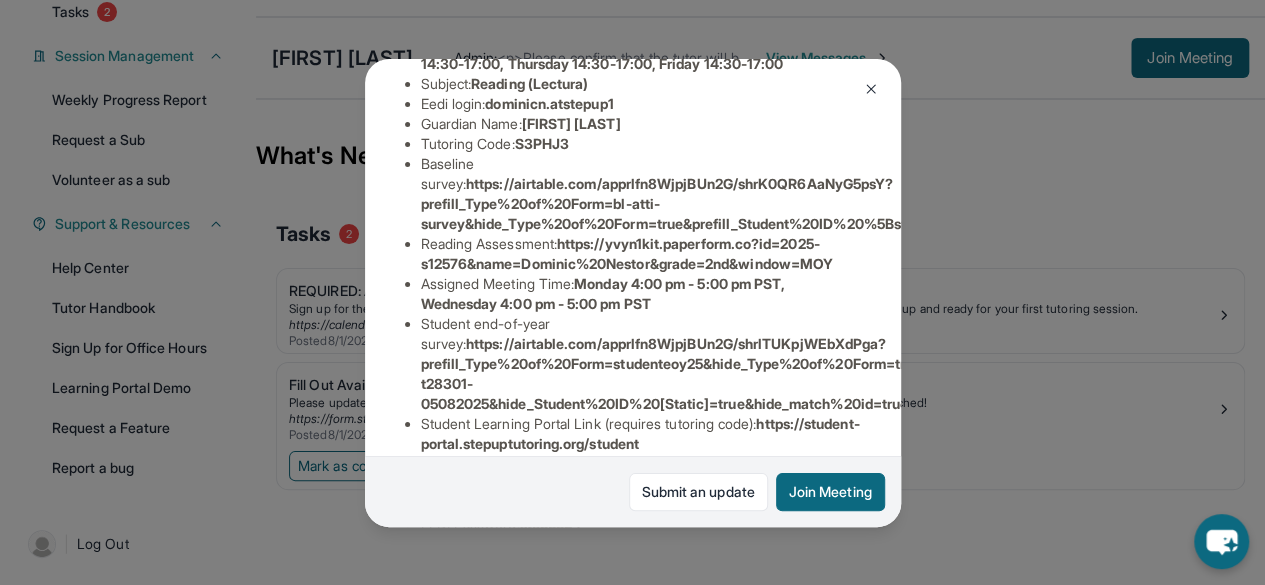 click on "https://airtable.com/apprlfn8WjpjBUn2G/shrK0QR6AaNyG5psY?prefill_Type%20of%20Form=bl-atti-survey&hide_Type%20of%20Form=true&prefill_Student%20ID%20%5Bstatic%5D=rec2N228kUG5Issez&hide_Student%20ID%20%5Bstatic%5D=true" at bounding box center [916, 203] 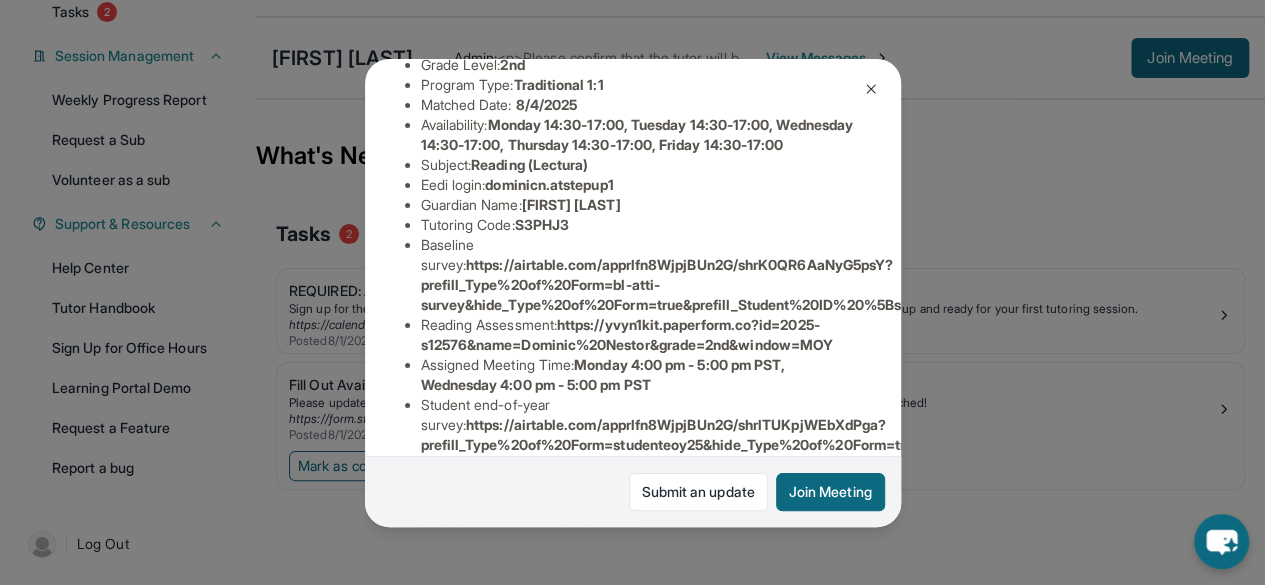 scroll, scrollTop: 230, scrollLeft: 0, axis: vertical 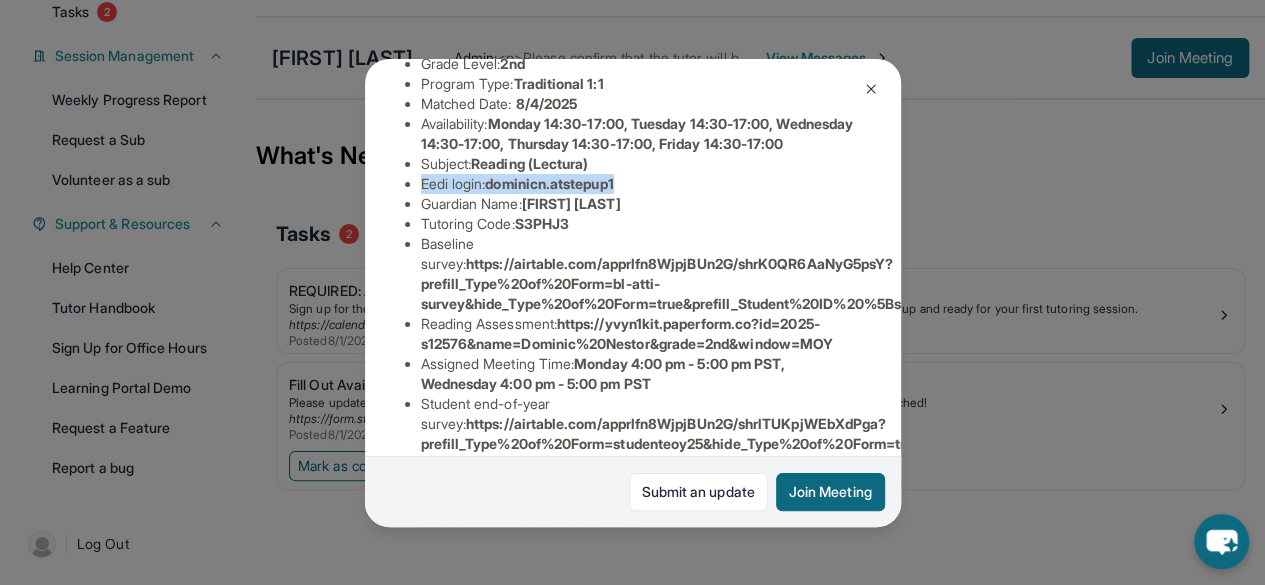 drag, startPoint x: 420, startPoint y: 218, endPoint x: 639, endPoint y: 210, distance: 219.14607 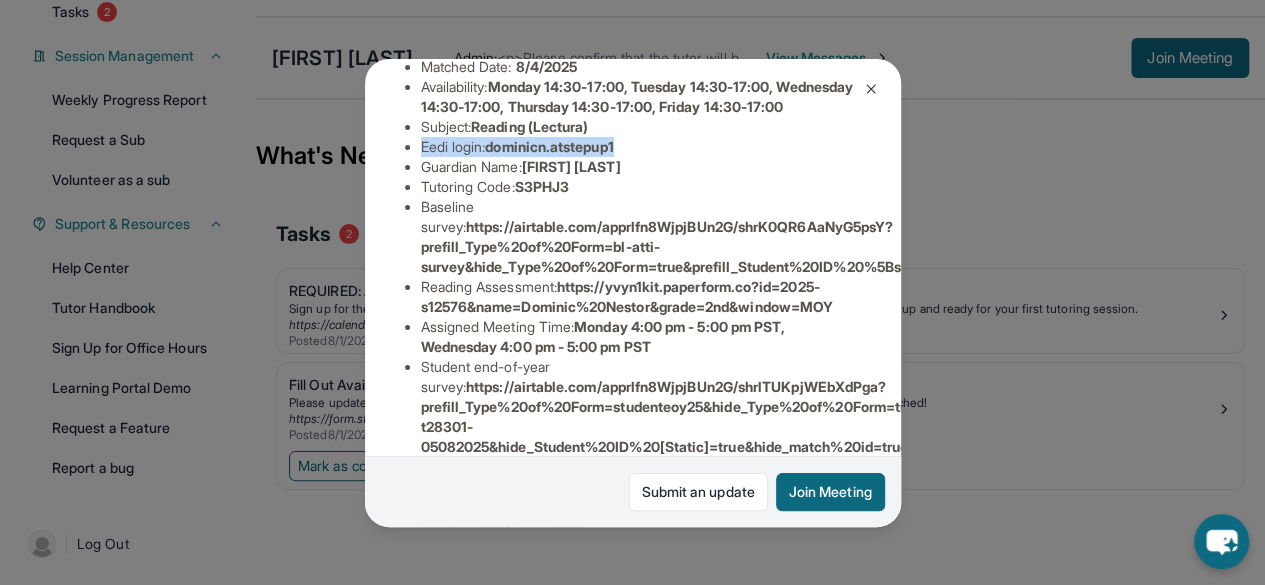 scroll, scrollTop: 278, scrollLeft: 0, axis: vertical 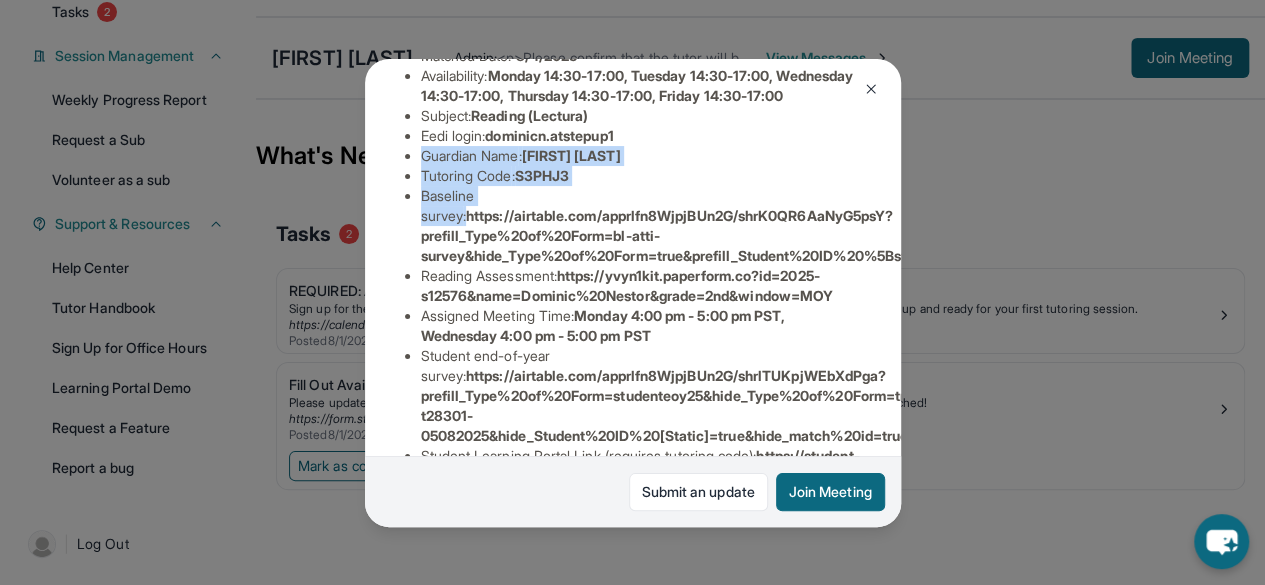 drag, startPoint x: 420, startPoint y: 189, endPoint x: 544, endPoint y: 228, distance: 129.98846 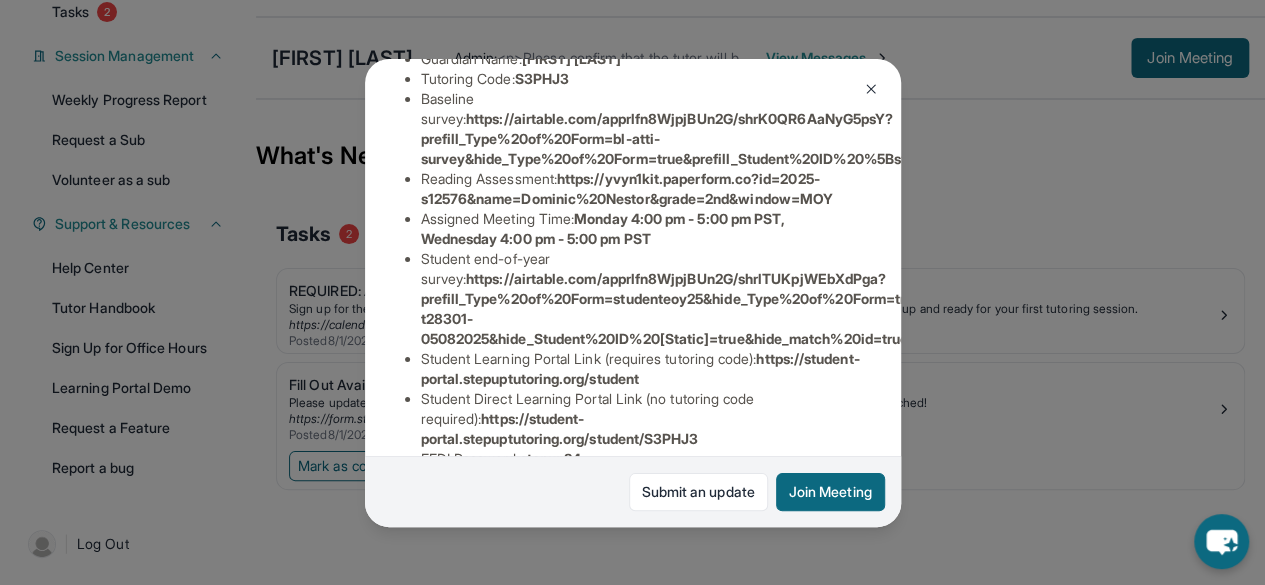 scroll, scrollTop: 376, scrollLeft: 0, axis: vertical 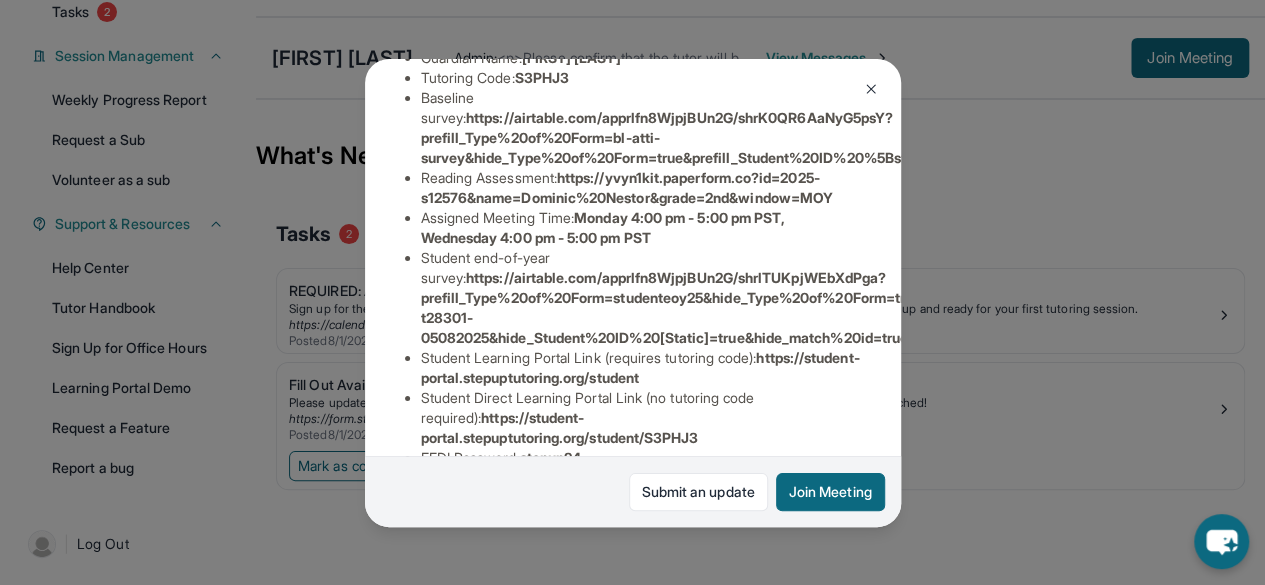 click on "Reading Assessment :  https://yvyn1kit.paperform.co?id=2025-s12576&name=Dominic%20Nestor&grade=2nd&window=MOY" at bounding box center (641, 188) 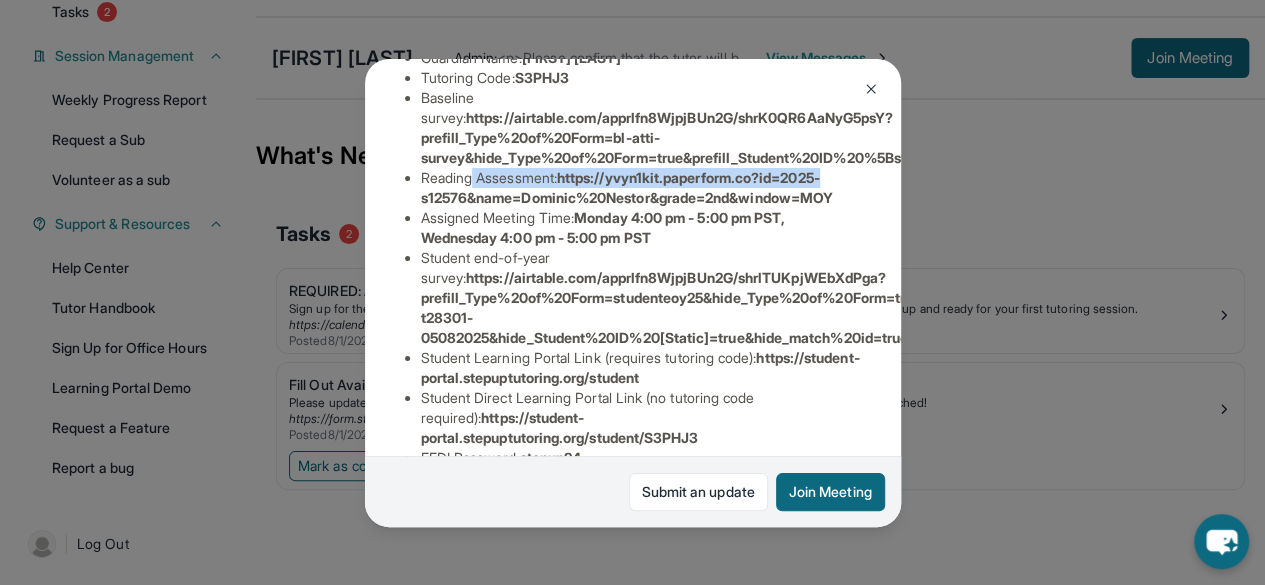 drag, startPoint x: 474, startPoint y: 214, endPoint x: 495, endPoint y: 241, distance: 34.20526 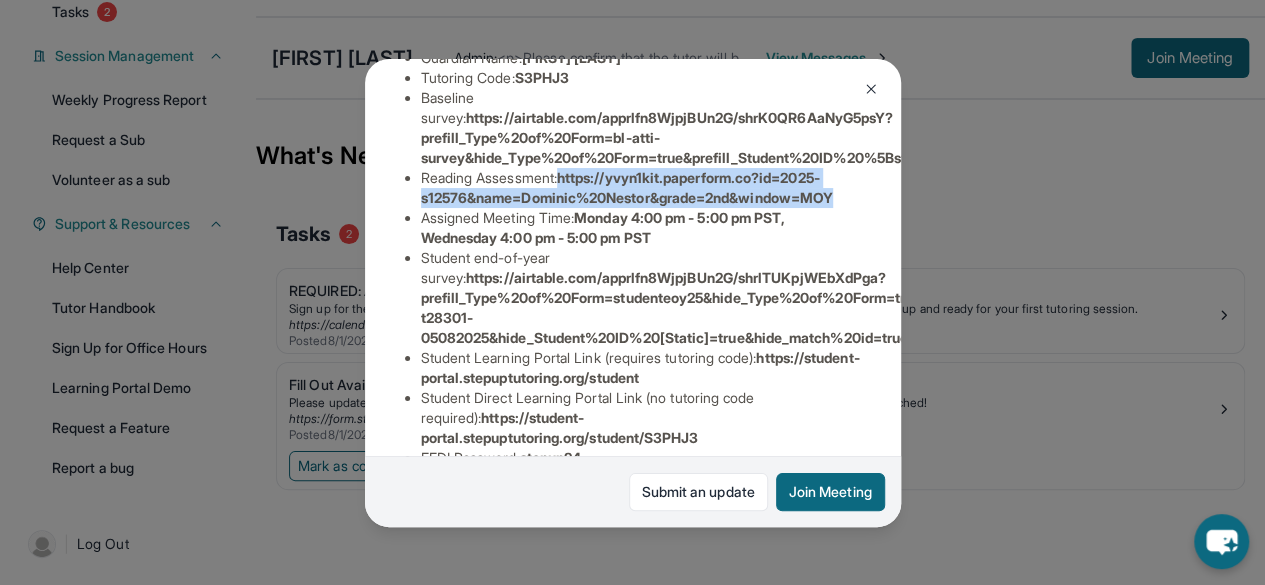 drag, startPoint x: 569, startPoint y: 217, endPoint x: 867, endPoint y: 253, distance: 300.16663 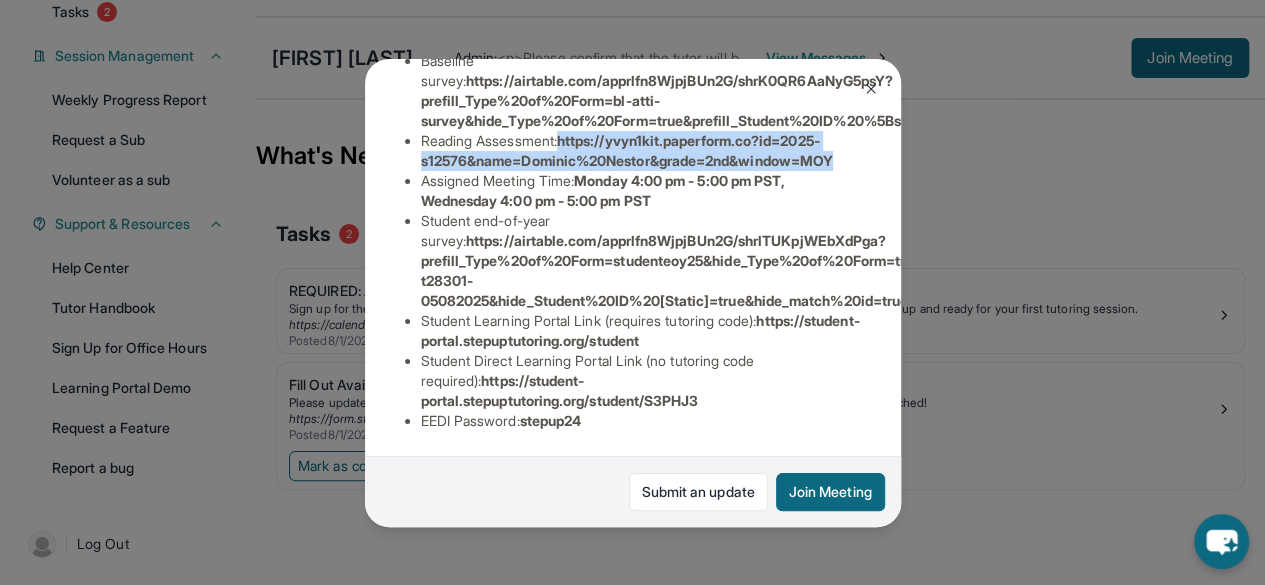 scroll, scrollTop: 464, scrollLeft: 0, axis: vertical 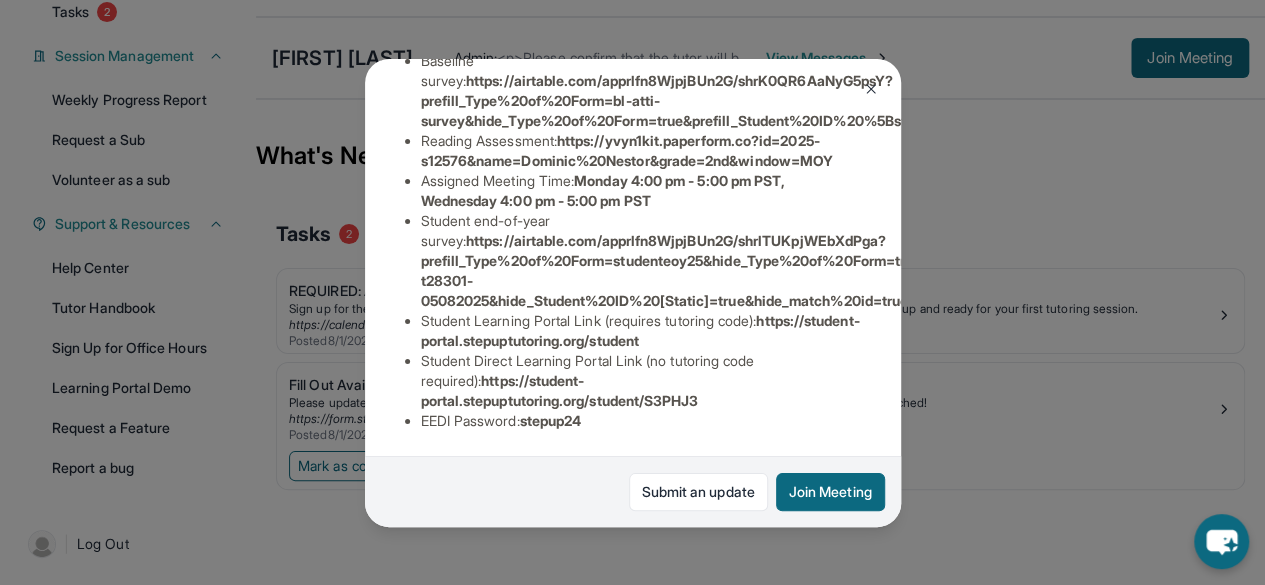 click on "Student Information https://student-portal.stepuptutoring.org/student/S3PHJ3 Preferred Language of Guardian:  English District:  Los Angeles Unified School District Grade Level:  2nd Program Type:  Traditional 1:1 Matched Date:   8/4/2025 Availability:  Monday 14:30-17:00, Tuesday 14:30-17:00, Wednesday 14:30-17:00, Thursday 14:30-17:00, Friday 14:30-17:00 Subject :  Reading (Lectura) Eedi login :  dominicn.atstepup1 Guardian Name :  [FIRST] [LAST] Tutoring Code :  S3PHJ3 Baseline survey :  https://airtable.com/apprlfn8WjpjBUn2G/shrK0QR6AaNyG5psY?prefill_Type%20of%20Form=bl-atti-survey&hide_Type%20of%20Form=true&prefill_Student%20ID%20[static]=rec2N228kUG5Issez&hide_Student%20ID%20[static]=true Reading Assessment :  https://yvyn1kit.paperform.co?id=2025-s12576&name=Dominic%20Nestor&grade=2nd&window=MOY Assigned Meeting Time :  Monday 4:00 pm - 5:00 pm PST, Wednesday 4:00 pm - 5:00 pm PST Student end-of-year survey  :  :  :  EEDI Password :  stepup24 Join Meeting" at bounding box center [632, 292] 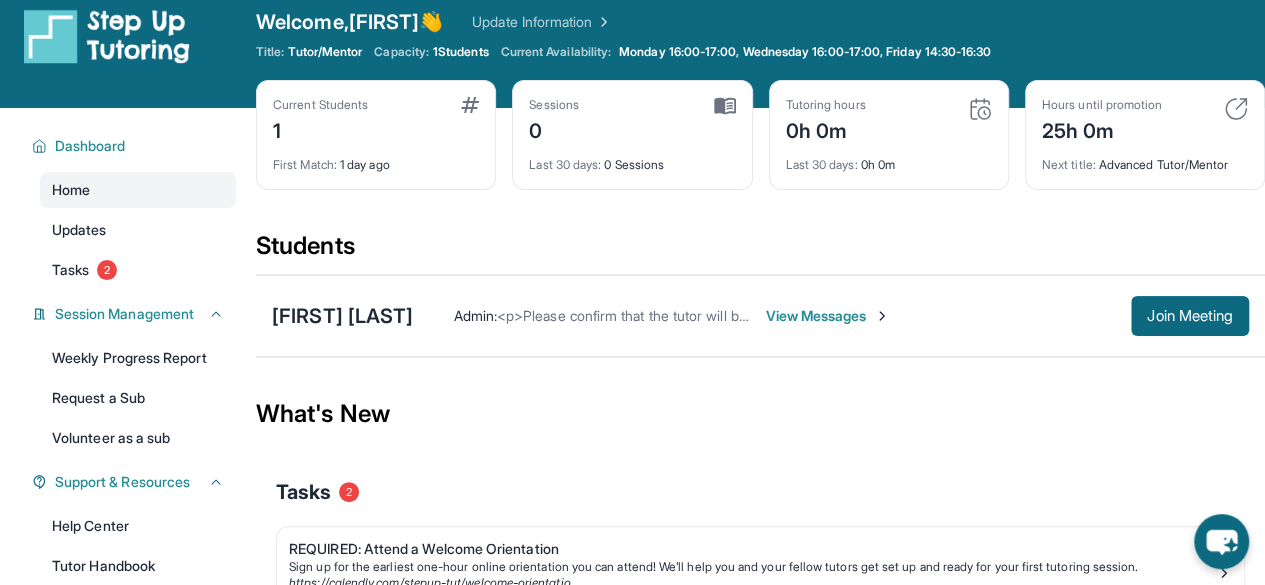 scroll, scrollTop: 0, scrollLeft: 0, axis: both 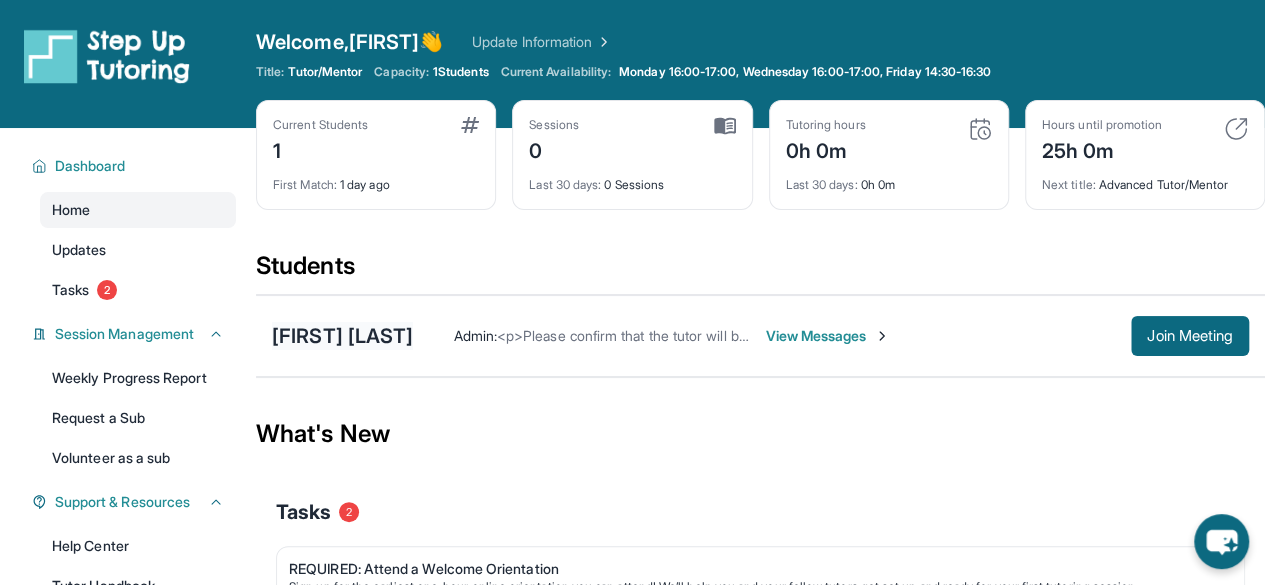 click on "[FIRST] [LAST]" at bounding box center (342, 336) 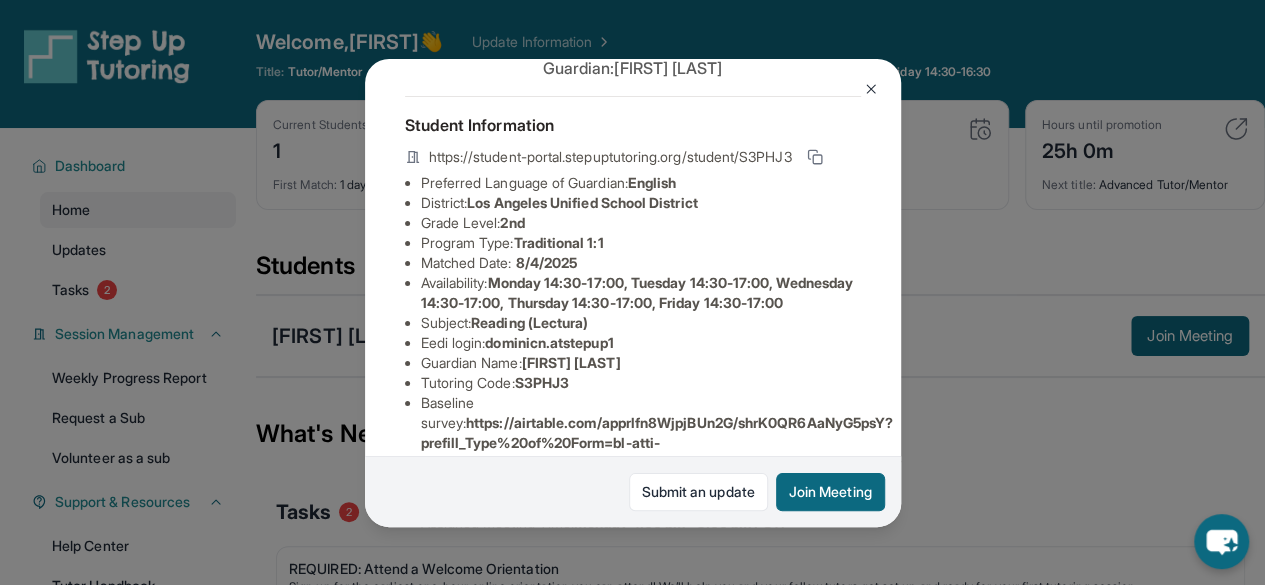 scroll, scrollTop: 127, scrollLeft: 0, axis: vertical 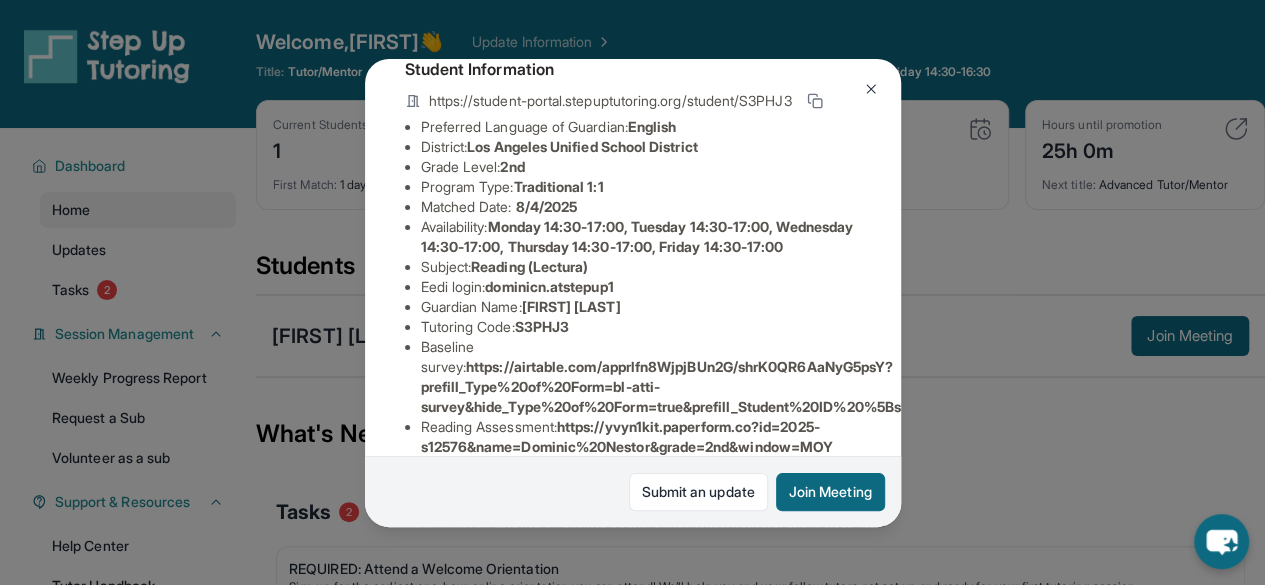 click on "Monday 14:30-17:00, Tuesday 14:30-17:00, Wednesday 14:30-17:00, Thursday 14:30-17:00, Friday 14:30-17:00" at bounding box center (637, 236) 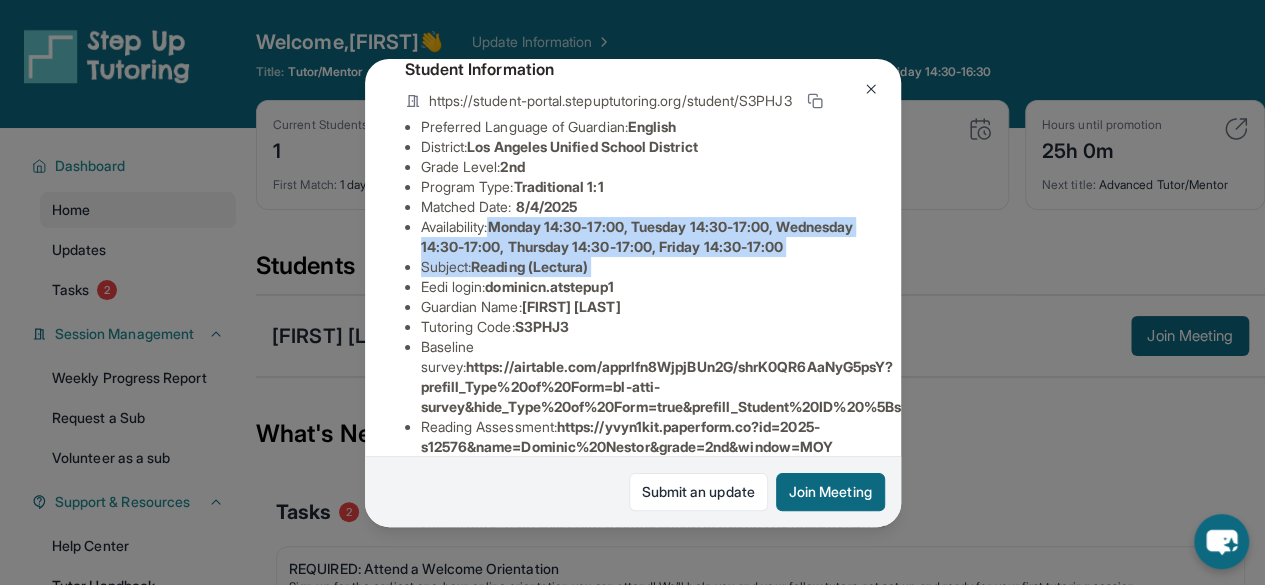 drag, startPoint x: 504, startPoint y: 237, endPoint x: 615, endPoint y: 311, distance: 133.4054 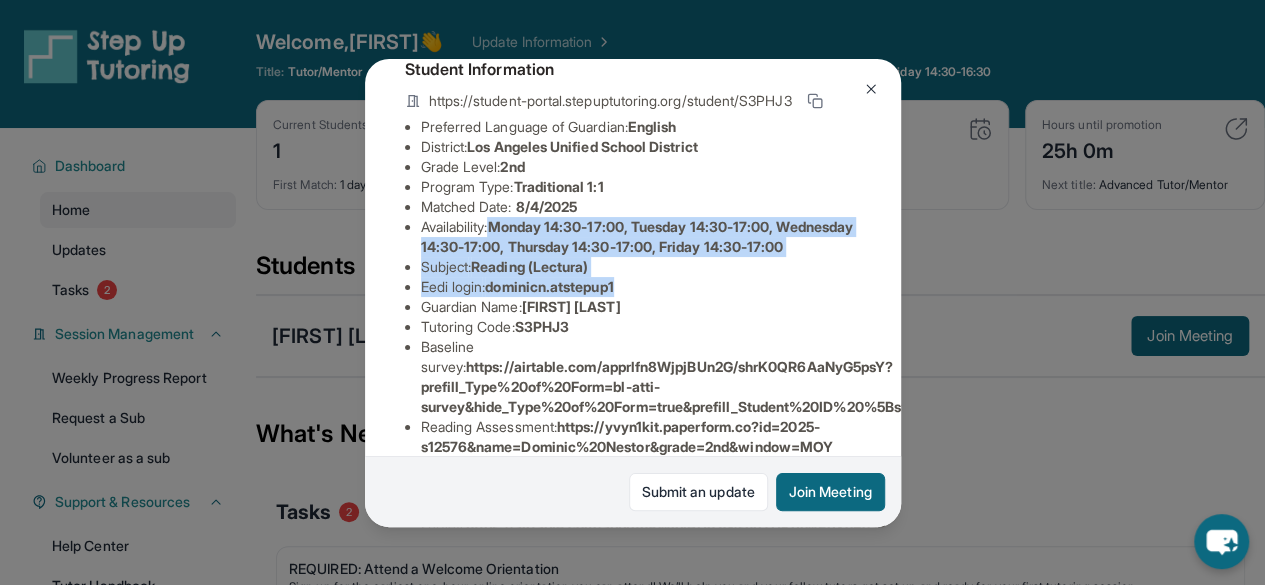 click on "Eedi login :  dominicn.atstepup1" at bounding box center [641, 287] 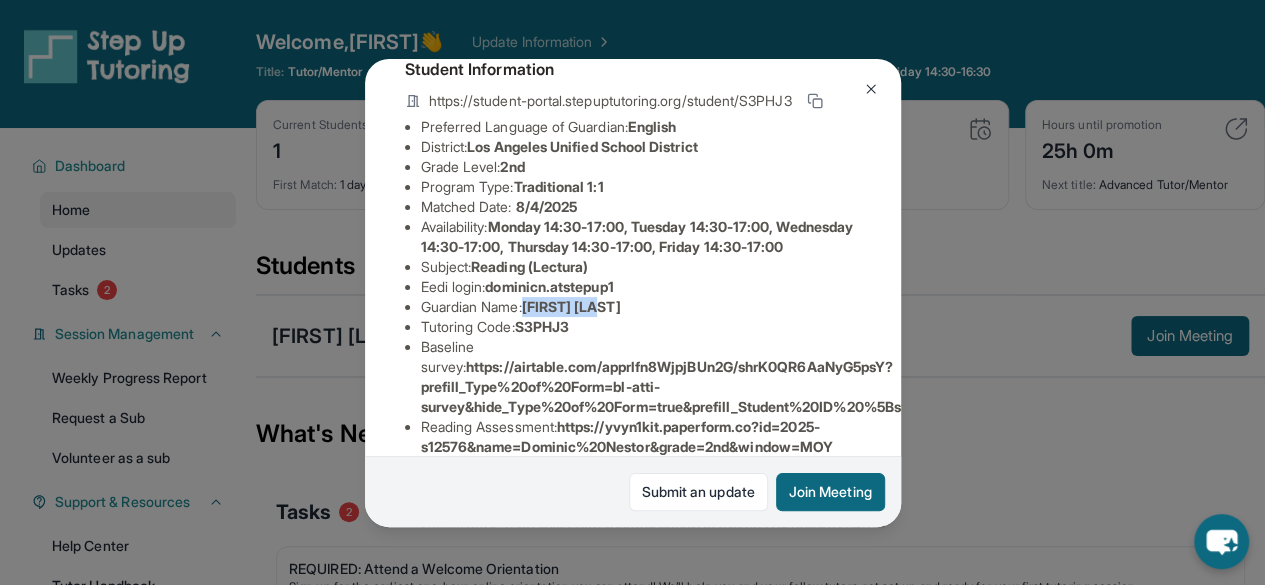 drag, startPoint x: 526, startPoint y: 337, endPoint x: 615, endPoint y: 333, distance: 89.08984 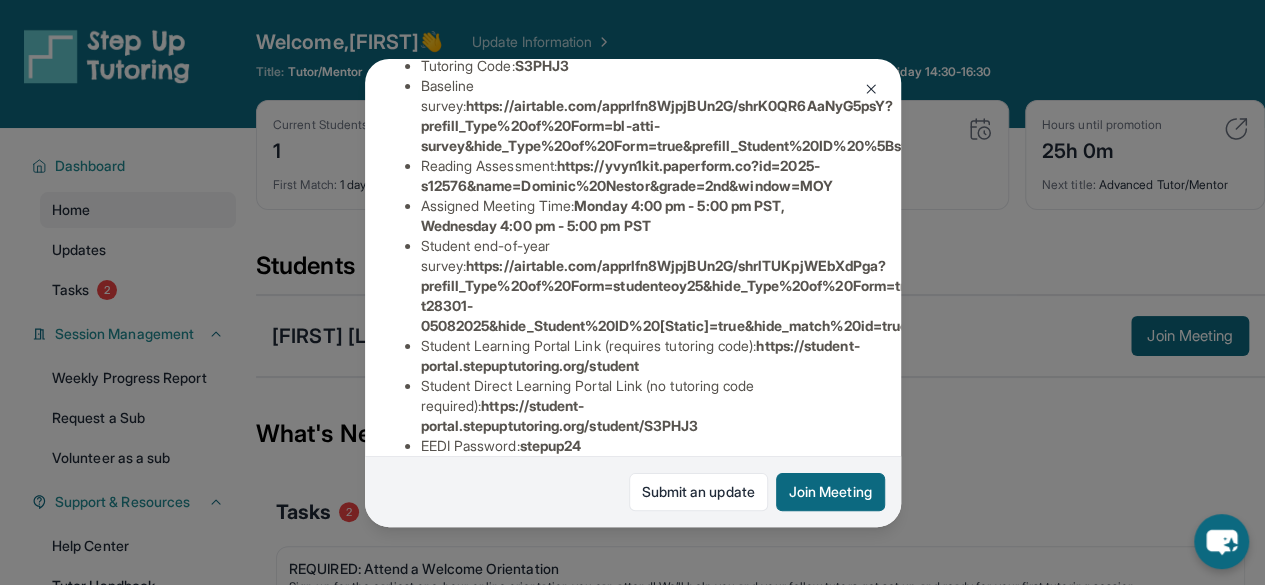 scroll, scrollTop: 388, scrollLeft: 0, axis: vertical 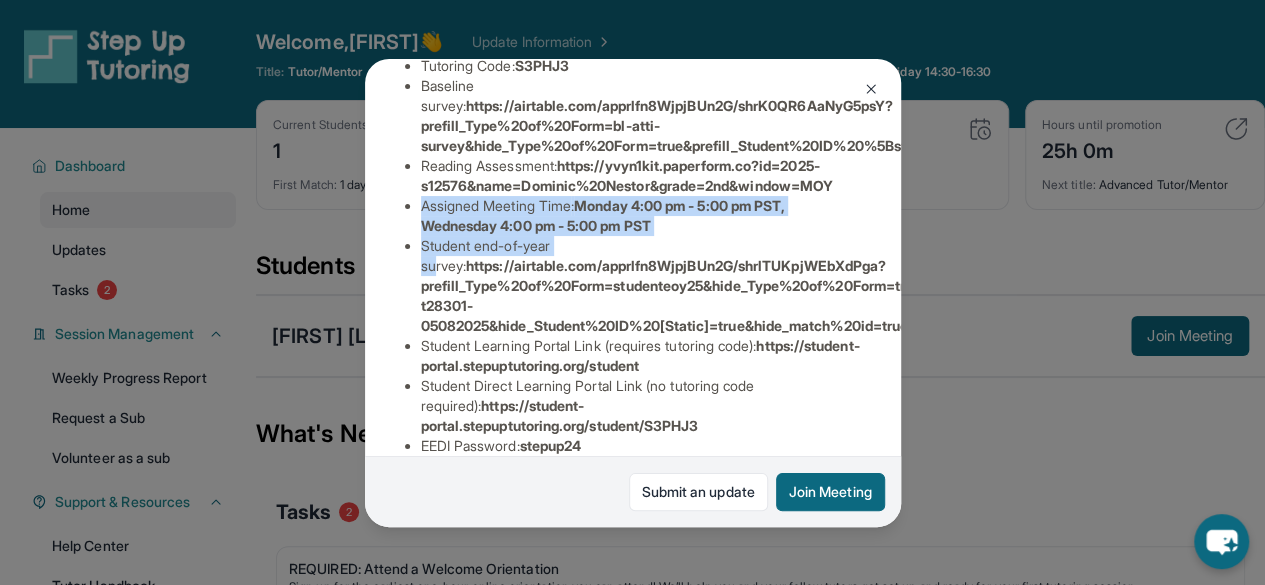 drag, startPoint x: 422, startPoint y: 253, endPoint x: 577, endPoint y: 295, distance: 160.58954 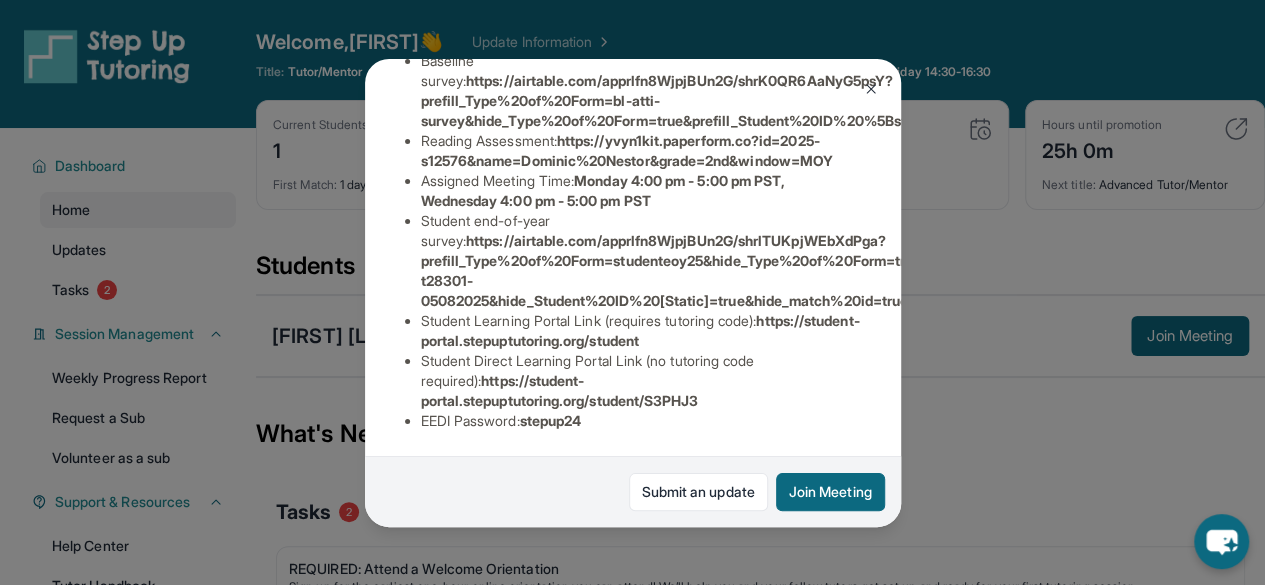 scroll, scrollTop: 464, scrollLeft: 0, axis: vertical 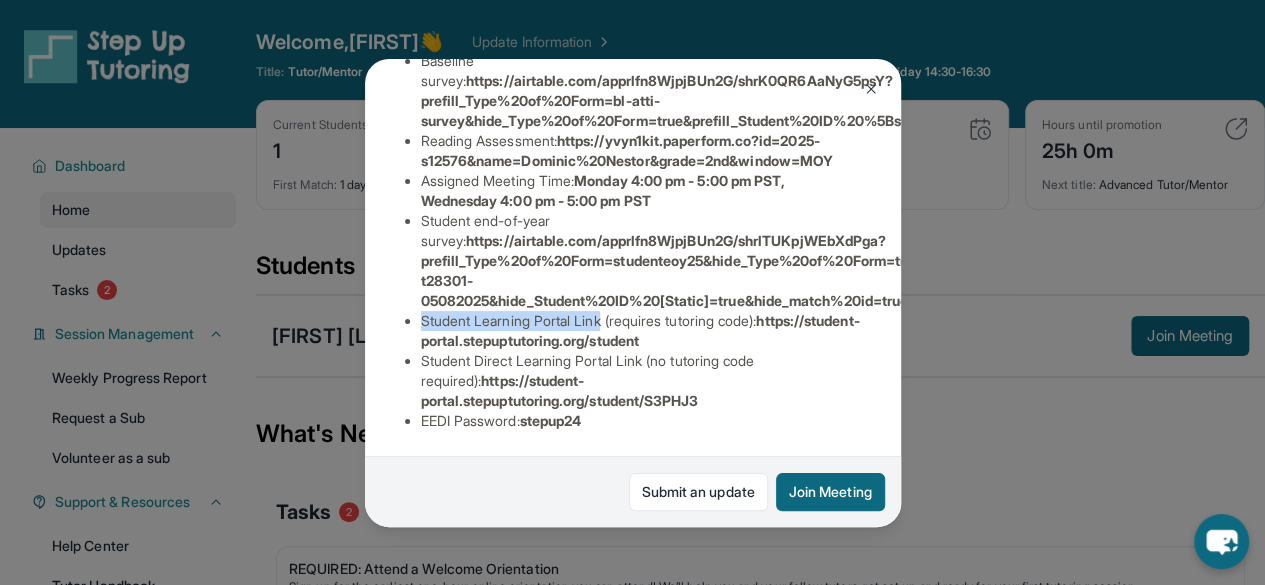 drag, startPoint x: 419, startPoint y: 323, endPoint x: 609, endPoint y: 323, distance: 190 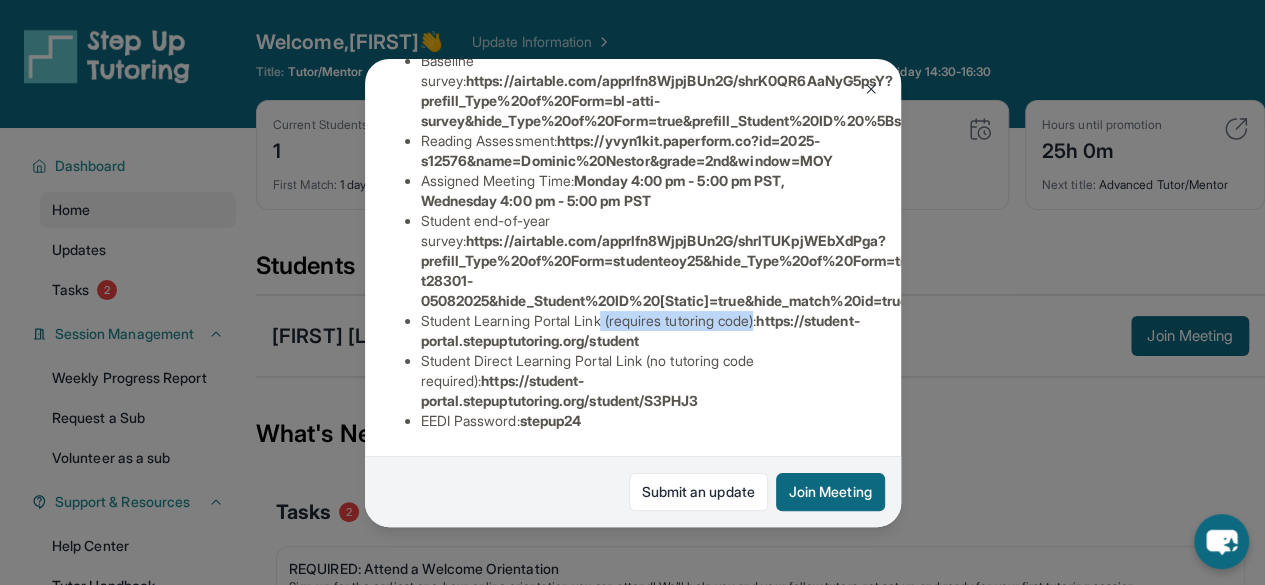 drag, startPoint x: 609, startPoint y: 323, endPoint x: 768, endPoint y: 317, distance: 159.11317 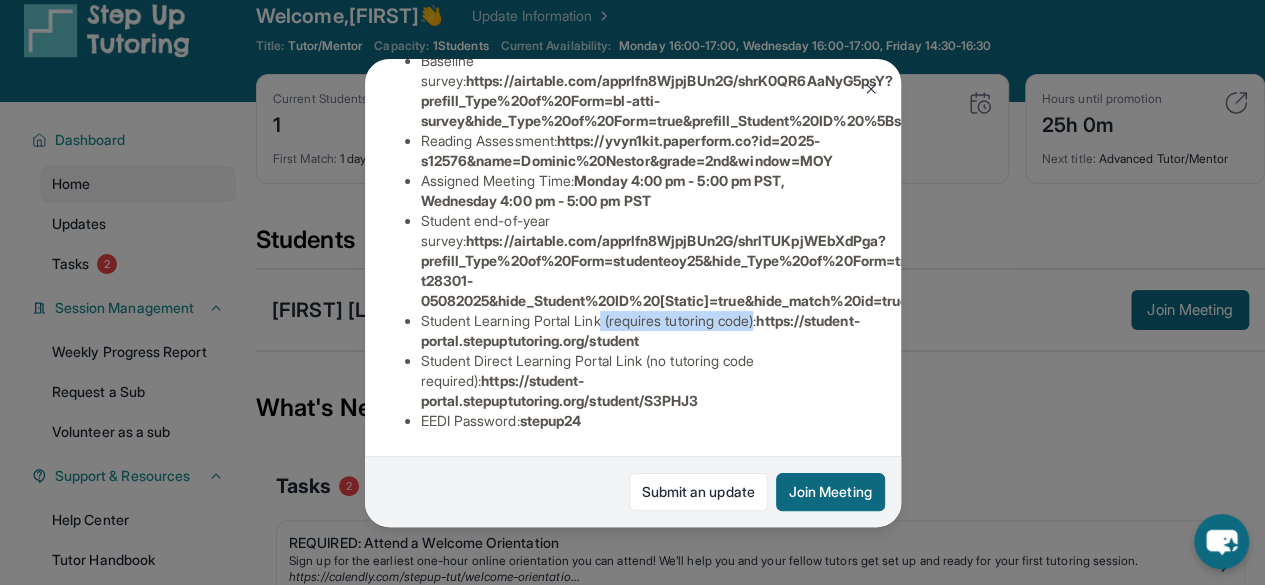 scroll, scrollTop: 28, scrollLeft: 0, axis: vertical 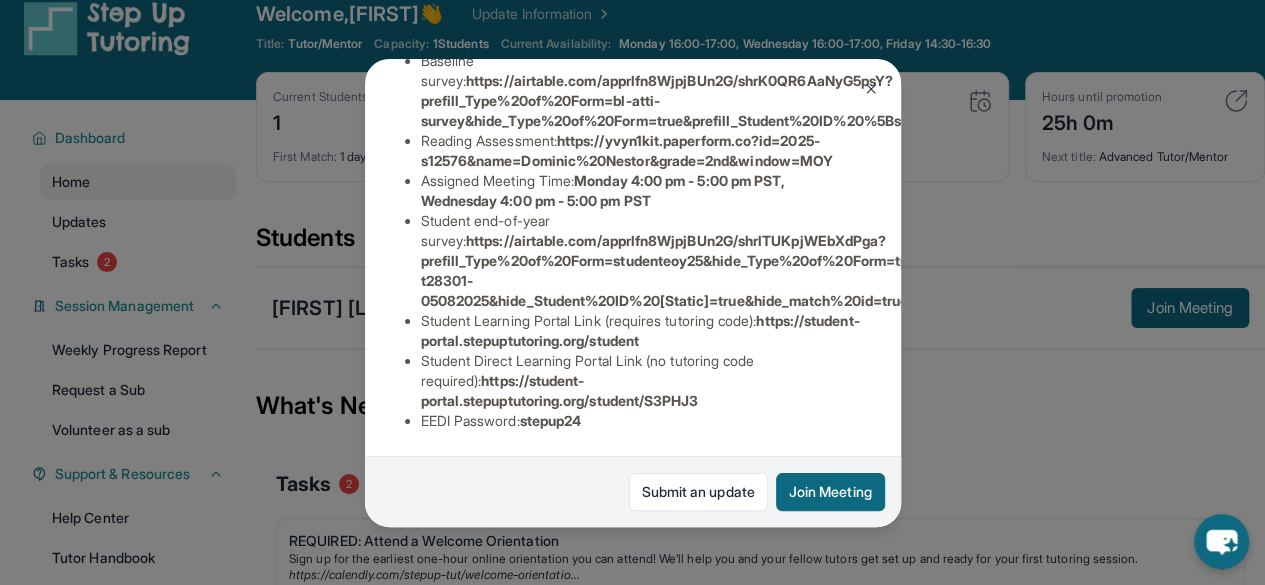 click on "https://student-portal.stepuptutoring.org/student" at bounding box center (640, 330) 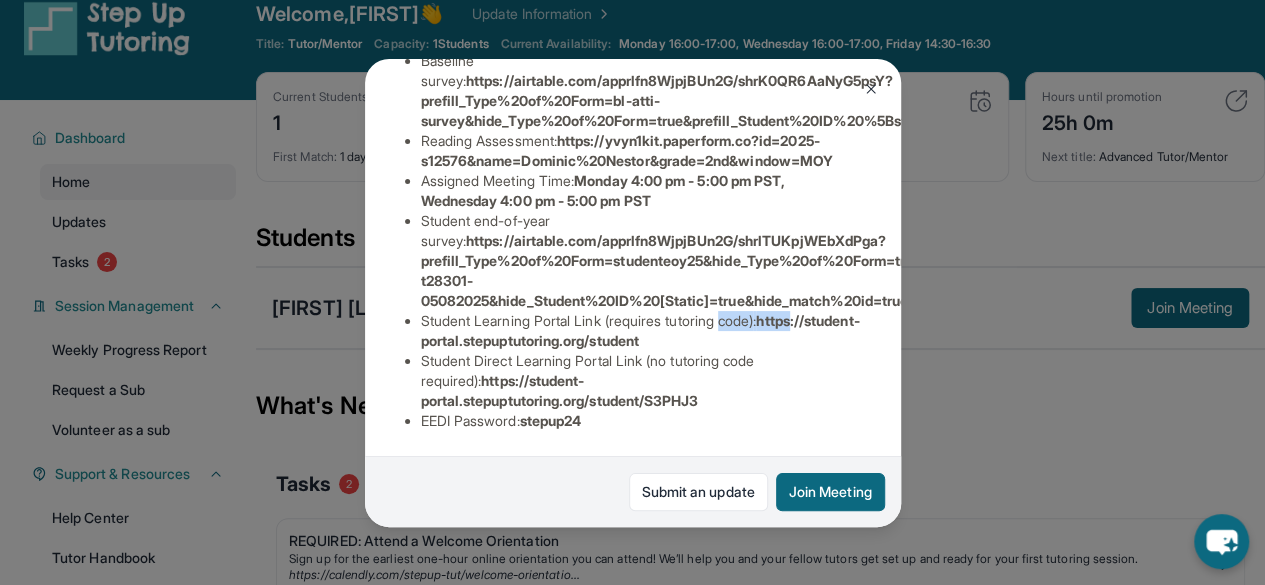 drag, startPoint x: 426, startPoint y: 349, endPoint x: 741, endPoint y: 332, distance: 315.4584 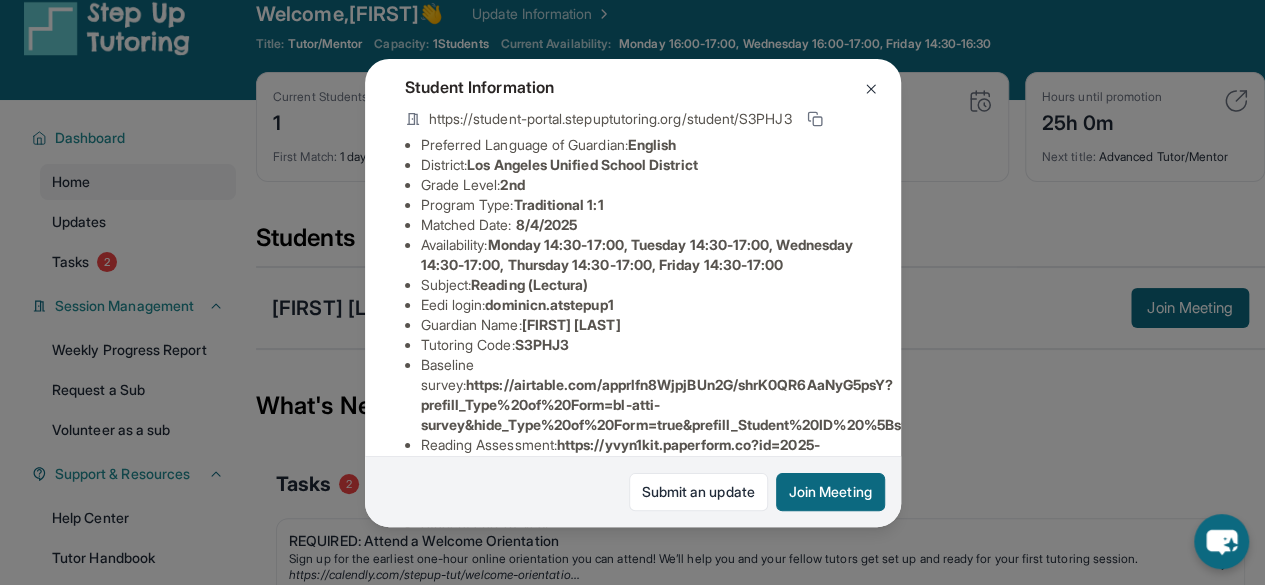 scroll, scrollTop: 80, scrollLeft: 0, axis: vertical 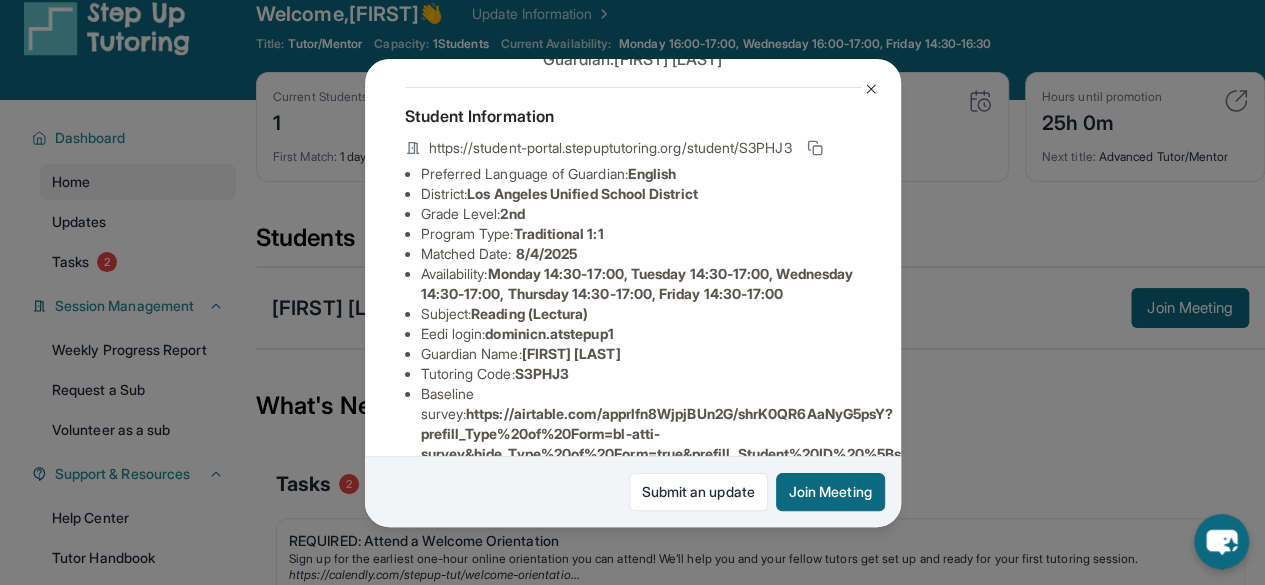 click at bounding box center [871, 89] 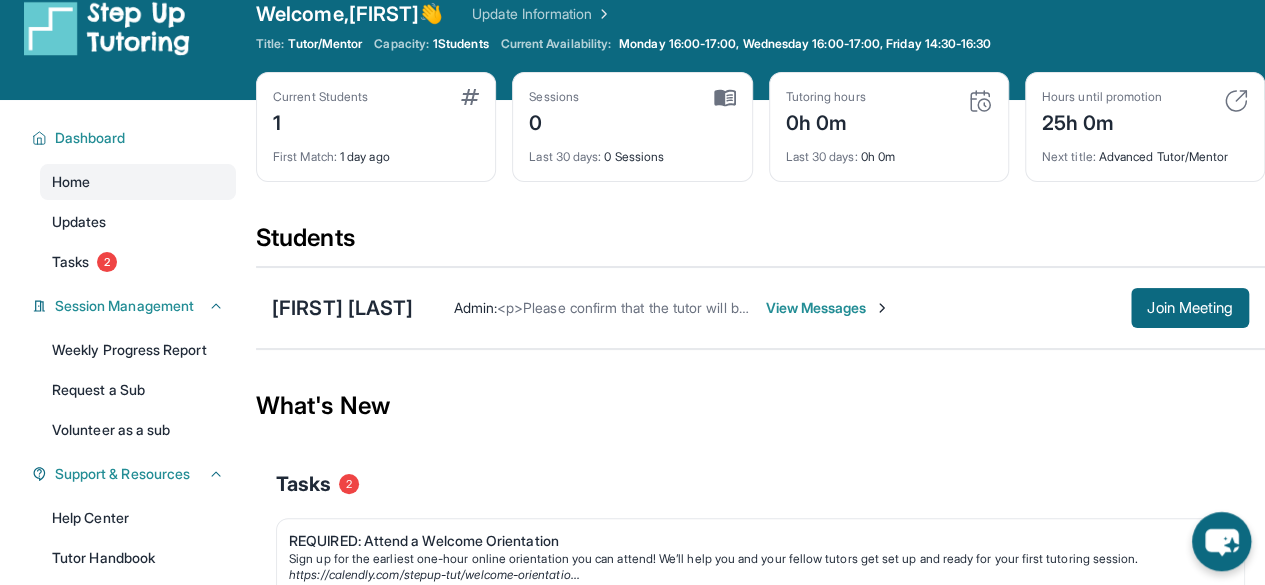 click 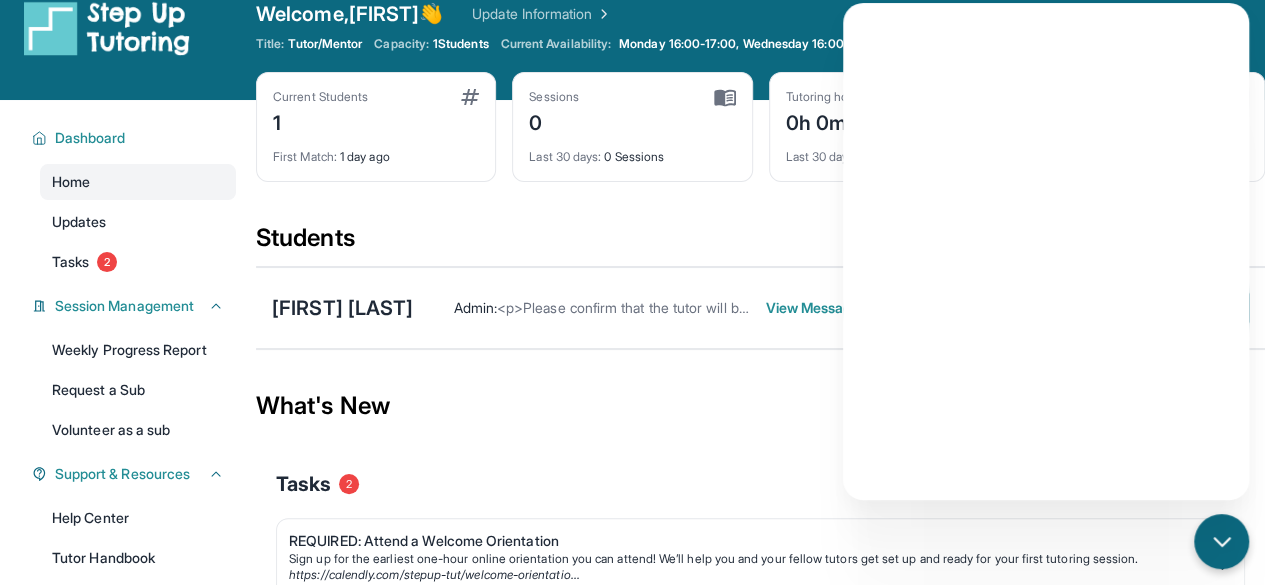click on "What's New" at bounding box center (760, 406) 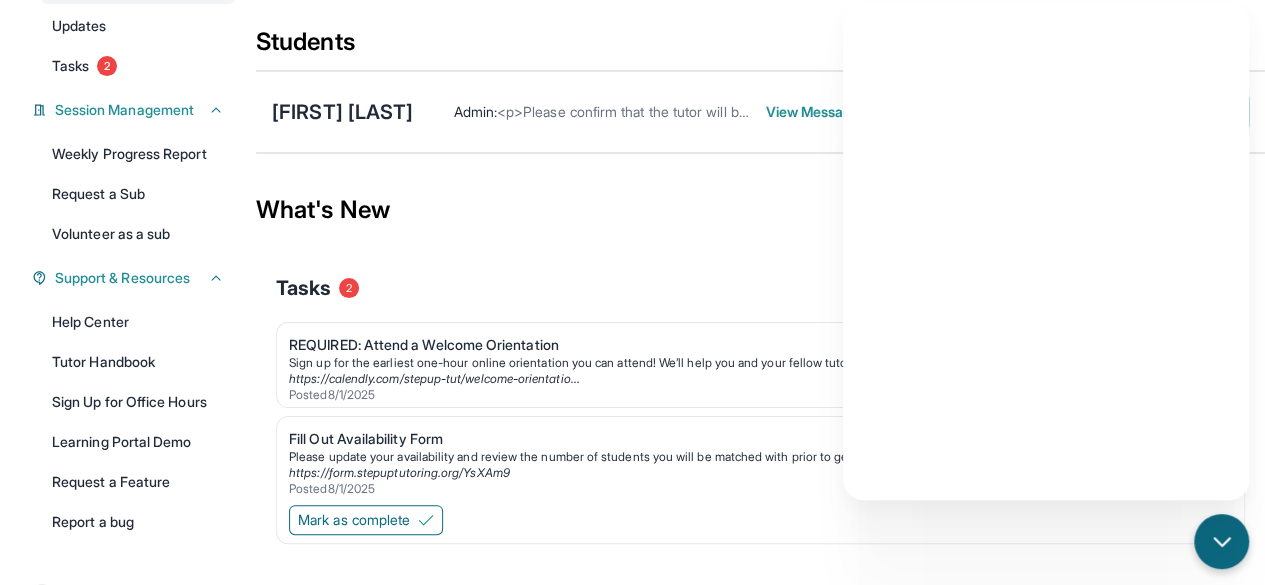 scroll, scrollTop: 278, scrollLeft: 0, axis: vertical 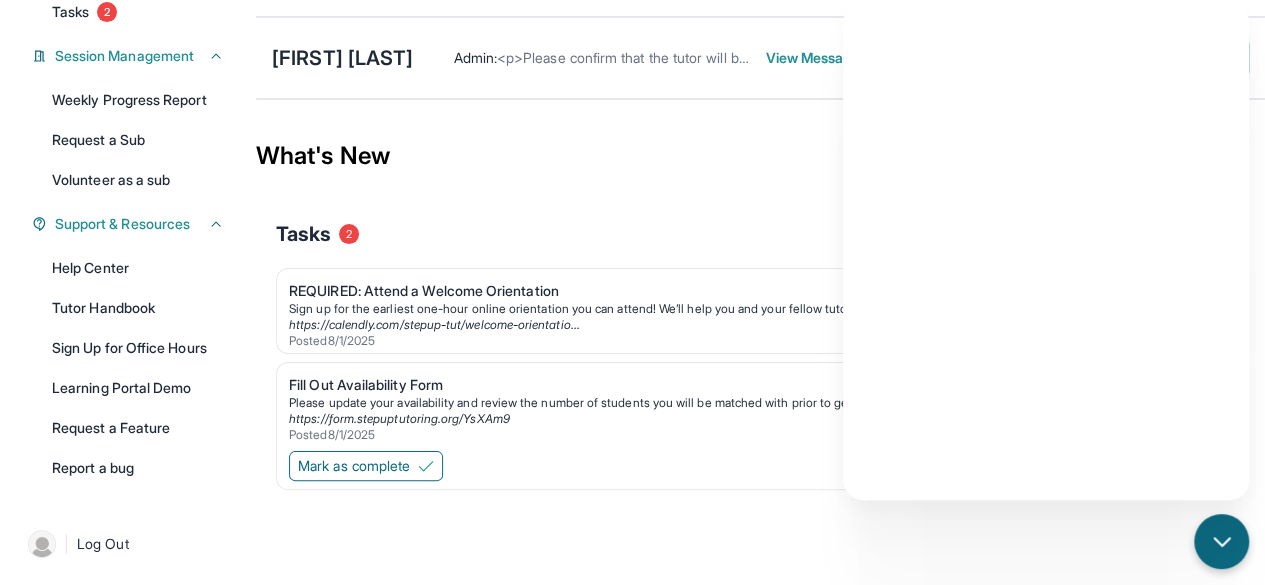 click on "Tasks 2" at bounding box center (760, 234) 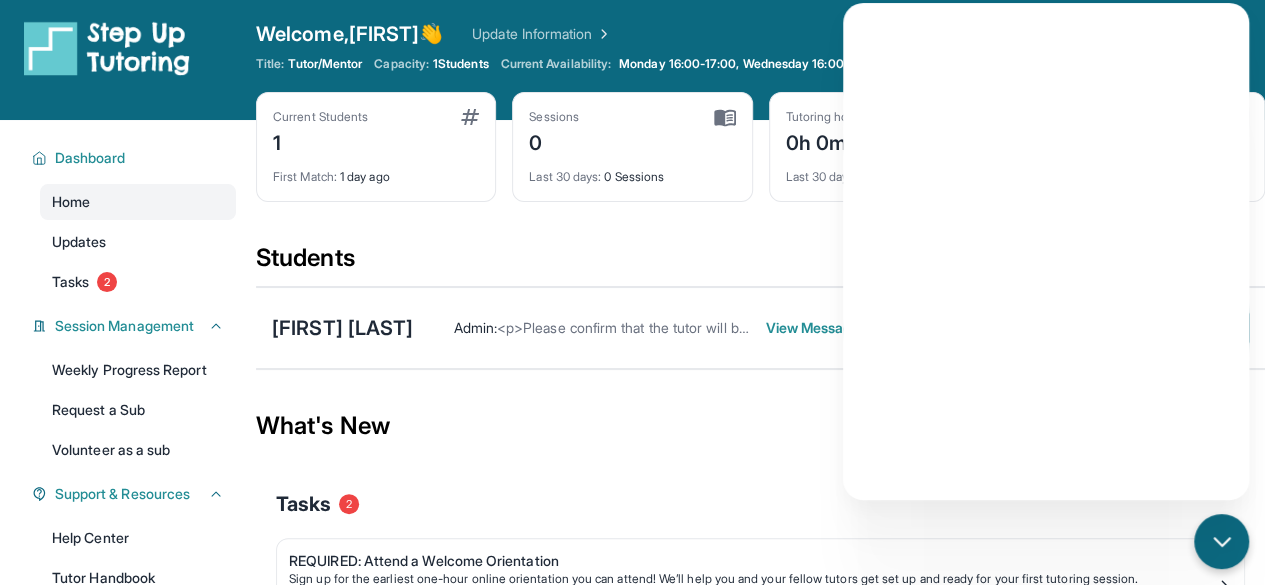 scroll, scrollTop: 8, scrollLeft: 0, axis: vertical 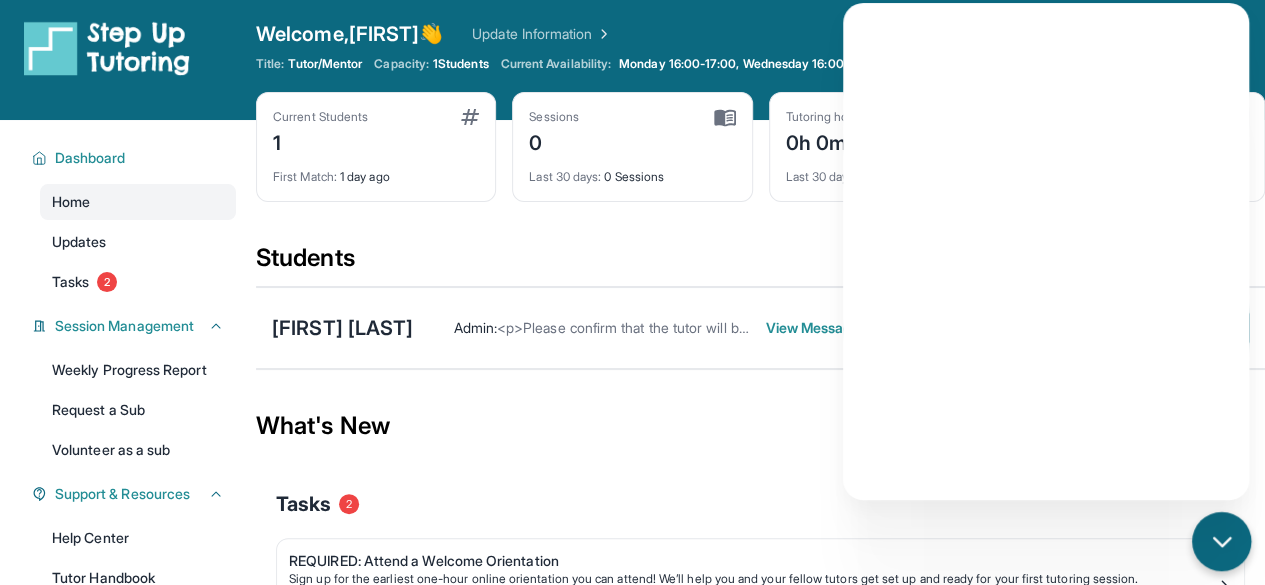 click 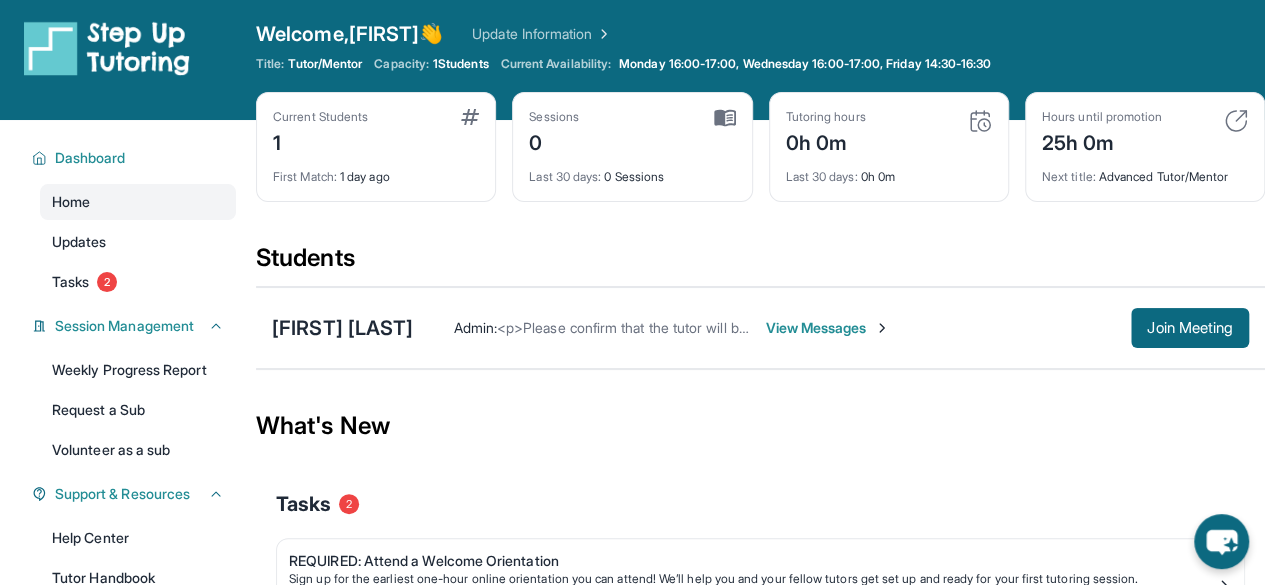 click on "View Messages" at bounding box center (827, 328) 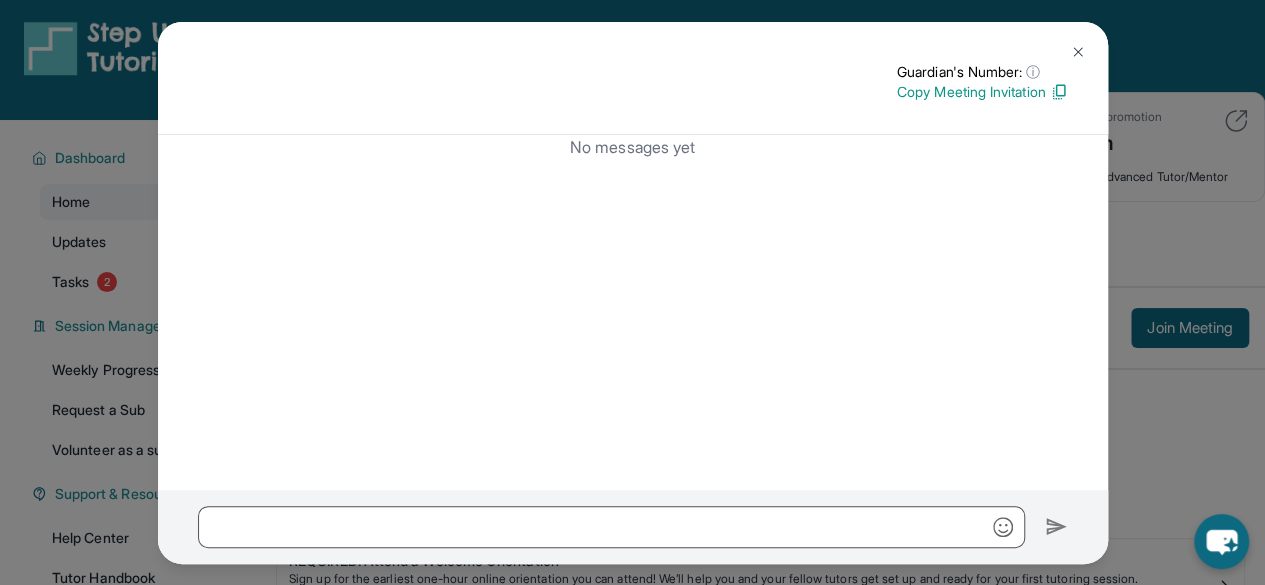 click at bounding box center (1078, 52) 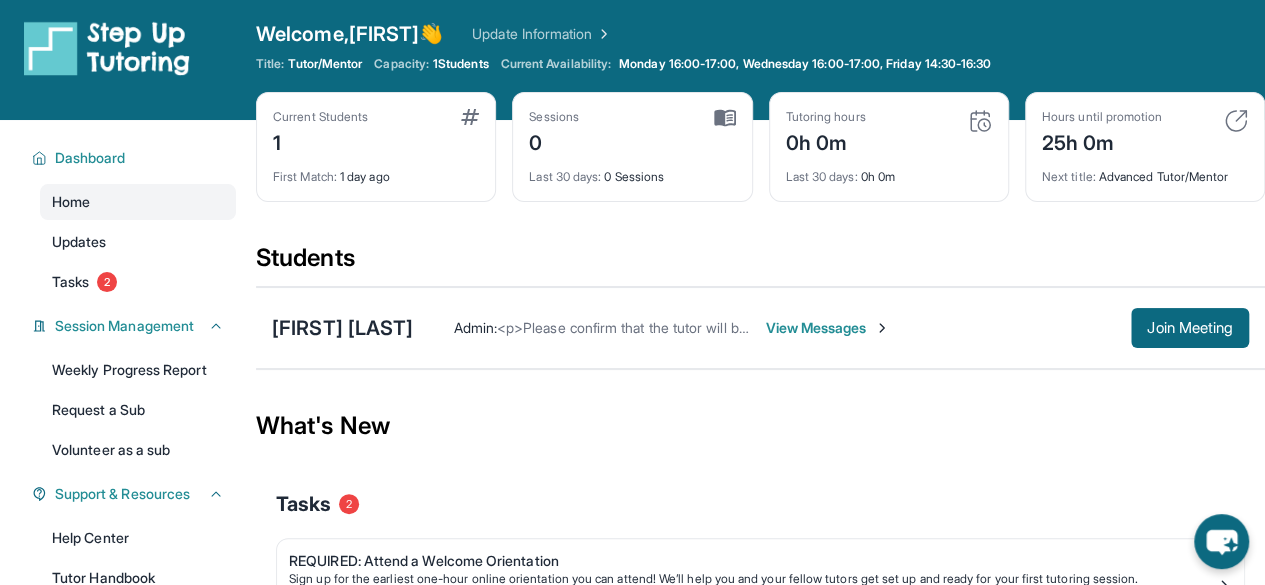 scroll, scrollTop: 0, scrollLeft: 0, axis: both 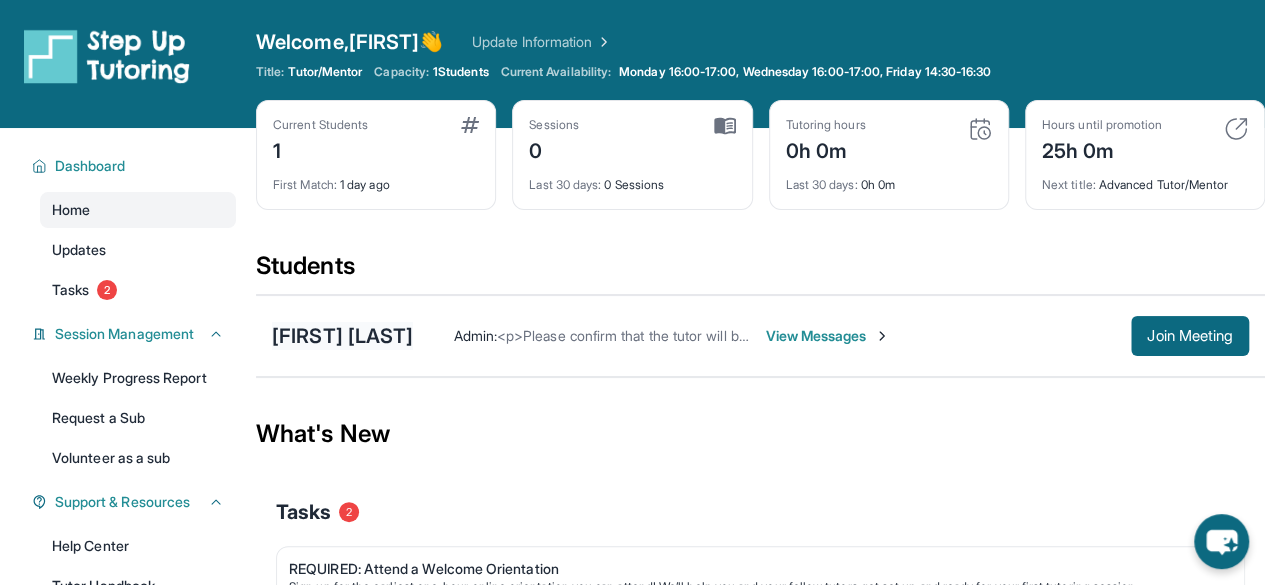 click on "[FIRST] [LAST]" at bounding box center (342, 336) 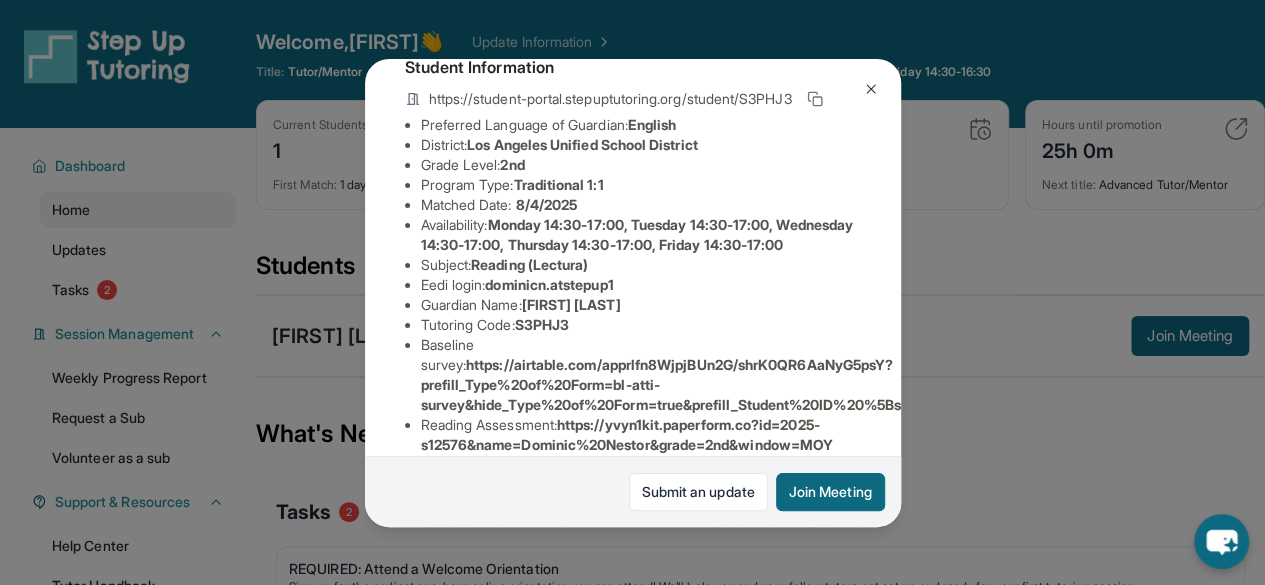 scroll, scrollTop: 128, scrollLeft: 0, axis: vertical 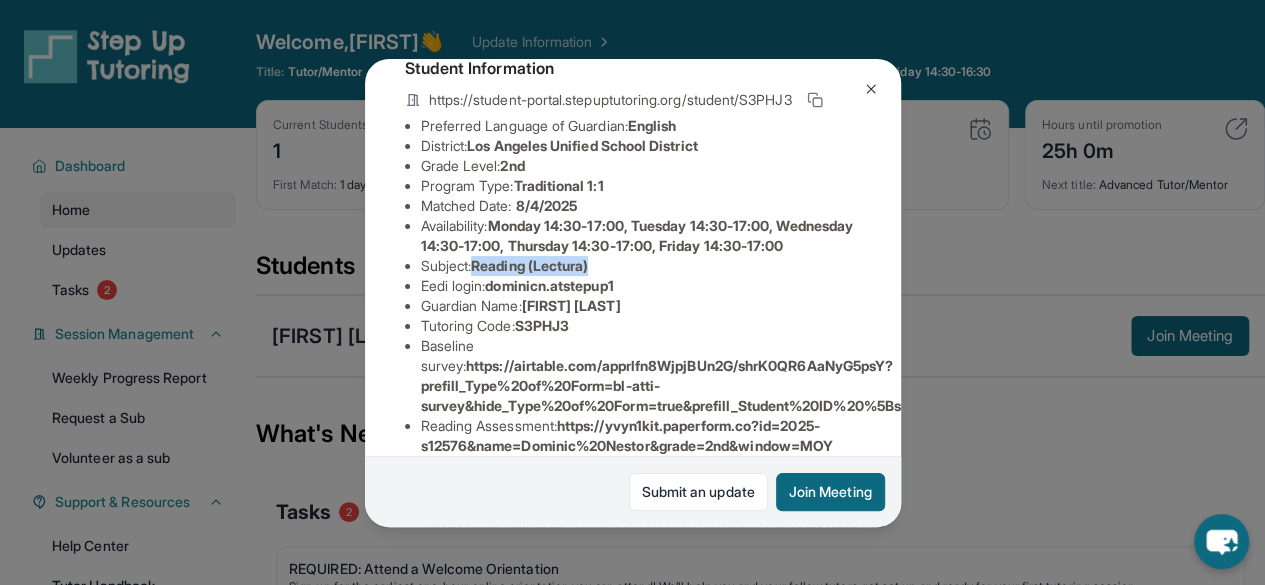 drag, startPoint x: 476, startPoint y: 297, endPoint x: 612, endPoint y: 297, distance: 136 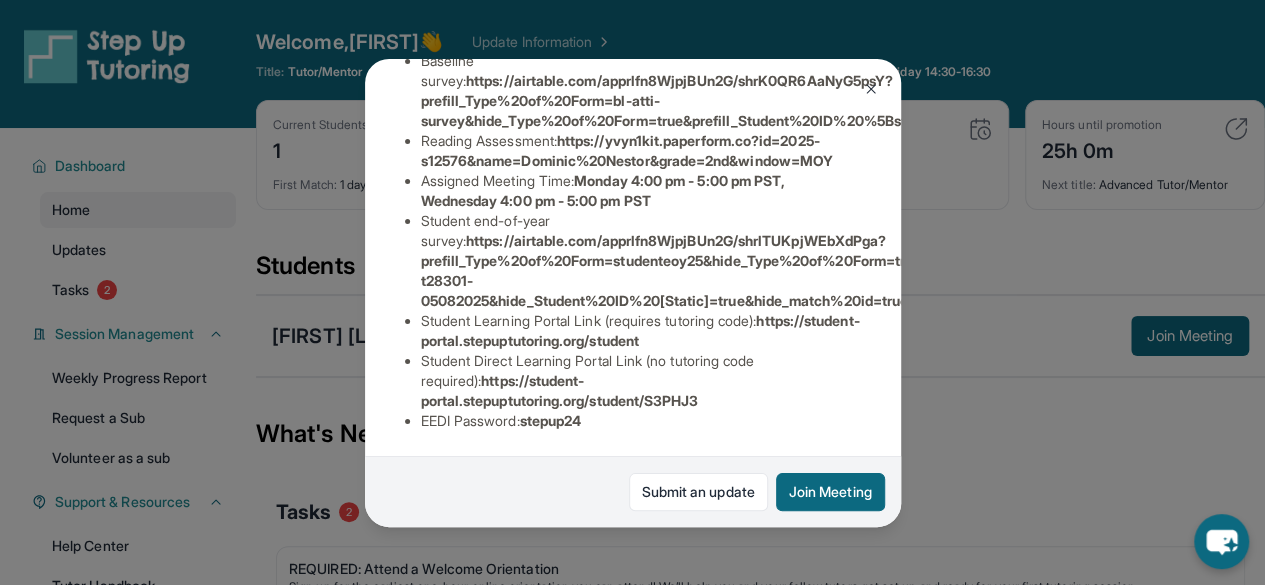 scroll, scrollTop: 447, scrollLeft: 0, axis: vertical 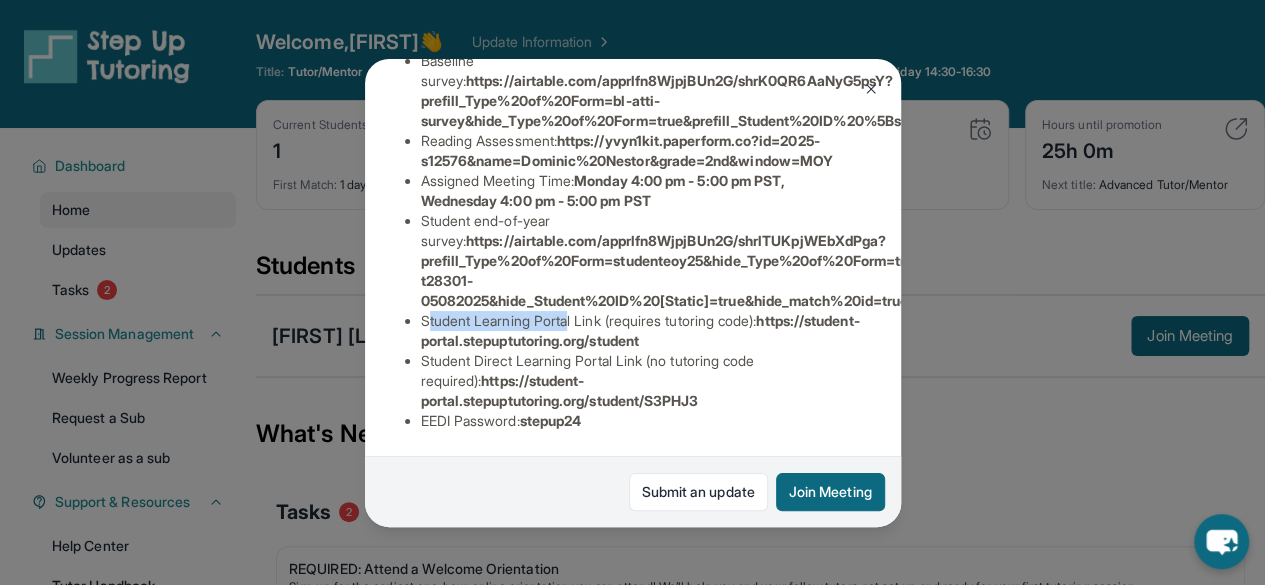 drag, startPoint x: 426, startPoint y: 335, endPoint x: 578, endPoint y: 337, distance: 152.01315 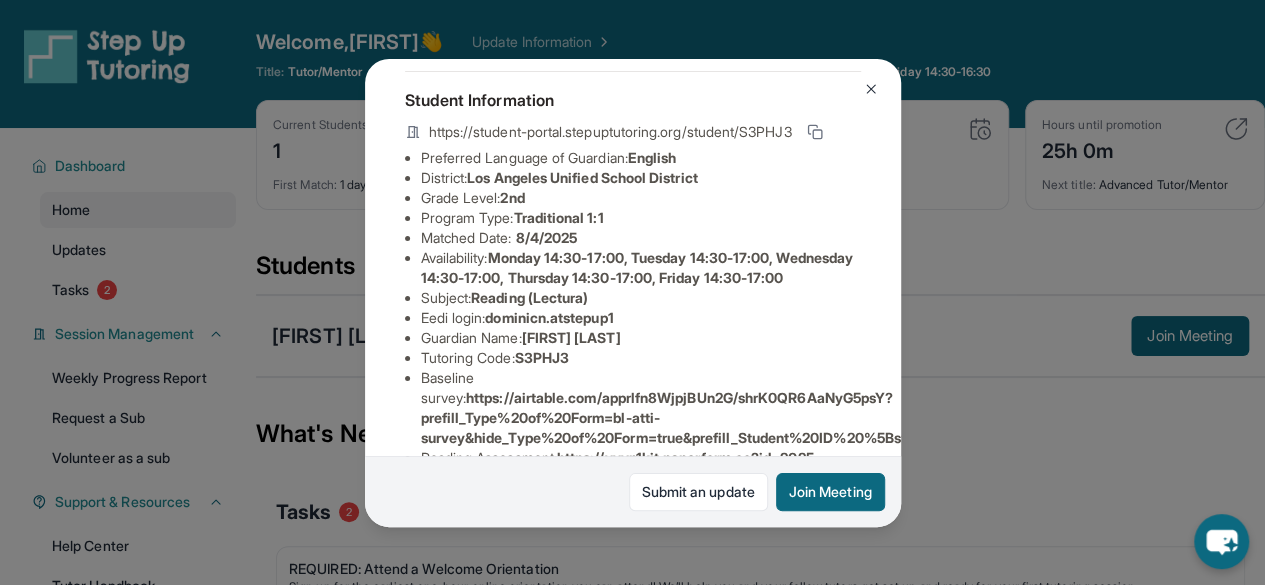scroll, scrollTop: 148, scrollLeft: 0, axis: vertical 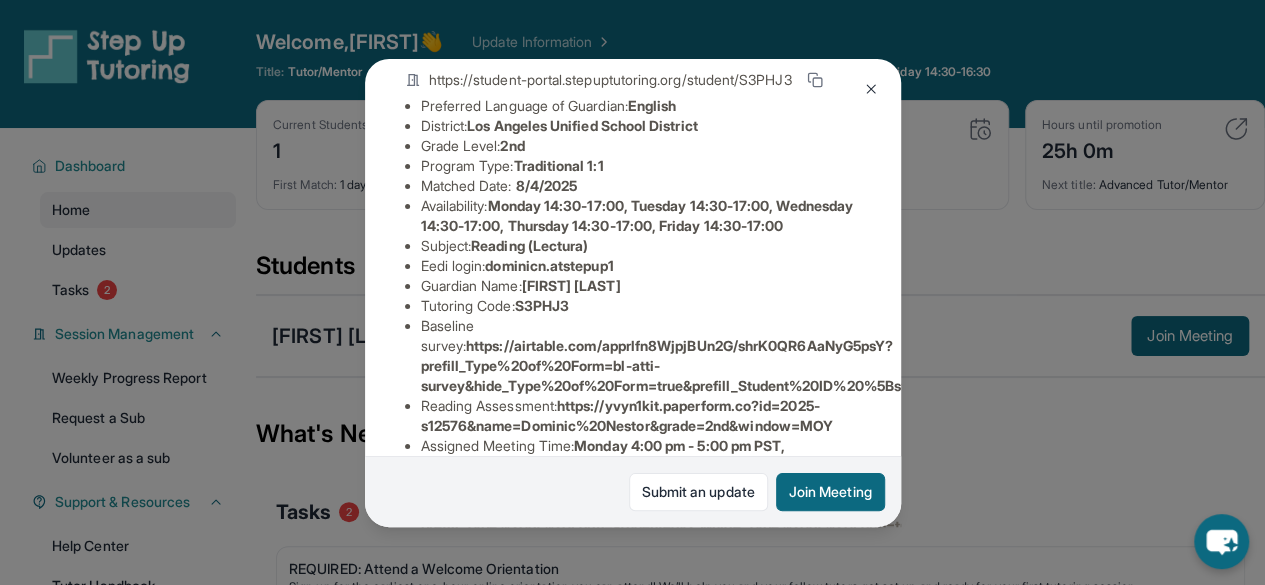 drag, startPoint x: 418, startPoint y: 301, endPoint x: 668, endPoint y: 290, distance: 250.24188 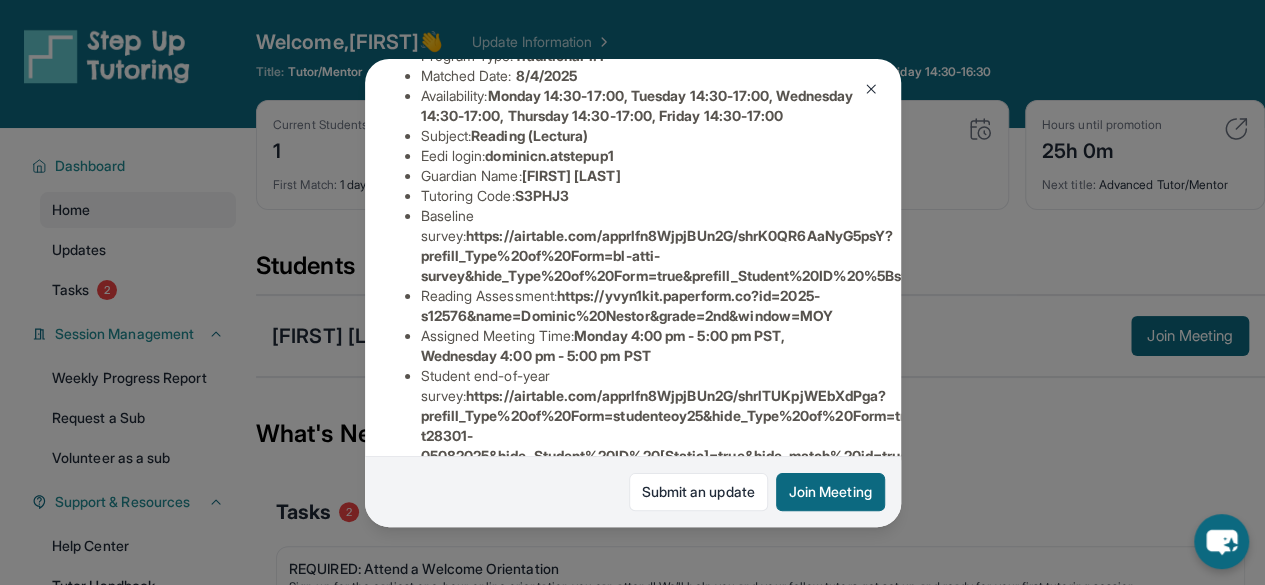 scroll, scrollTop: 464, scrollLeft: 0, axis: vertical 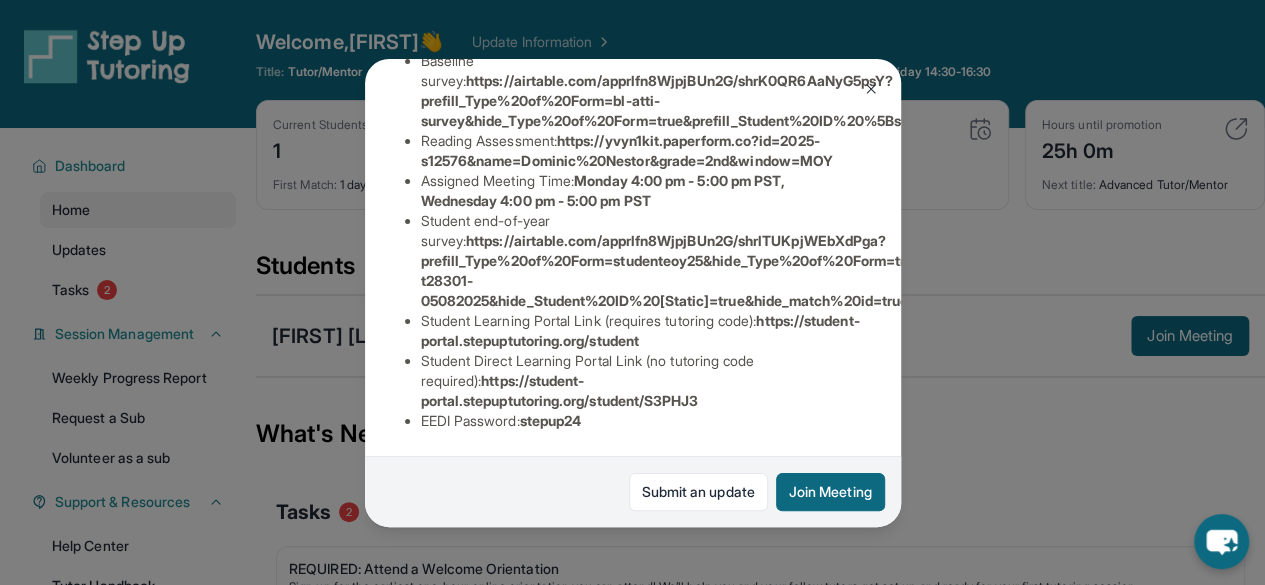 click at bounding box center [871, 89] 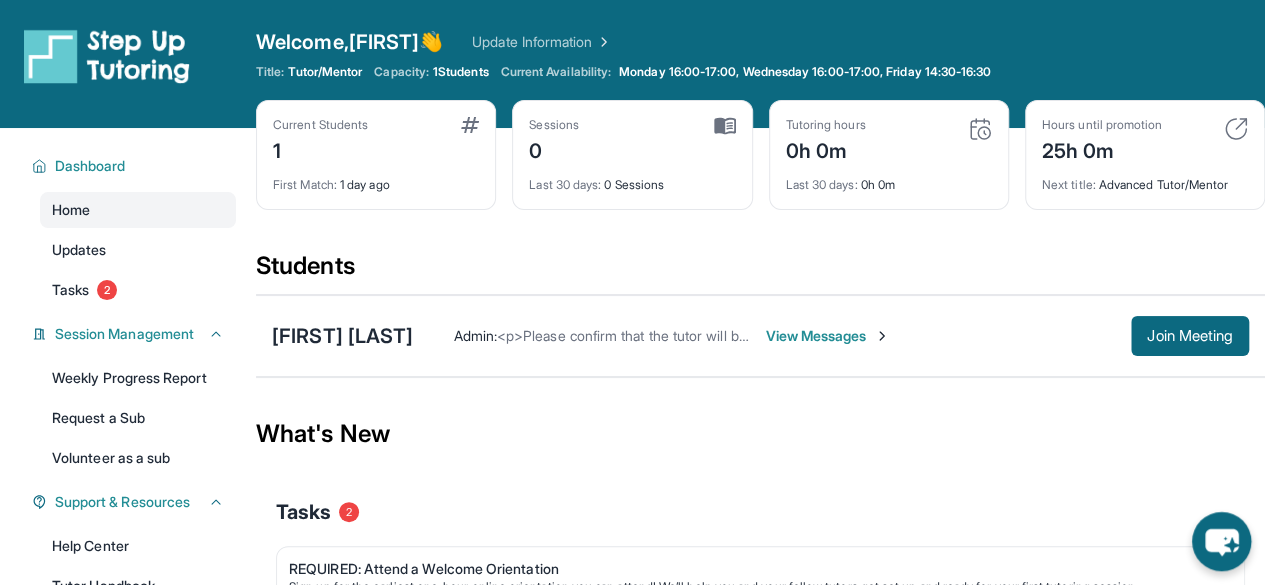 click 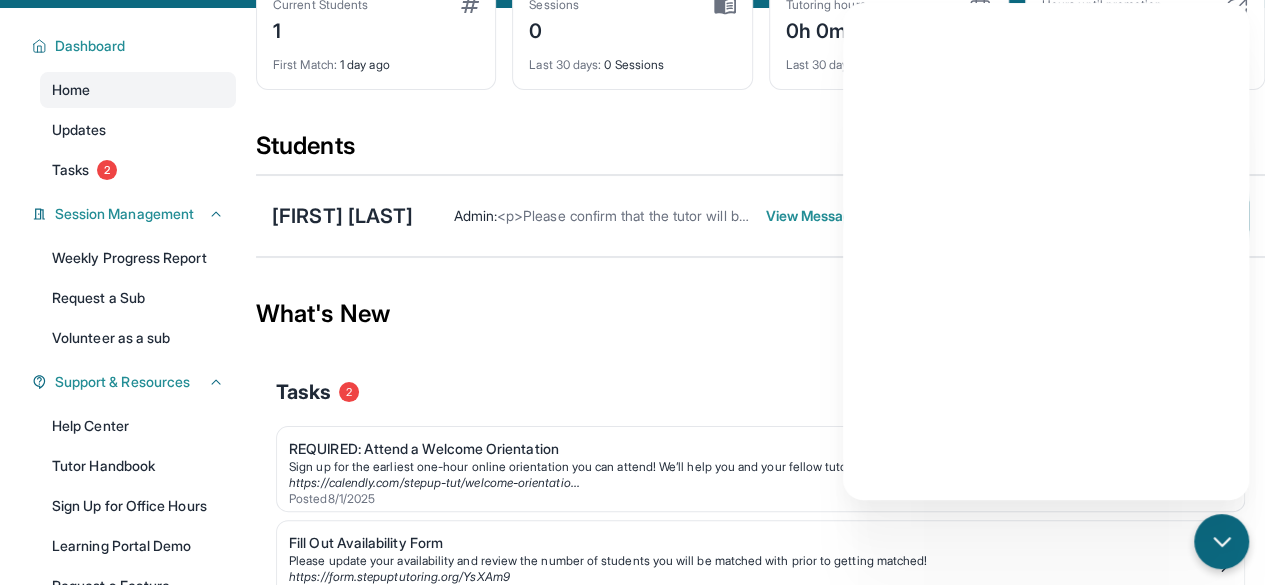 scroll, scrollTop: 0, scrollLeft: 0, axis: both 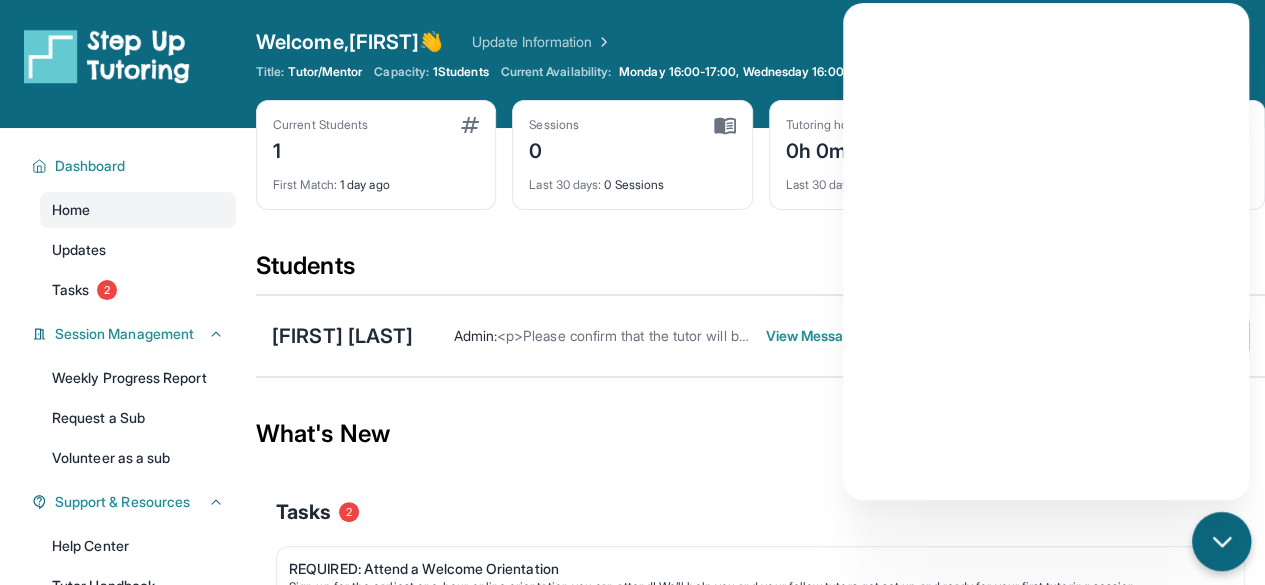 click 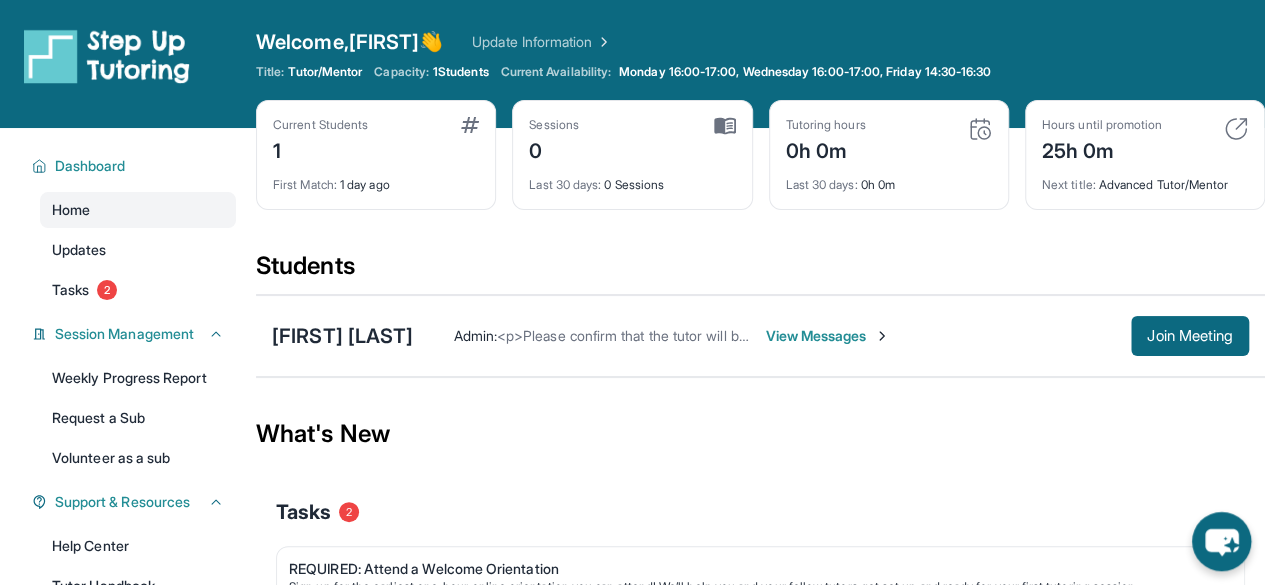 click 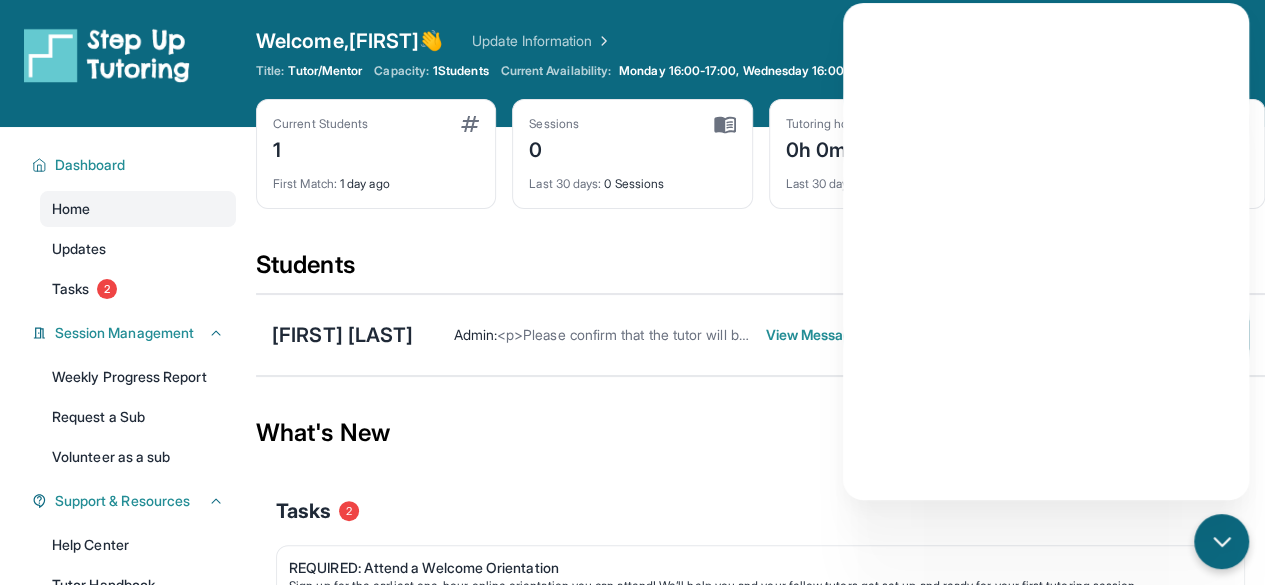scroll, scrollTop: 2, scrollLeft: 0, axis: vertical 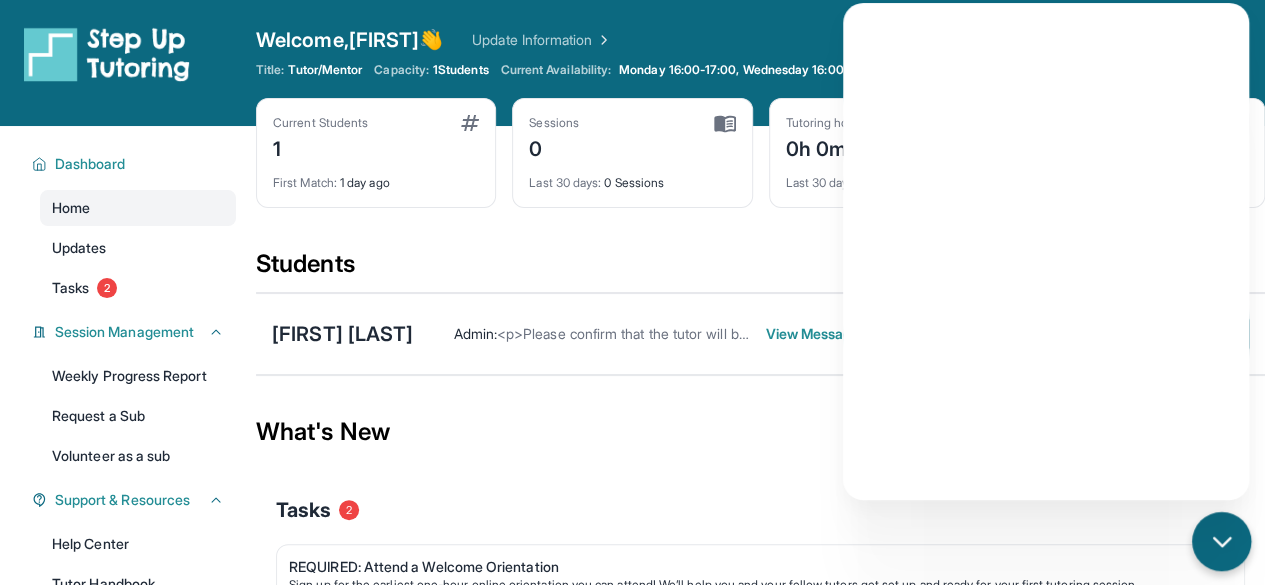 click 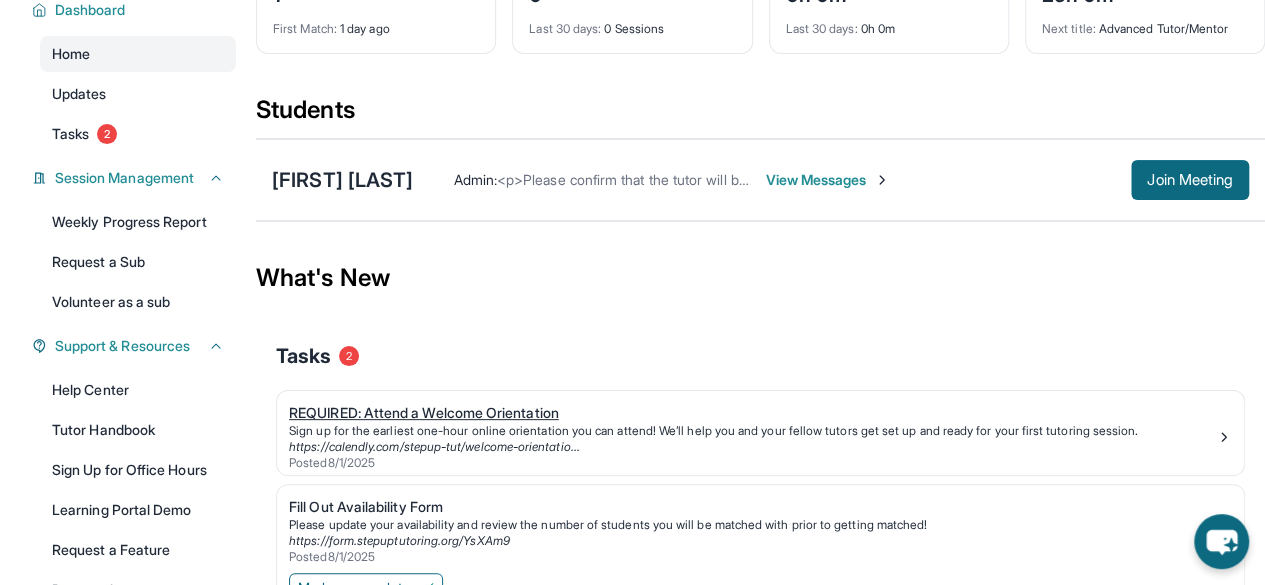 scroll, scrollTop: 148, scrollLeft: 0, axis: vertical 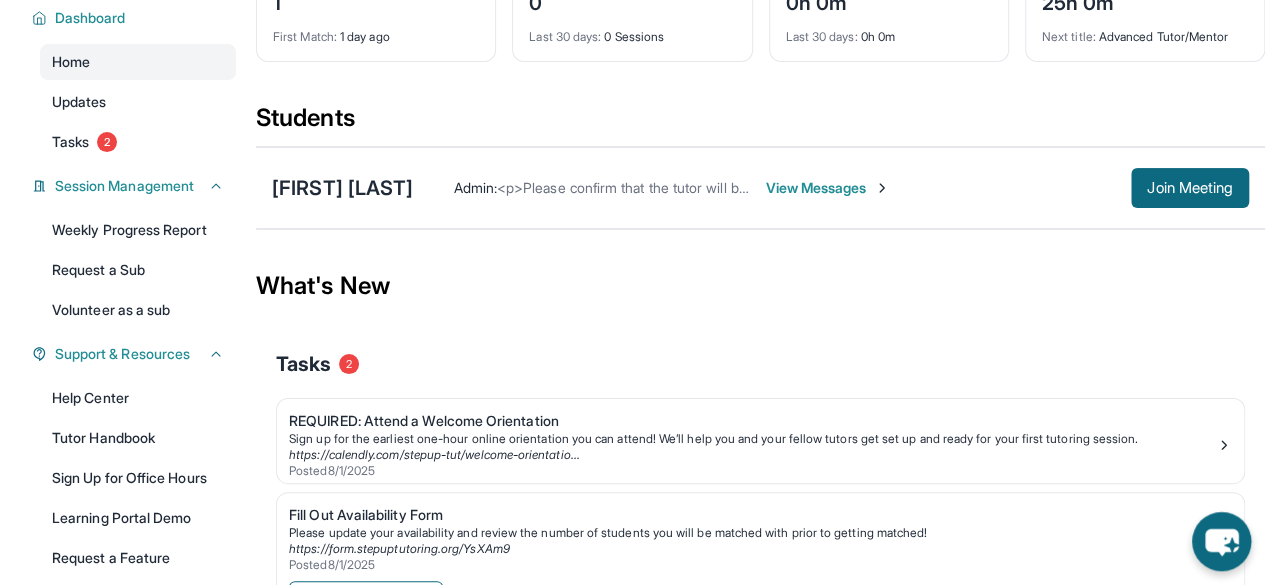 click 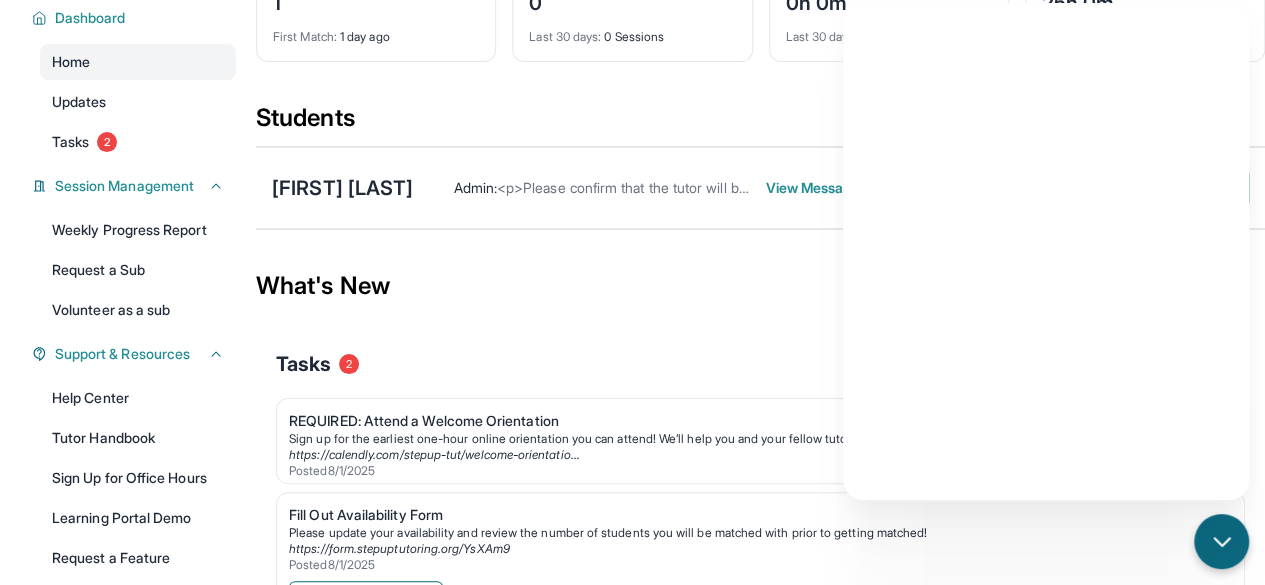 click on "Tasks 2" at bounding box center (760, 364) 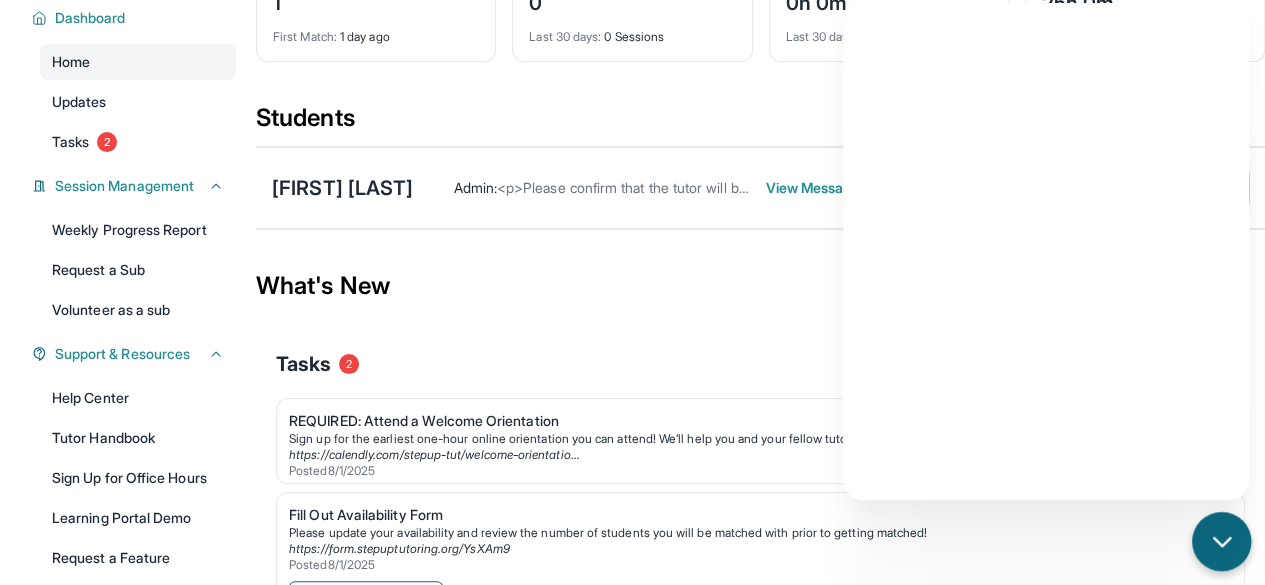 click 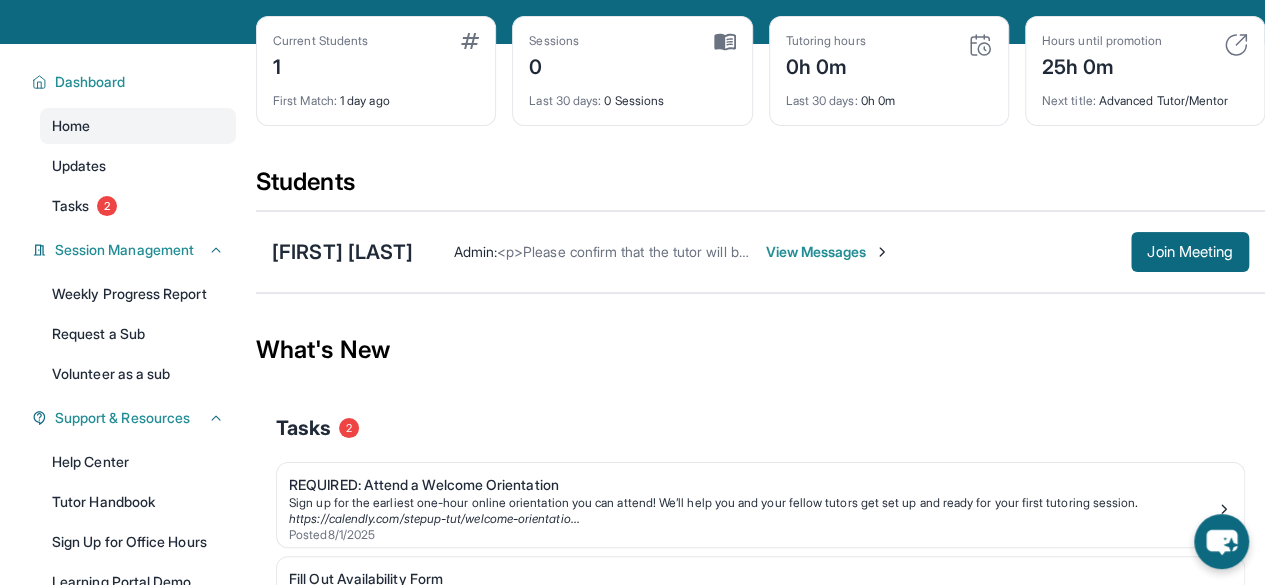 scroll, scrollTop: 78, scrollLeft: 0, axis: vertical 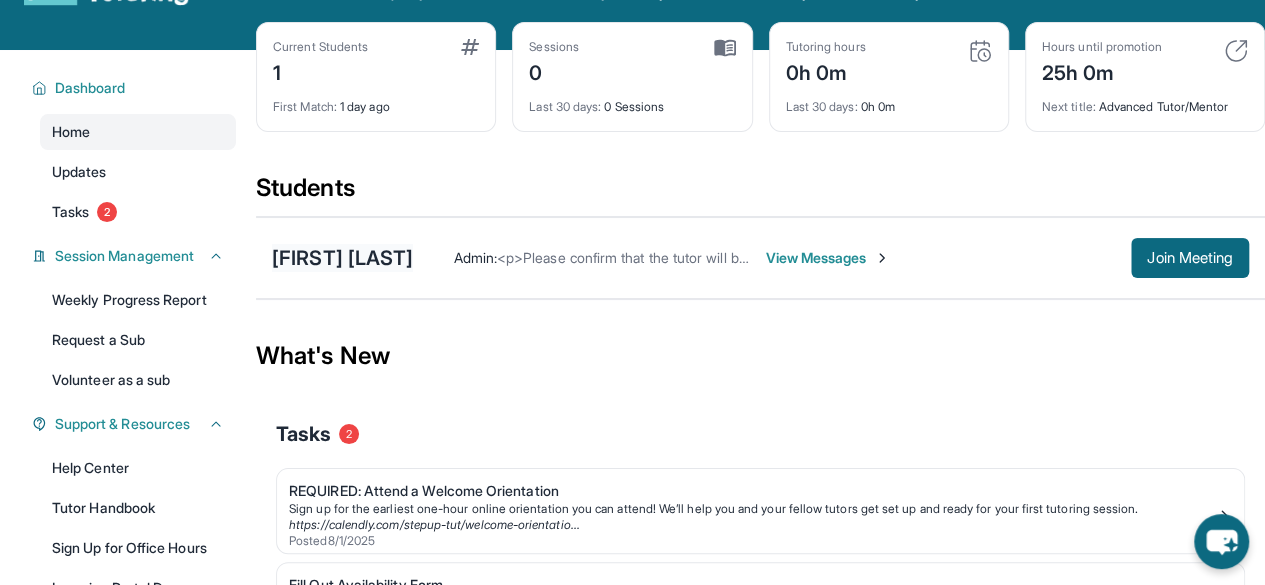 click on "[FIRST] [LAST]" at bounding box center (342, 258) 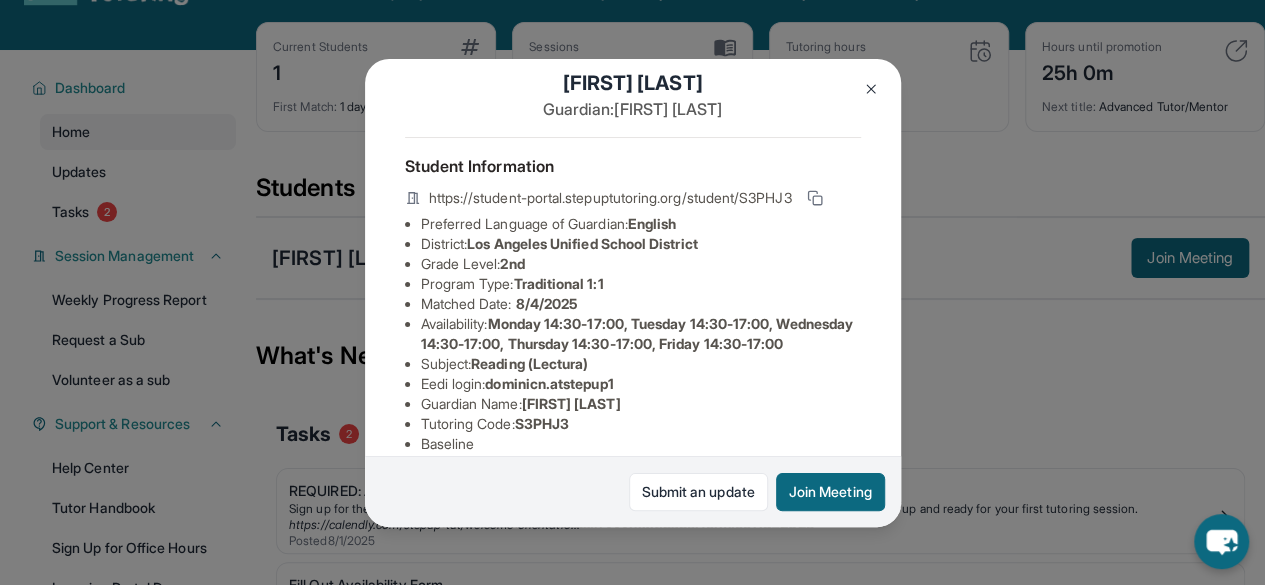 scroll, scrollTop: 35, scrollLeft: 0, axis: vertical 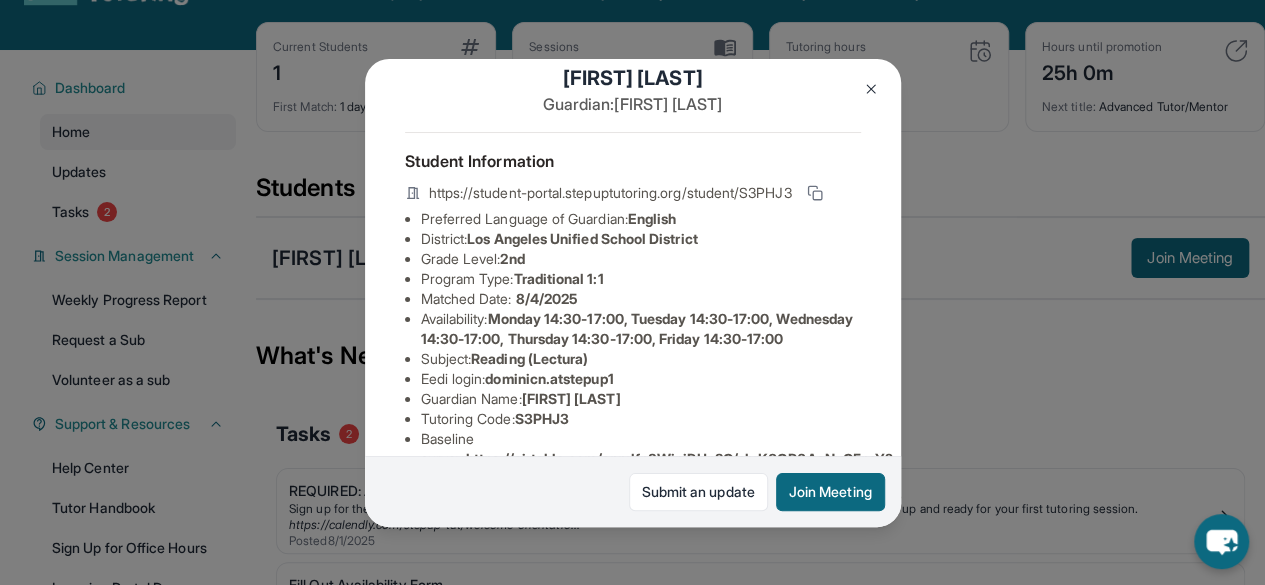 click on "District:  Los Angeles Unified School District" at bounding box center (641, 239) 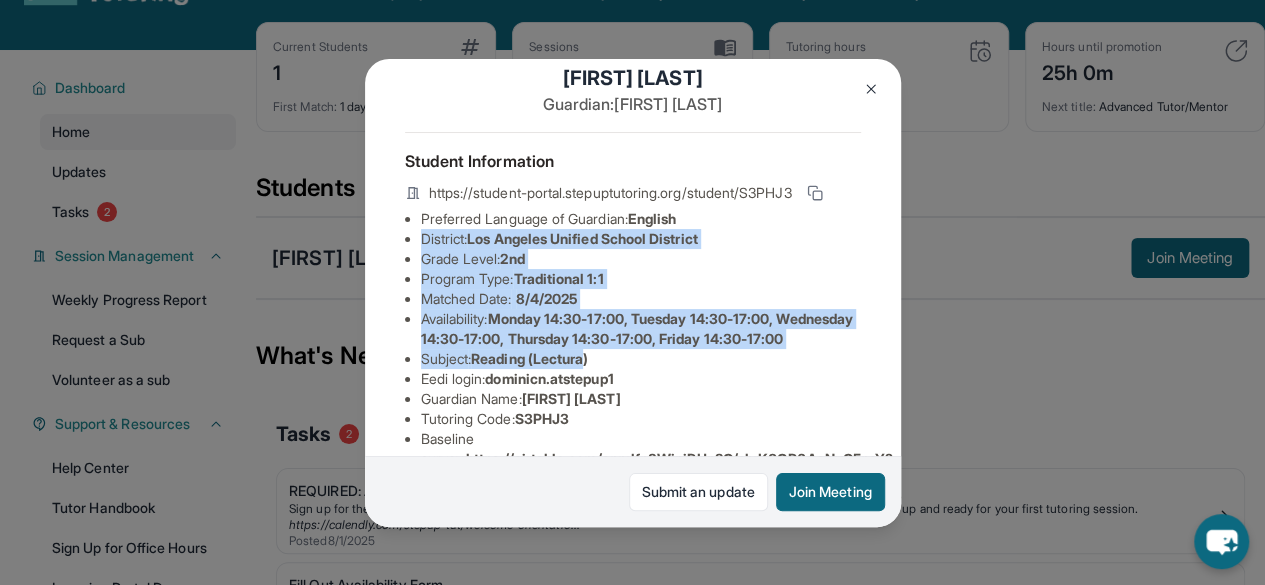 drag, startPoint x: 450, startPoint y: 247, endPoint x: 548, endPoint y: 391, distance: 174.1838 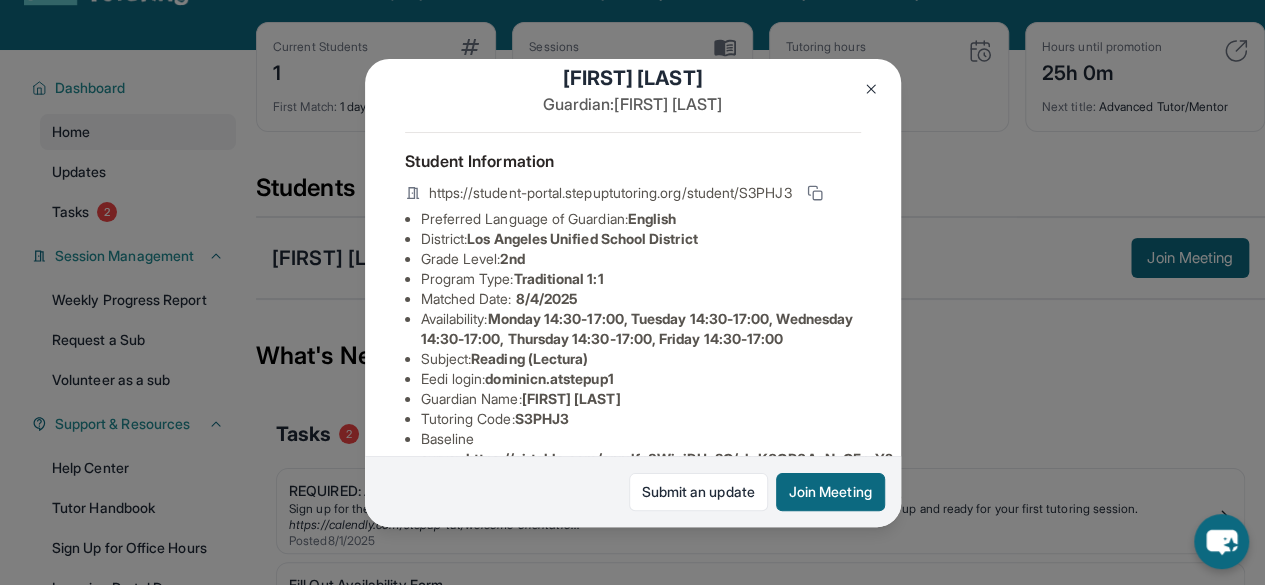 scroll, scrollTop: 100, scrollLeft: 0, axis: vertical 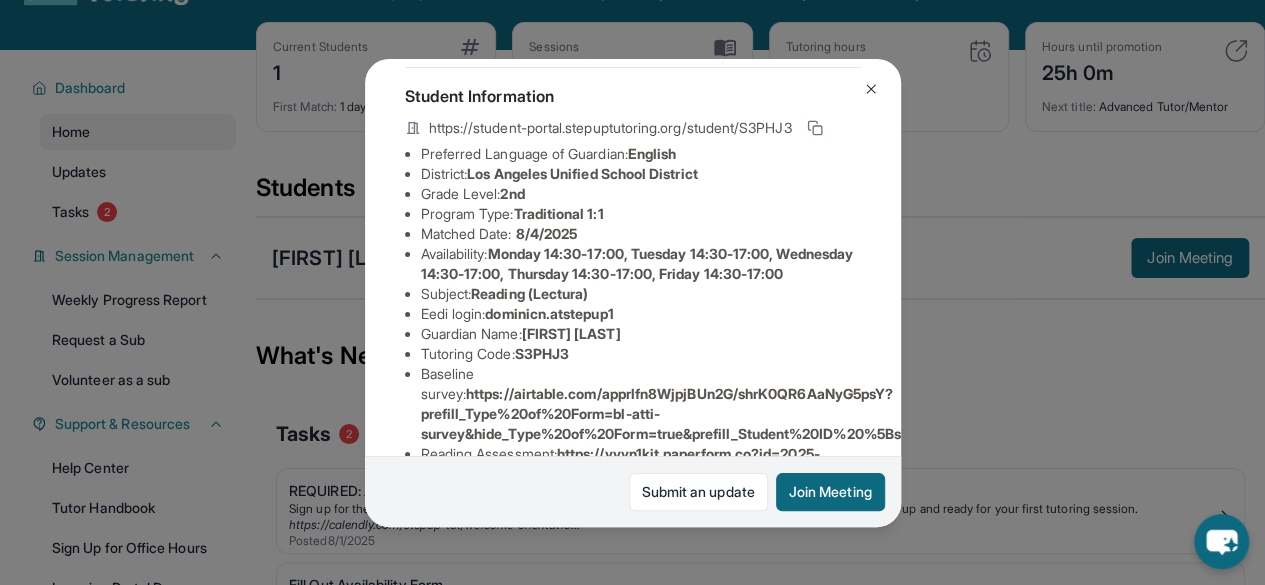 click on "Availability:  Monday 14:30-17:00, Tuesday 14:30-17:00, Wednesday 14:30-17:00, Thursday 14:30-17:00, Friday 14:30-17:00" at bounding box center (641, 264) 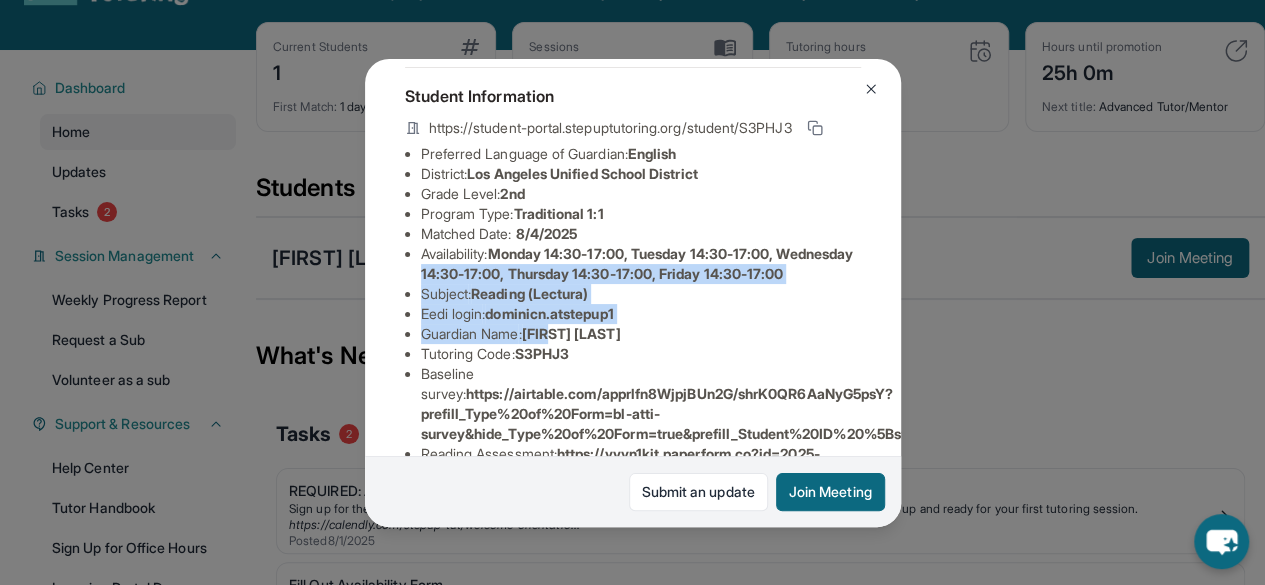 drag, startPoint x: 514, startPoint y: 298, endPoint x: 542, endPoint y: 372, distance: 79.12016 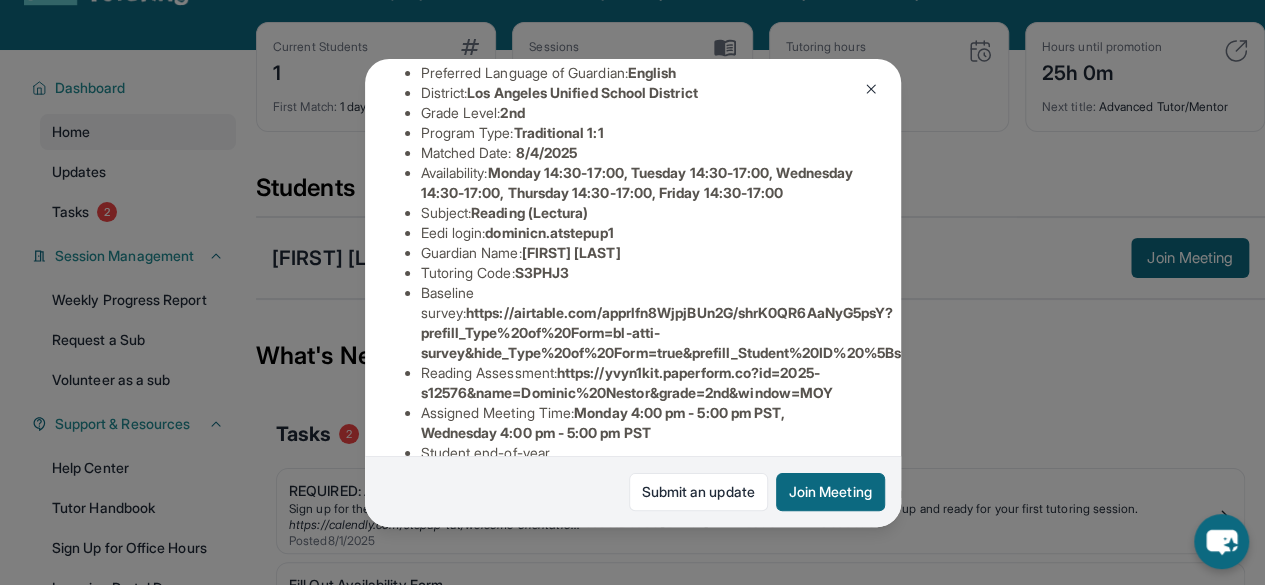 scroll, scrollTop: 183, scrollLeft: 0, axis: vertical 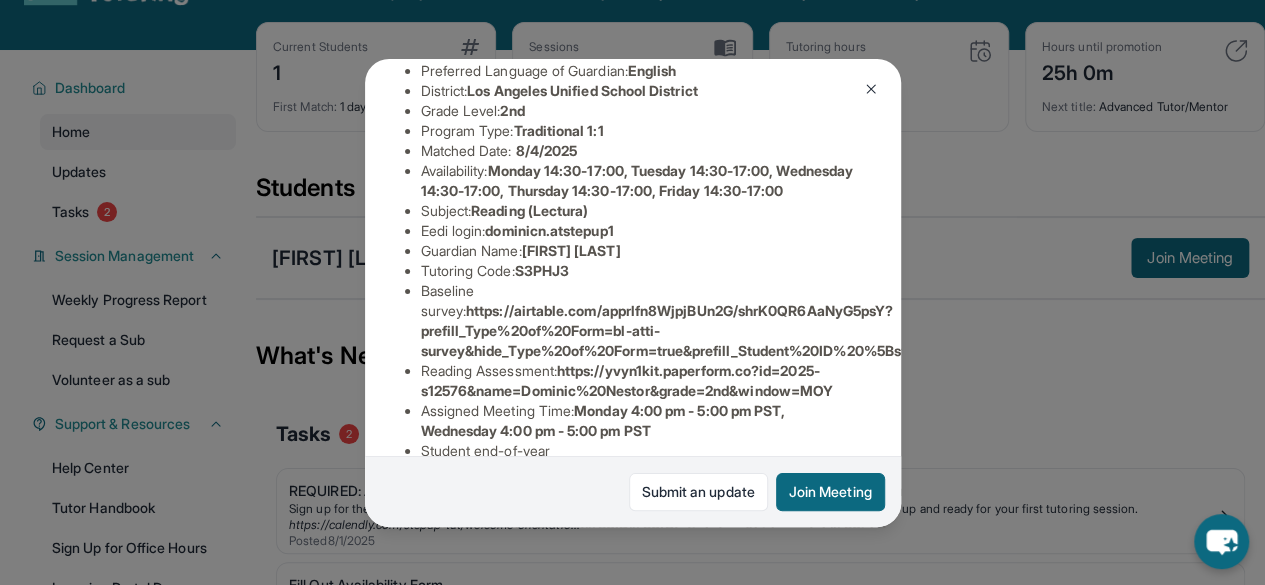 click on "Eedi login :  dominicn.atstepup1" at bounding box center [641, 231] 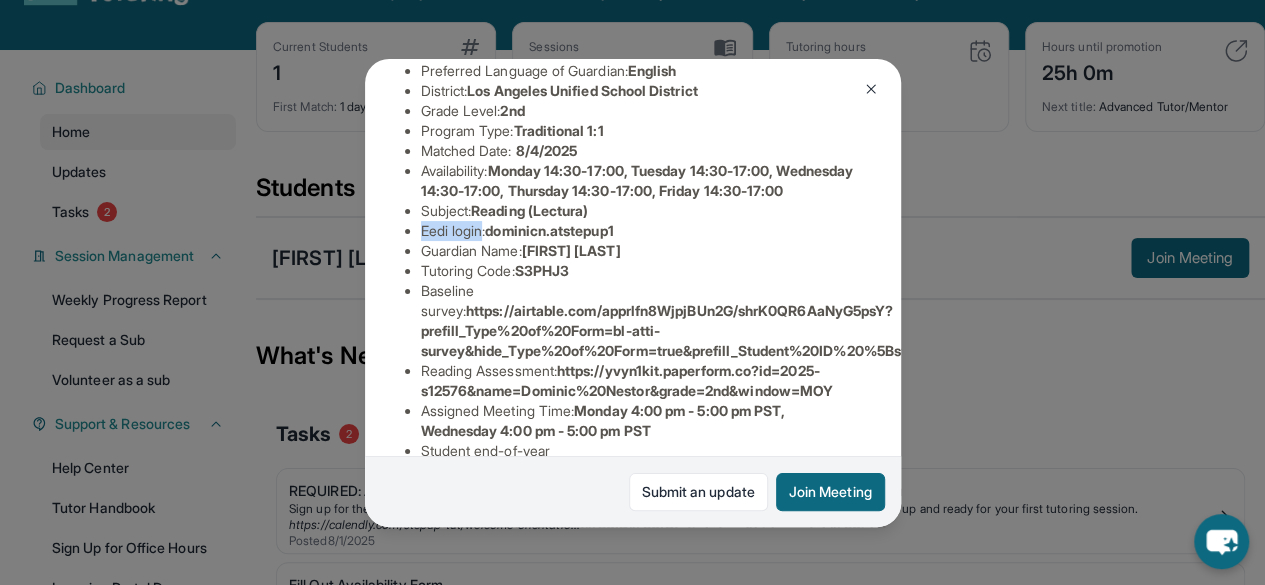 drag, startPoint x: 422, startPoint y: 269, endPoint x: 474, endPoint y: 266, distance: 52.086468 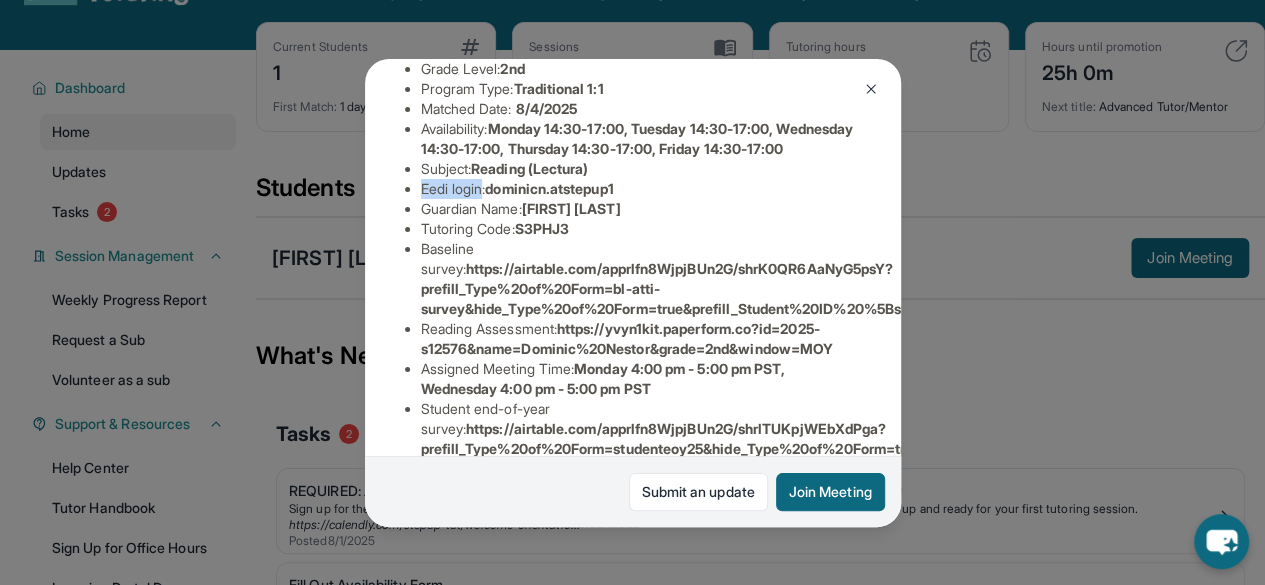 scroll, scrollTop: 235, scrollLeft: 0, axis: vertical 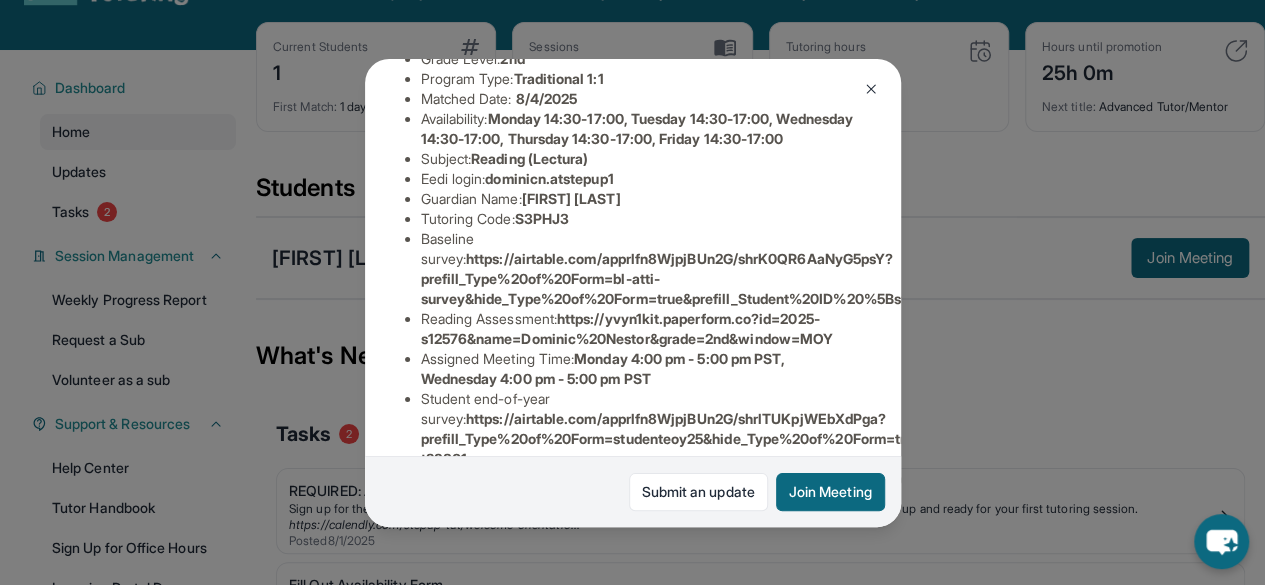click on "dominicn.atstepup1" at bounding box center (549, 178) 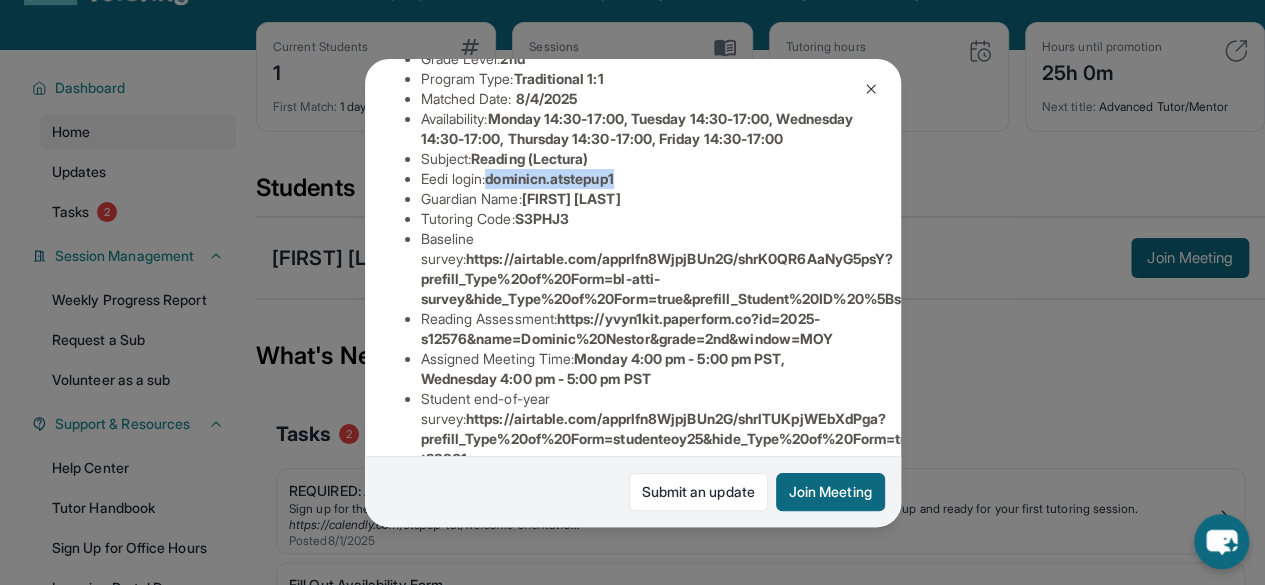 drag, startPoint x: 496, startPoint y: 209, endPoint x: 615, endPoint y: 207, distance: 119.01681 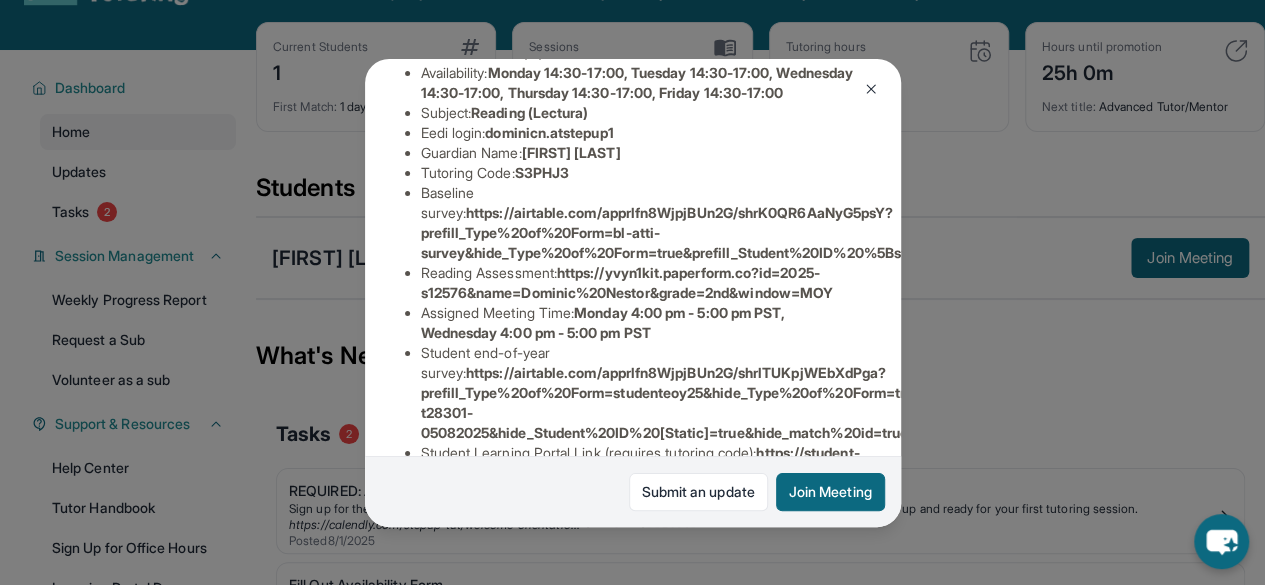 click on "[FIRST] [LAST]" at bounding box center [571, 152] 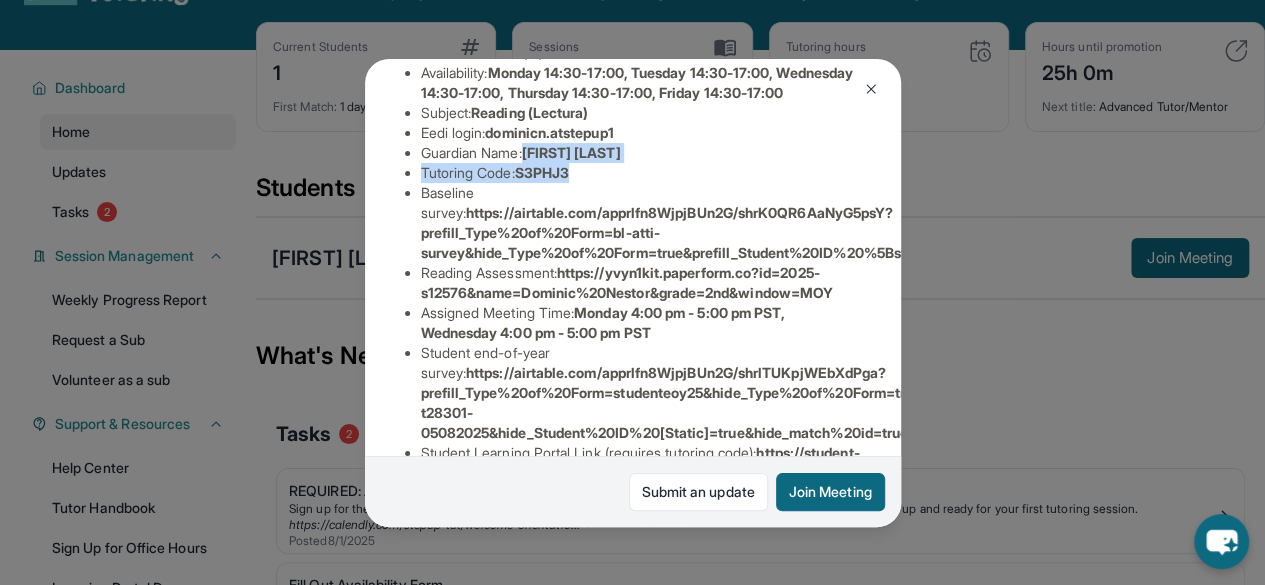 drag, startPoint x: 535, startPoint y: 187, endPoint x: 560, endPoint y: 213, distance: 36.069378 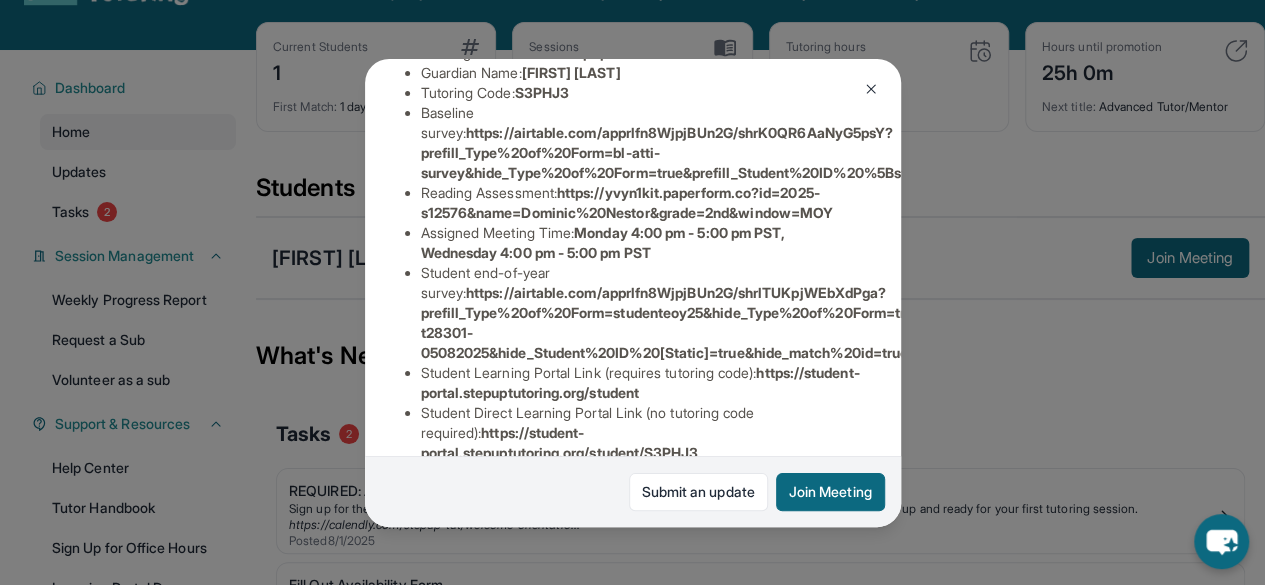 scroll, scrollTop: 362, scrollLeft: 0, axis: vertical 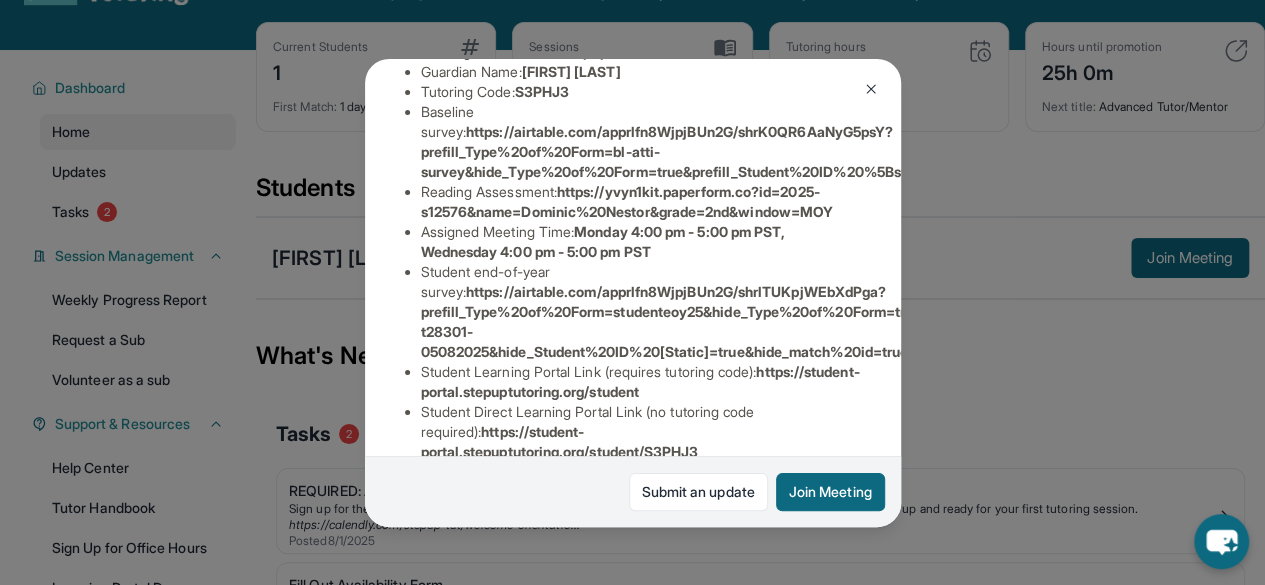 click on "Baseline survey :  https://airtable.com/apprlfn8WjpjBUn2G/shrK0QR6AaNyG5psY?prefill_Type%20of%20Form=bl-atti-survey&hide_Type%20of%20Form=true&prefill_Student%20ID%20%5Bstatic%5D=rec2N228kUG5Issez&hide_Student%20ID%20%5Bstatic%5D=true" at bounding box center [641, 142] 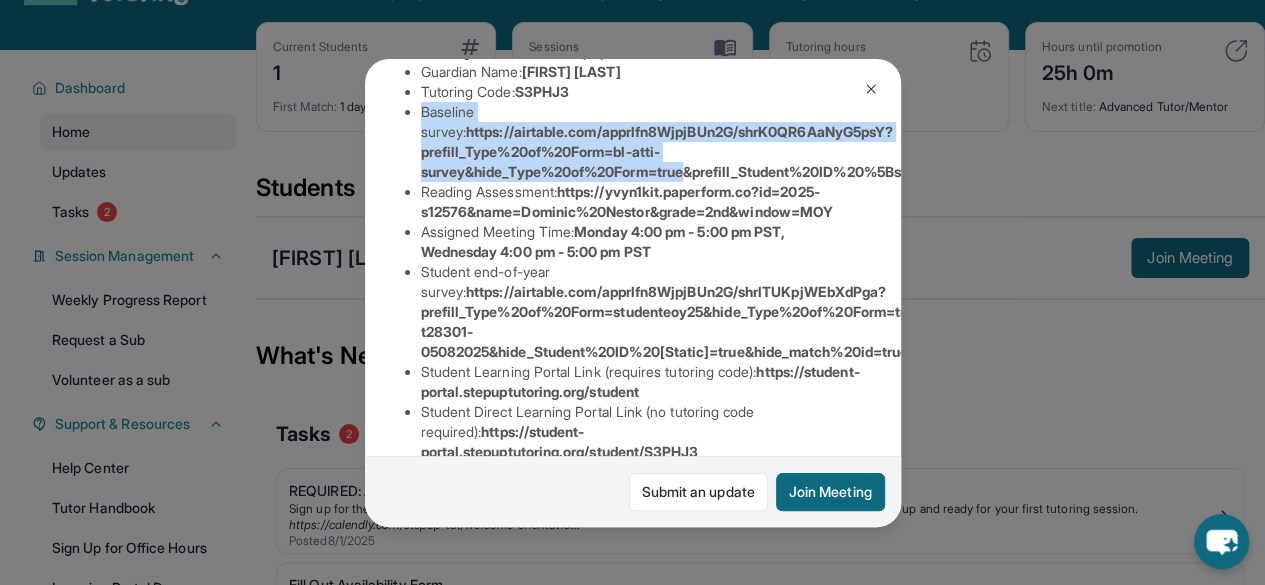 drag, startPoint x: 428, startPoint y: 147, endPoint x: 673, endPoint y: 206, distance: 252.00397 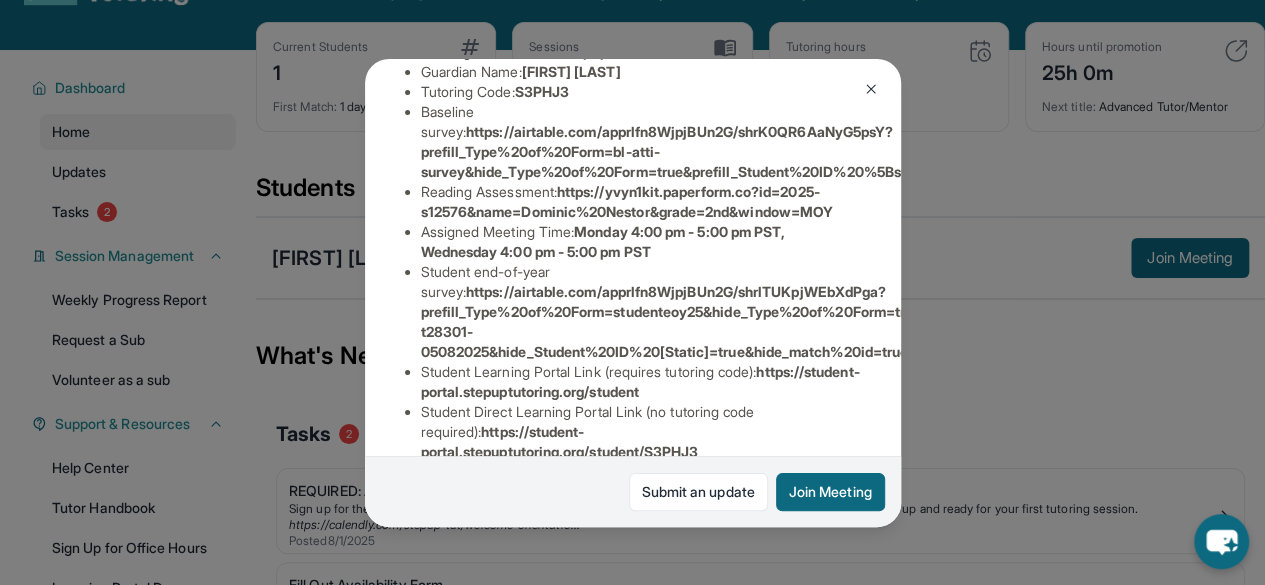 scroll, scrollTop: 402, scrollLeft: 0, axis: vertical 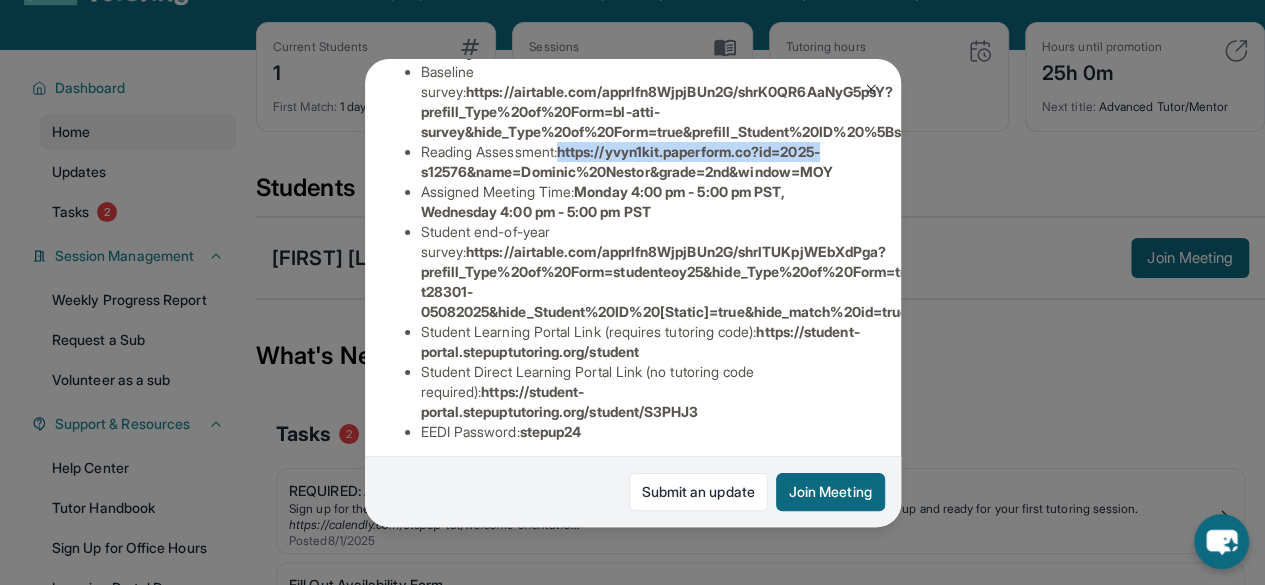 drag, startPoint x: 568, startPoint y: 181, endPoint x: 859, endPoint y: 213, distance: 292.75415 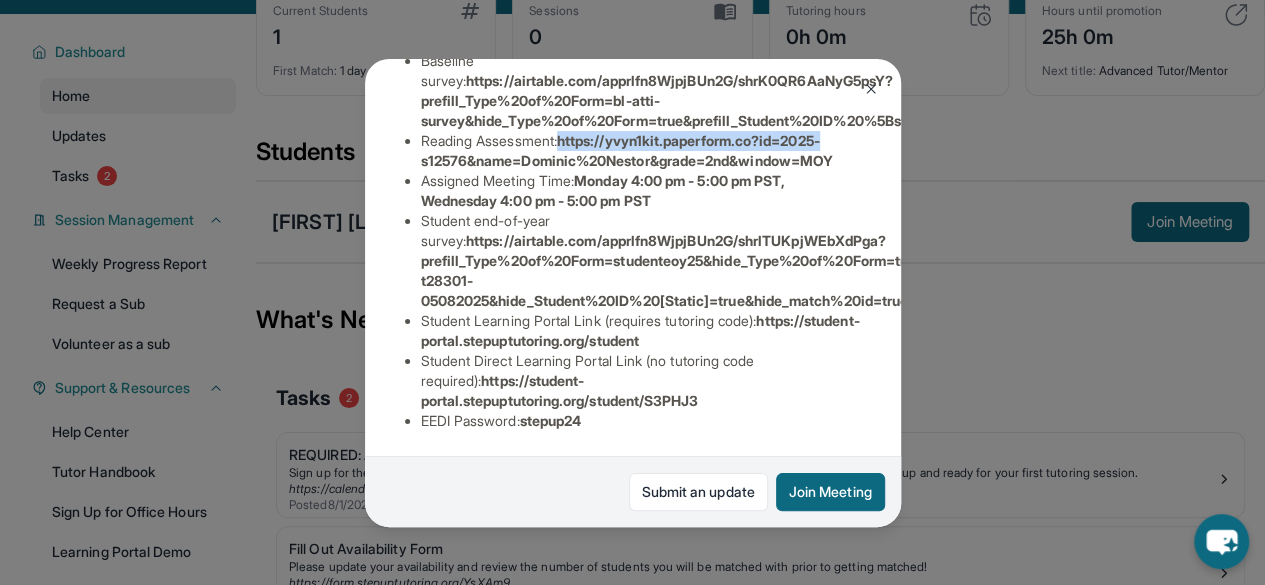scroll, scrollTop: 122, scrollLeft: 0, axis: vertical 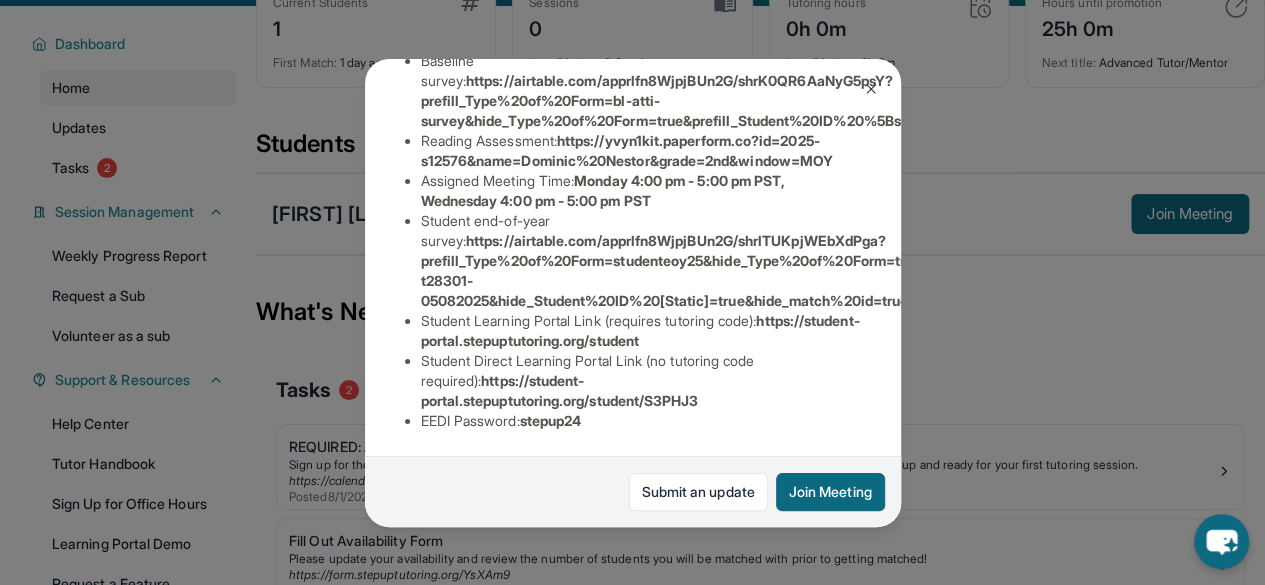click on "https://student-portal.stepuptutoring.org/student" at bounding box center [640, 330] 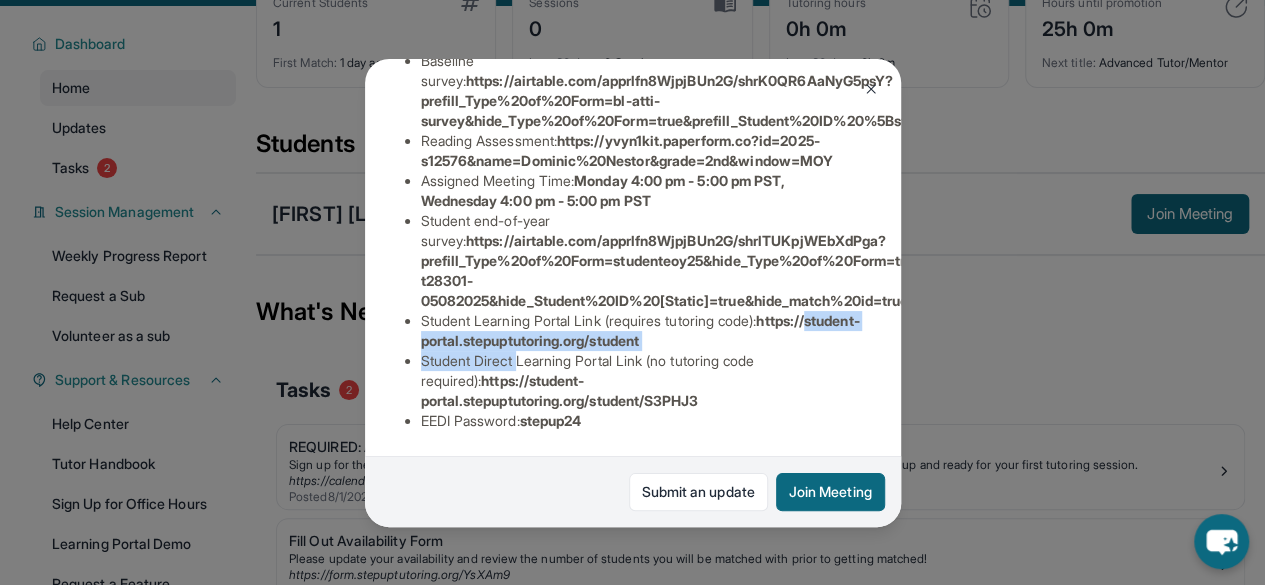 drag, startPoint x: 471, startPoint y: 337, endPoint x: 526, endPoint y: 365, distance: 61.7171 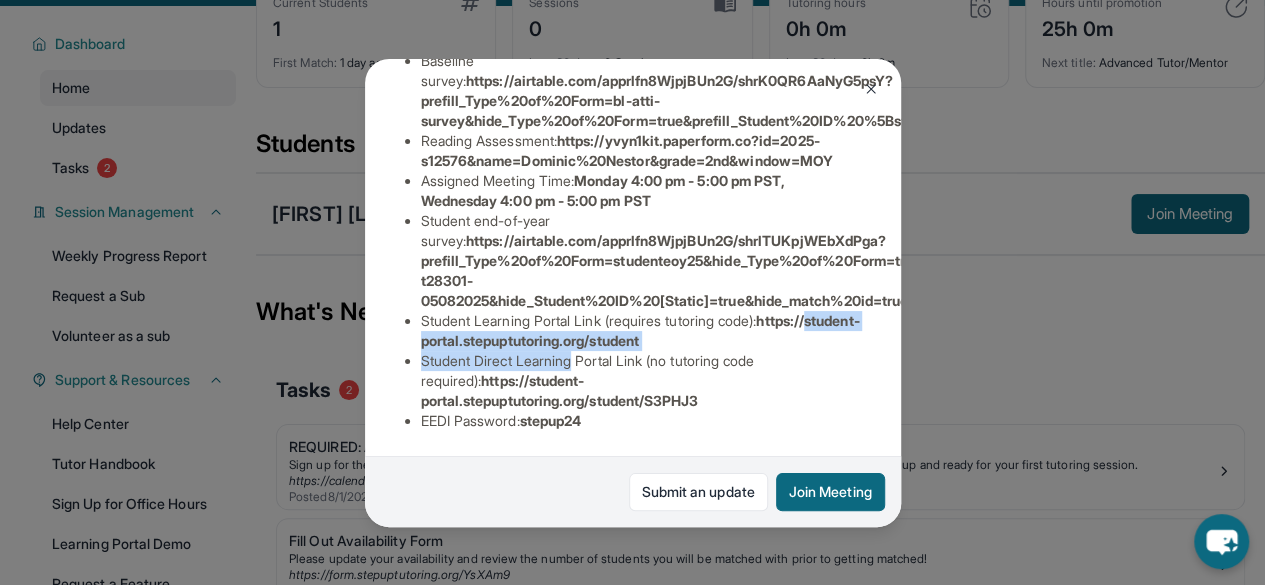 click on "Student Direct Learning Portal Link (no tutoring code required) :  https://student-portal.stepuptutoring.org/student/S3PHJ3" at bounding box center (641, 381) 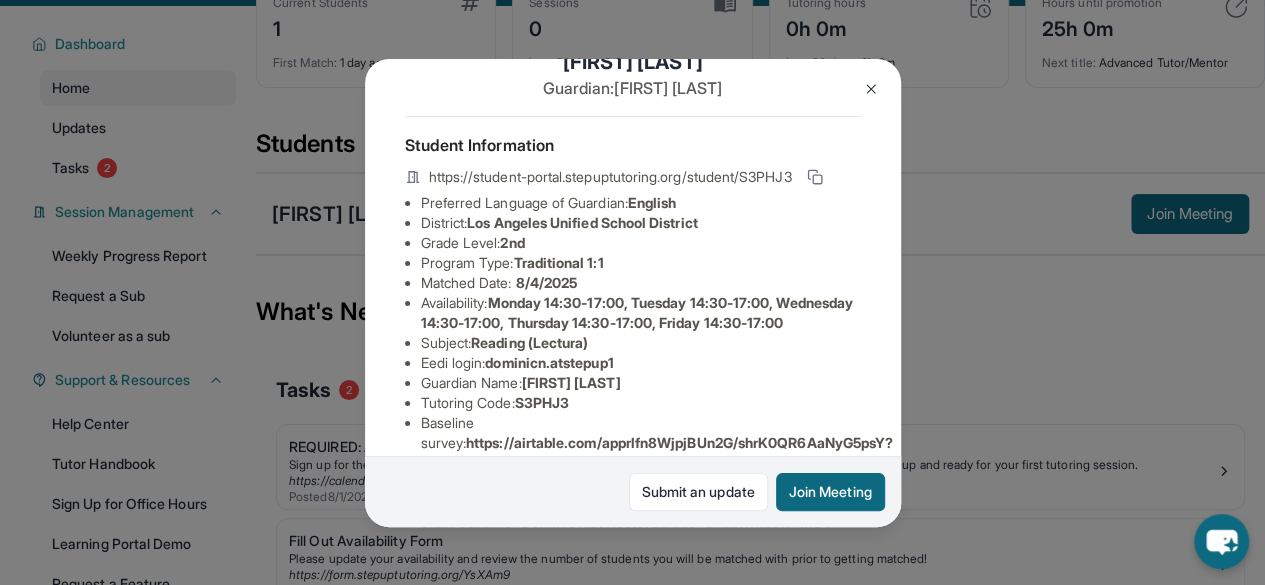 scroll, scrollTop: 53, scrollLeft: 0, axis: vertical 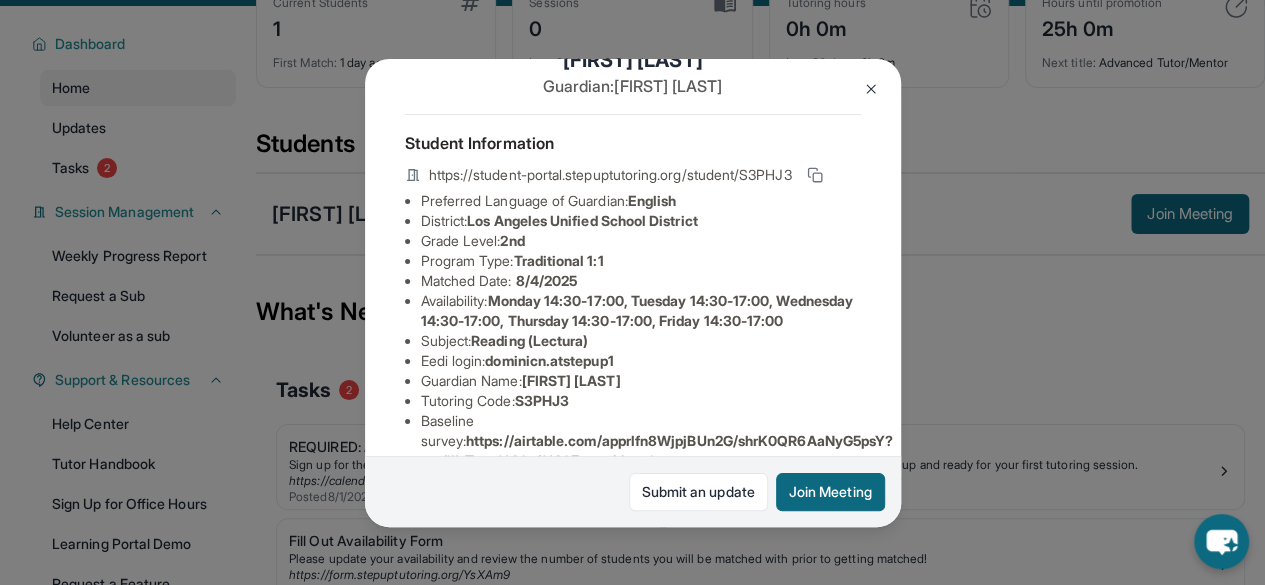 click on "Los Angeles Unified School District" at bounding box center [582, 220] 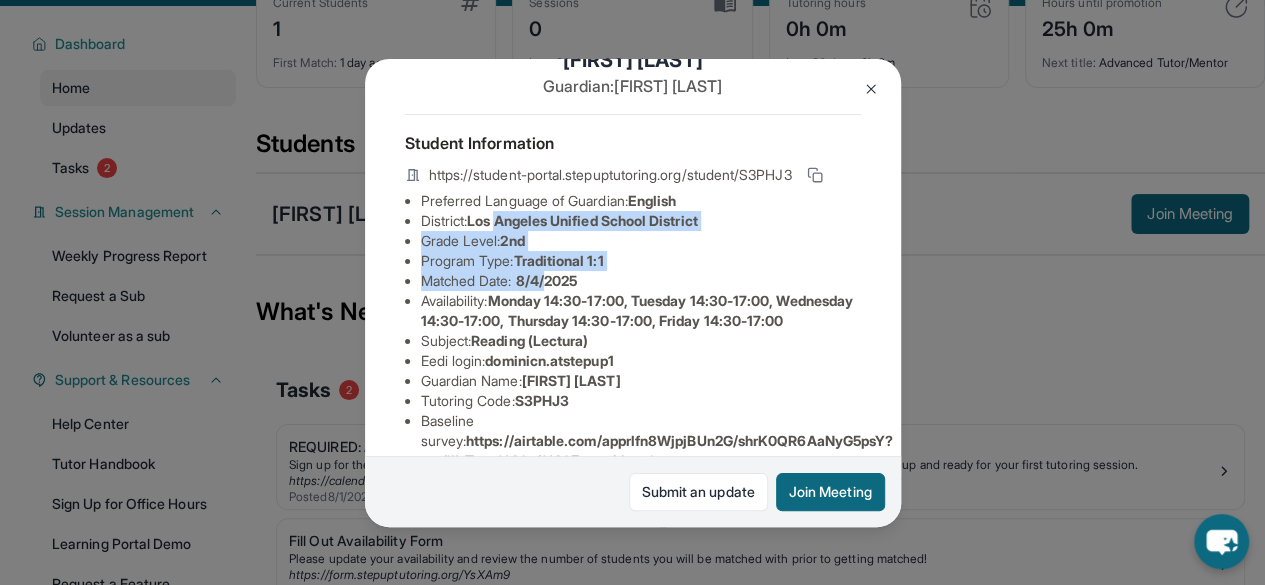 drag, startPoint x: 530, startPoint y: 230, endPoint x: 550, endPoint y: 307, distance: 79.555016 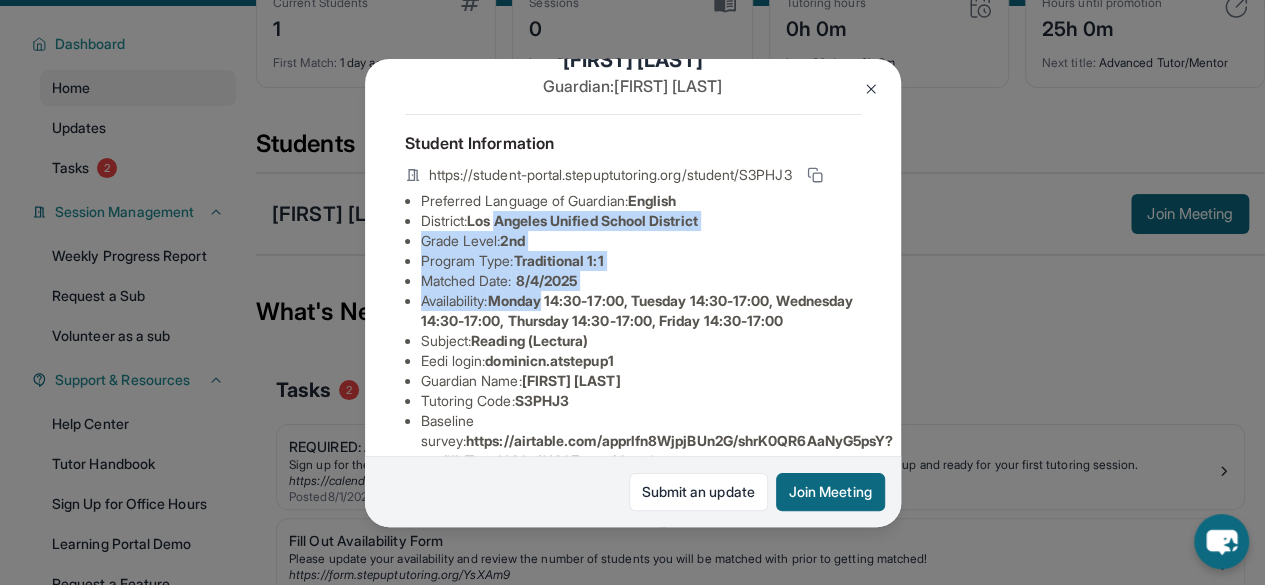 click on "Monday 14:30-17:00, Tuesday 14:30-17:00, Wednesday 14:30-17:00, Thursday 14:30-17:00, Friday 14:30-17:00" at bounding box center (637, 310) 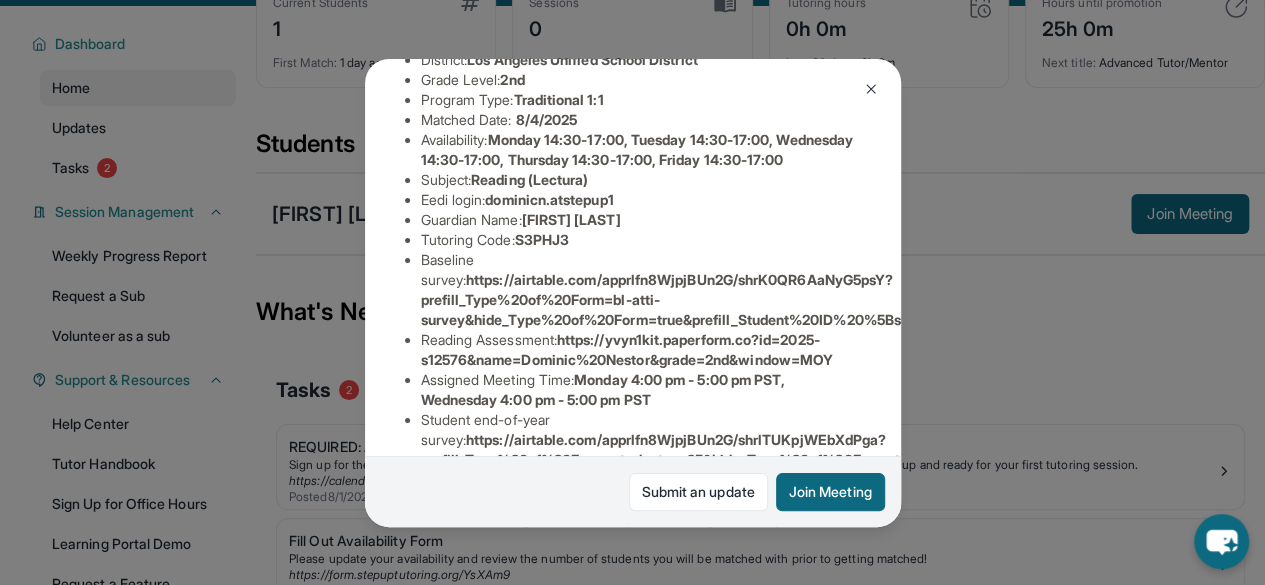 scroll, scrollTop: 215, scrollLeft: 0, axis: vertical 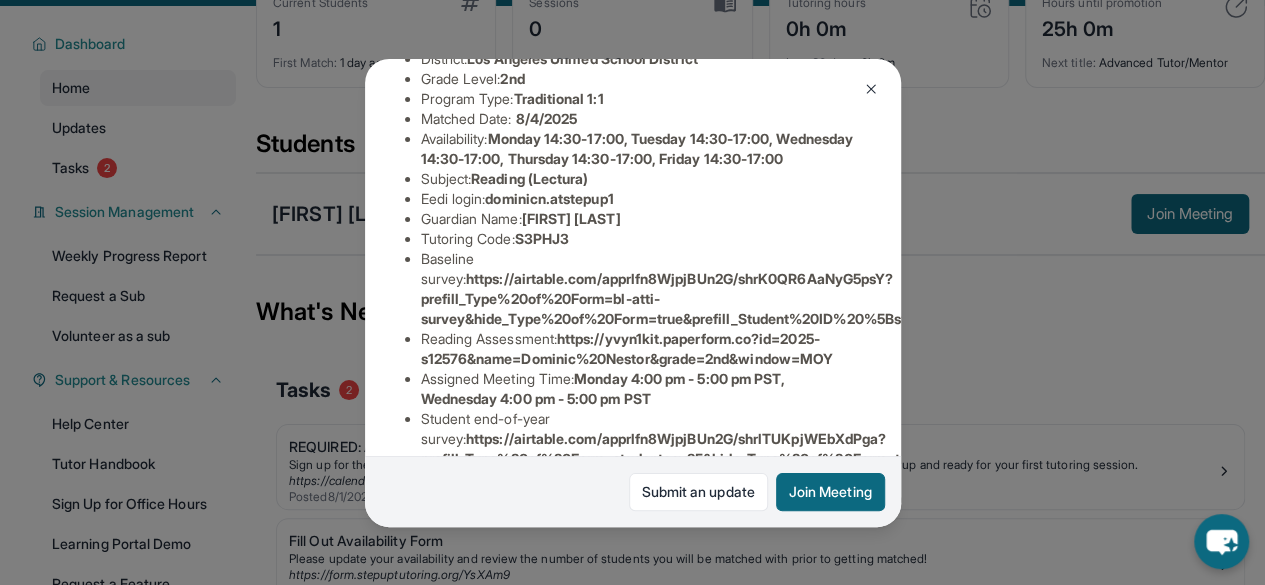 click on "dominicn.atstepup1" at bounding box center [549, 198] 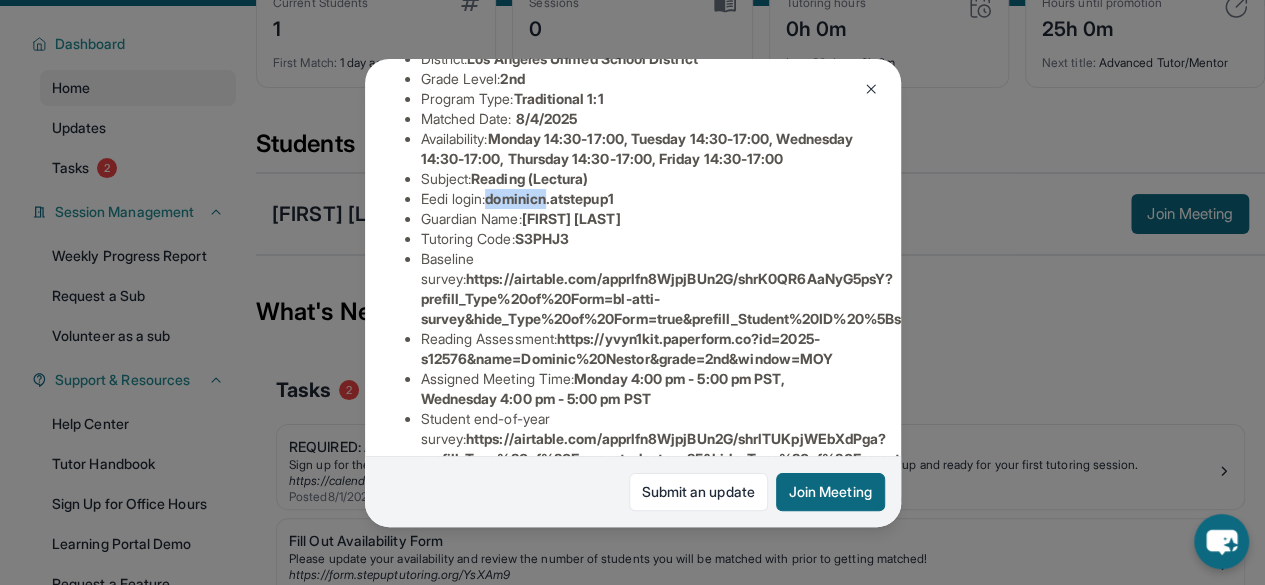 click on "dominicn.atstepup1" at bounding box center (549, 198) 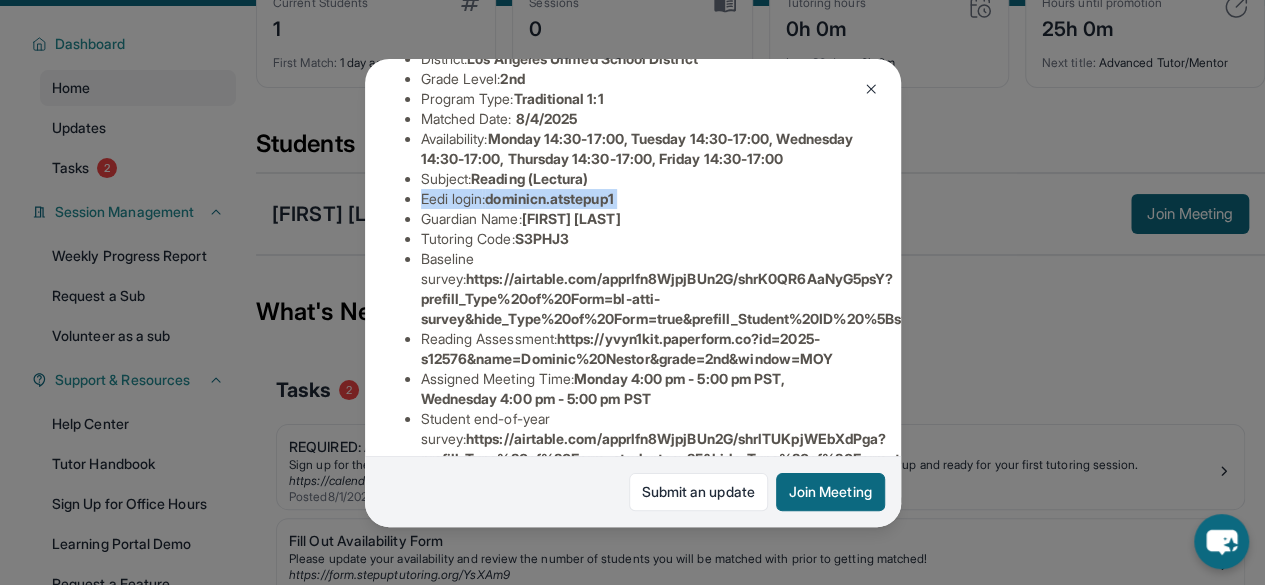 click on "dominicn.atstepup1" at bounding box center [549, 198] 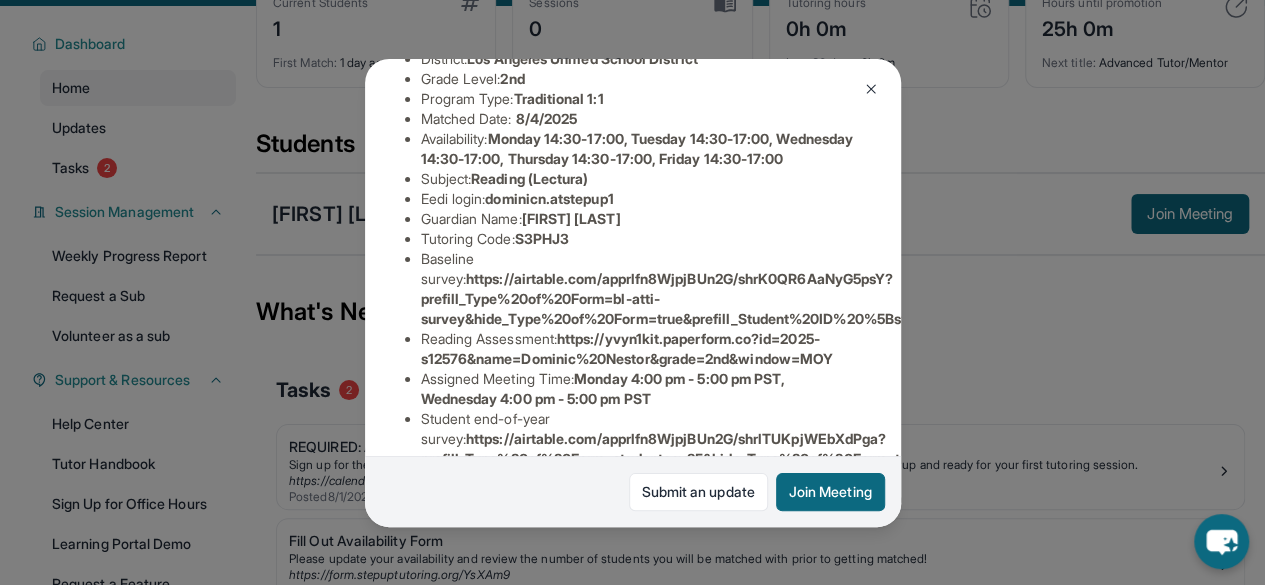 click at bounding box center (871, 89) 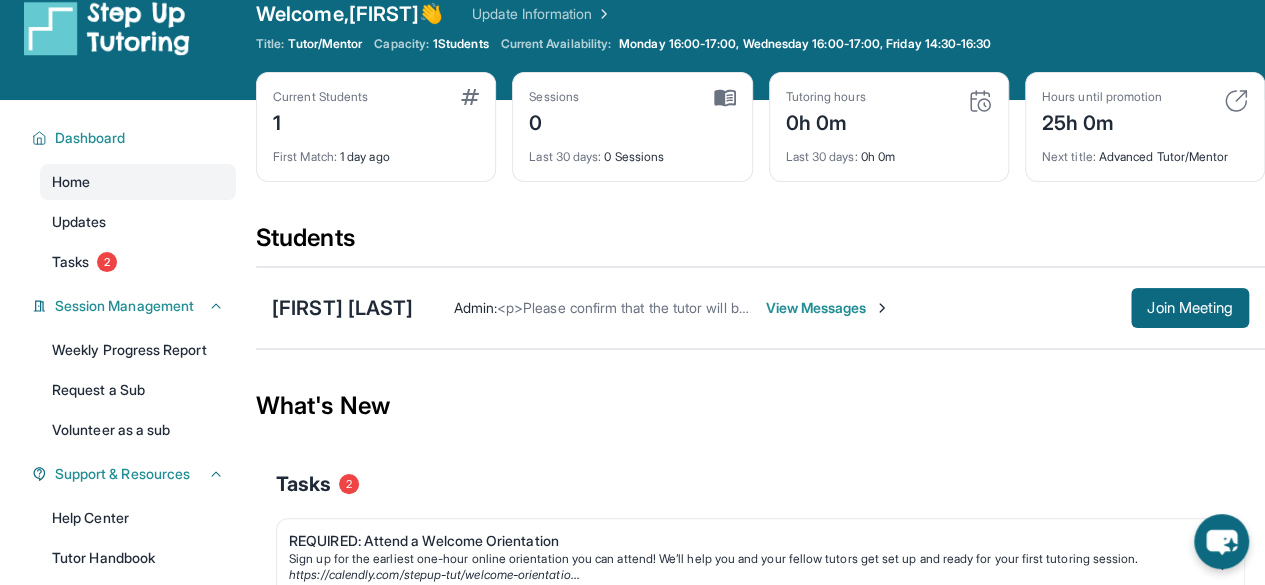 scroll, scrollTop: 26, scrollLeft: 0, axis: vertical 